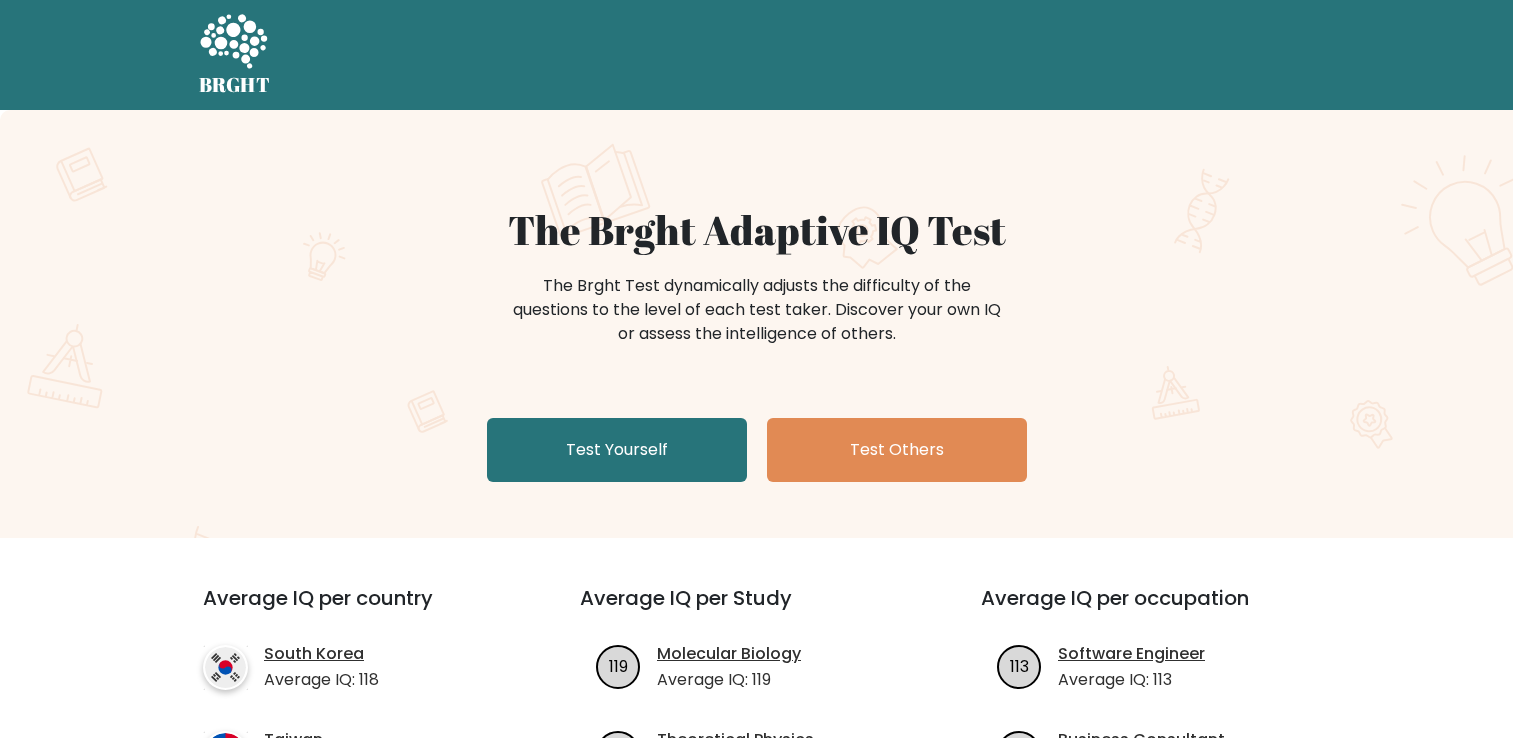 scroll, scrollTop: 0, scrollLeft: 0, axis: both 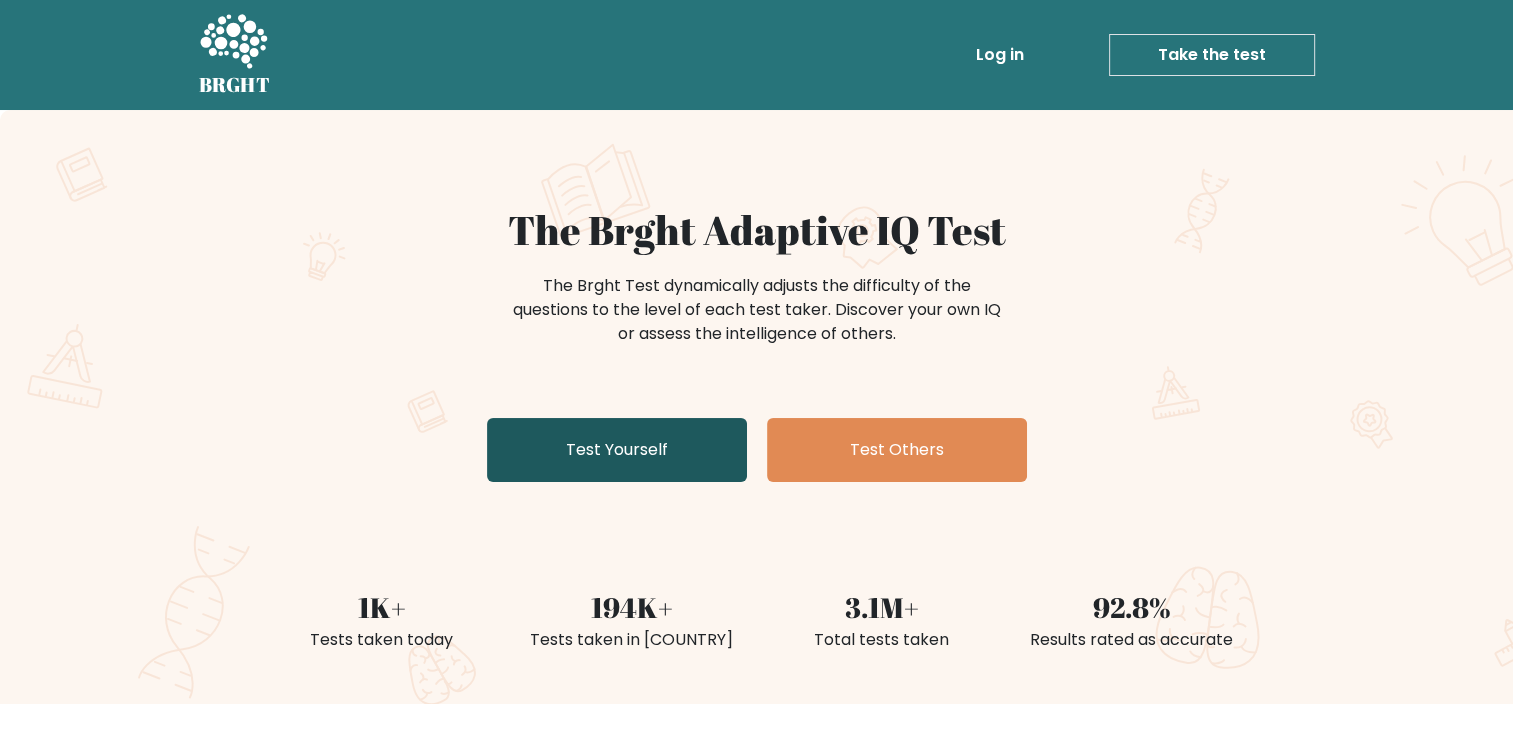 click on "Test Yourself" at bounding box center [617, 450] 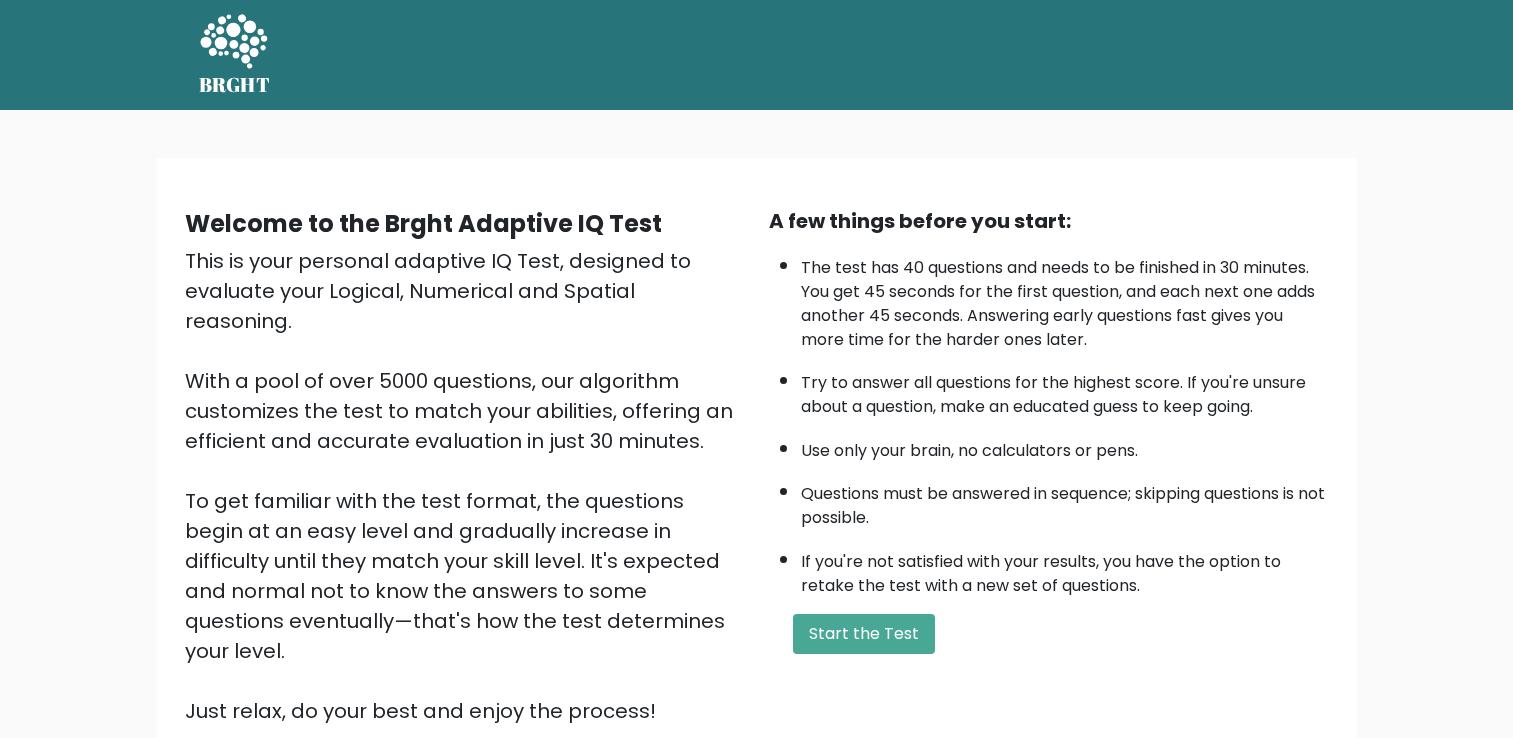 scroll, scrollTop: 0, scrollLeft: 0, axis: both 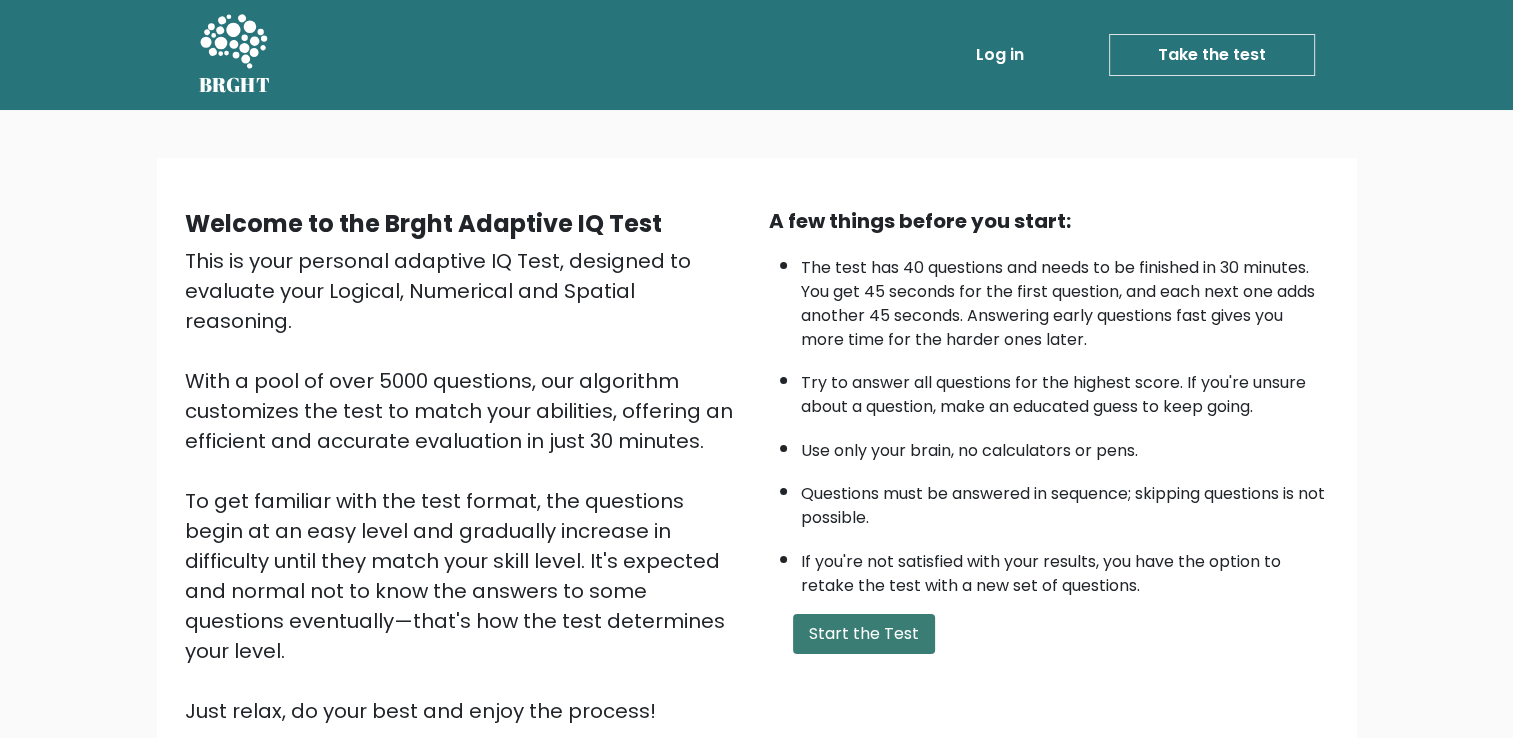 click on "Start the Test" at bounding box center [864, 634] 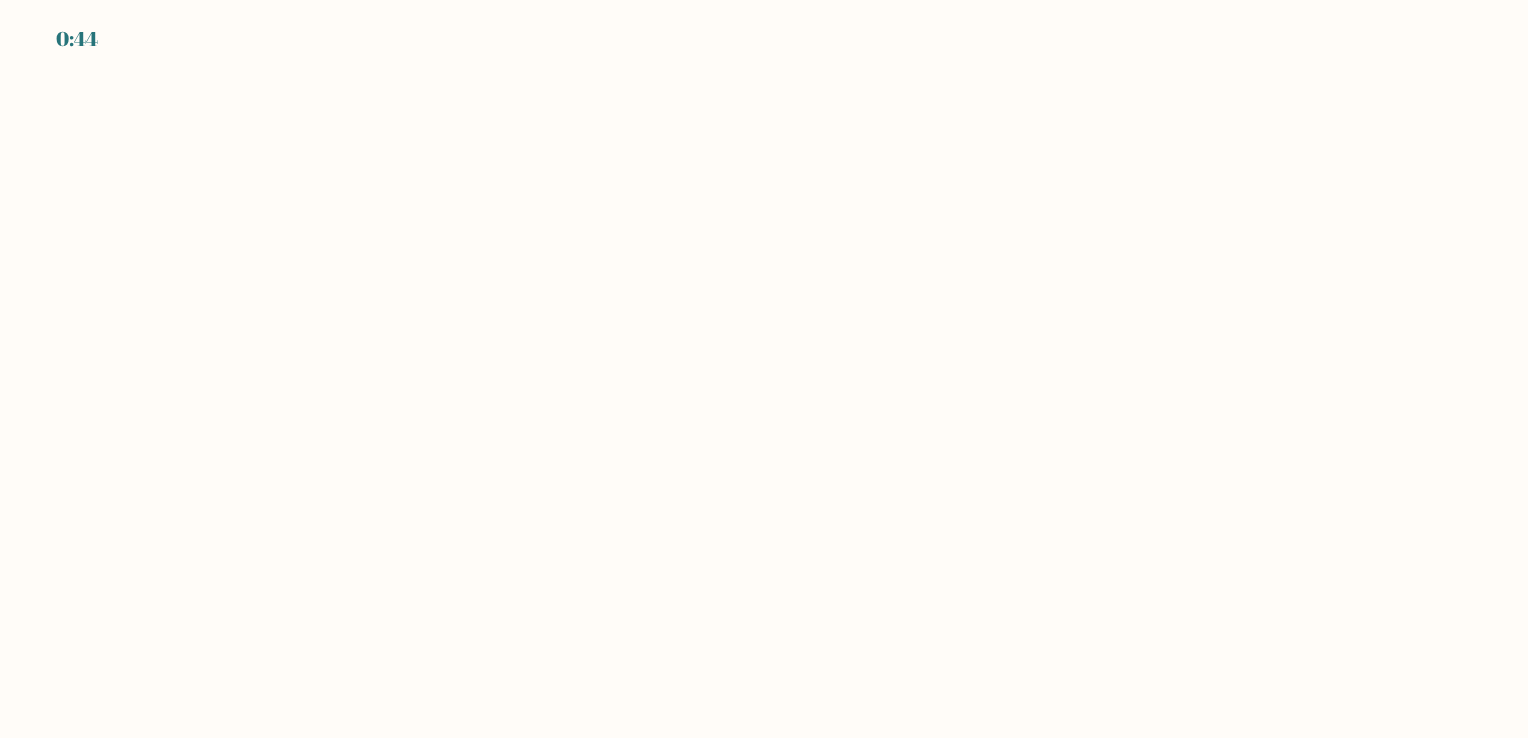 scroll, scrollTop: 0, scrollLeft: 0, axis: both 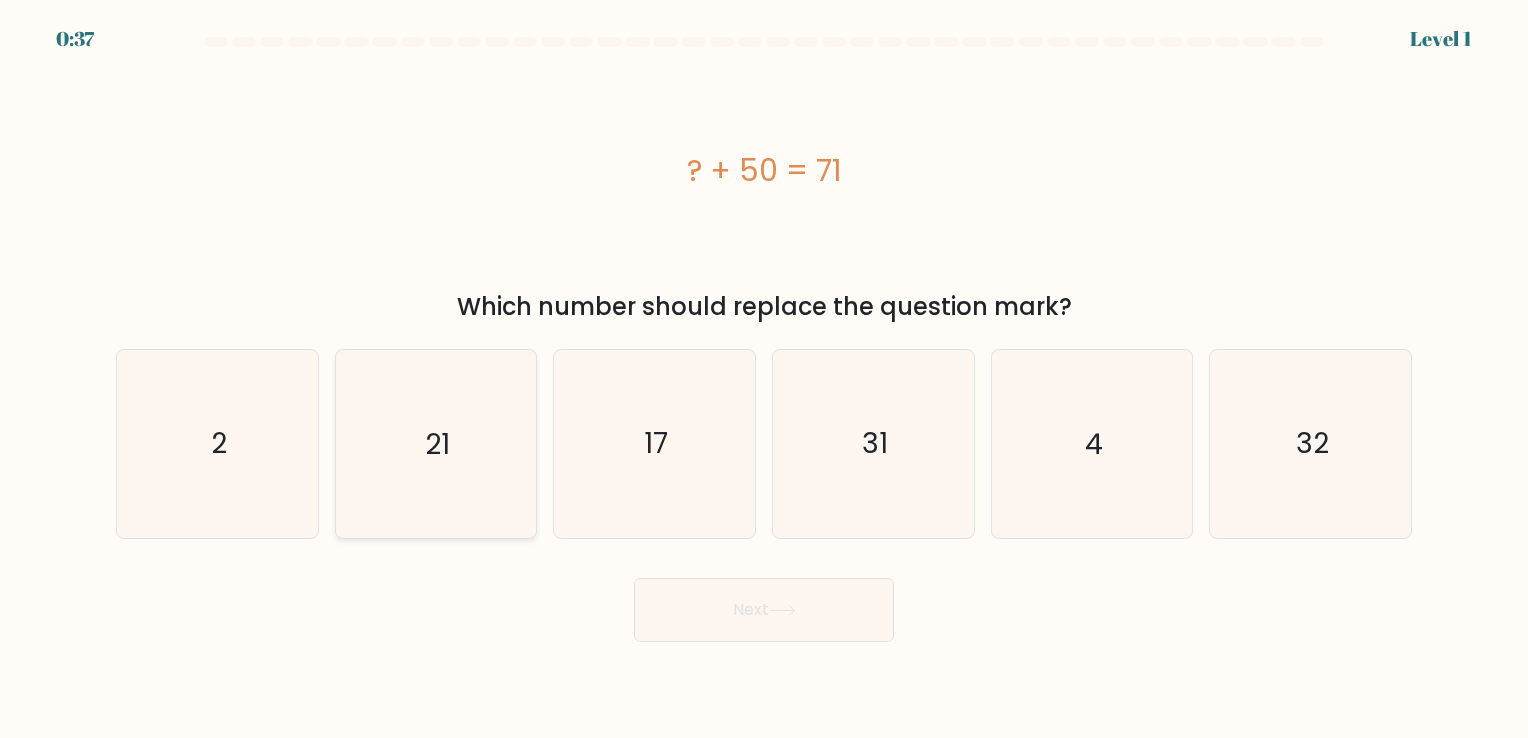 click on "21" at bounding box center (435, 443) 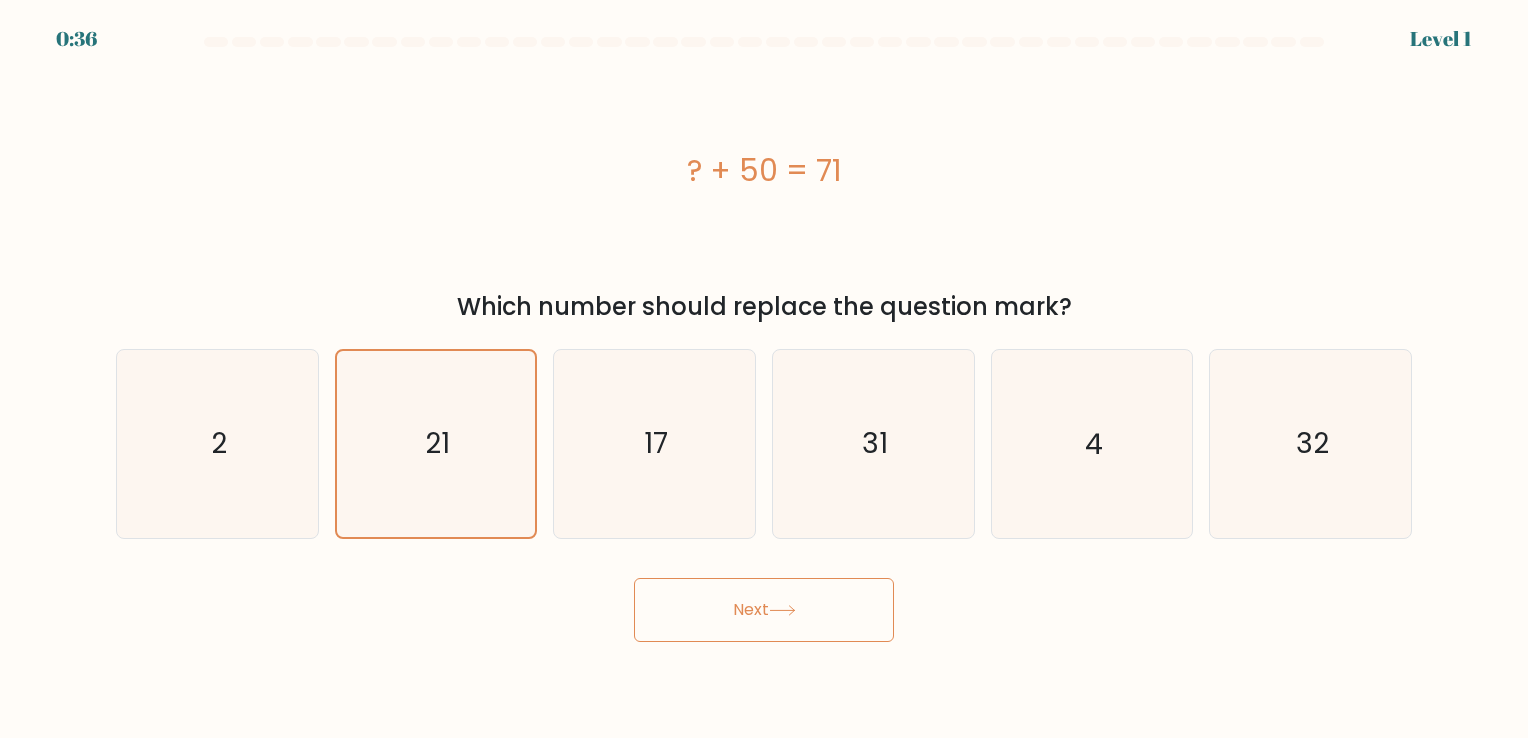 click on "Next" at bounding box center [764, 610] 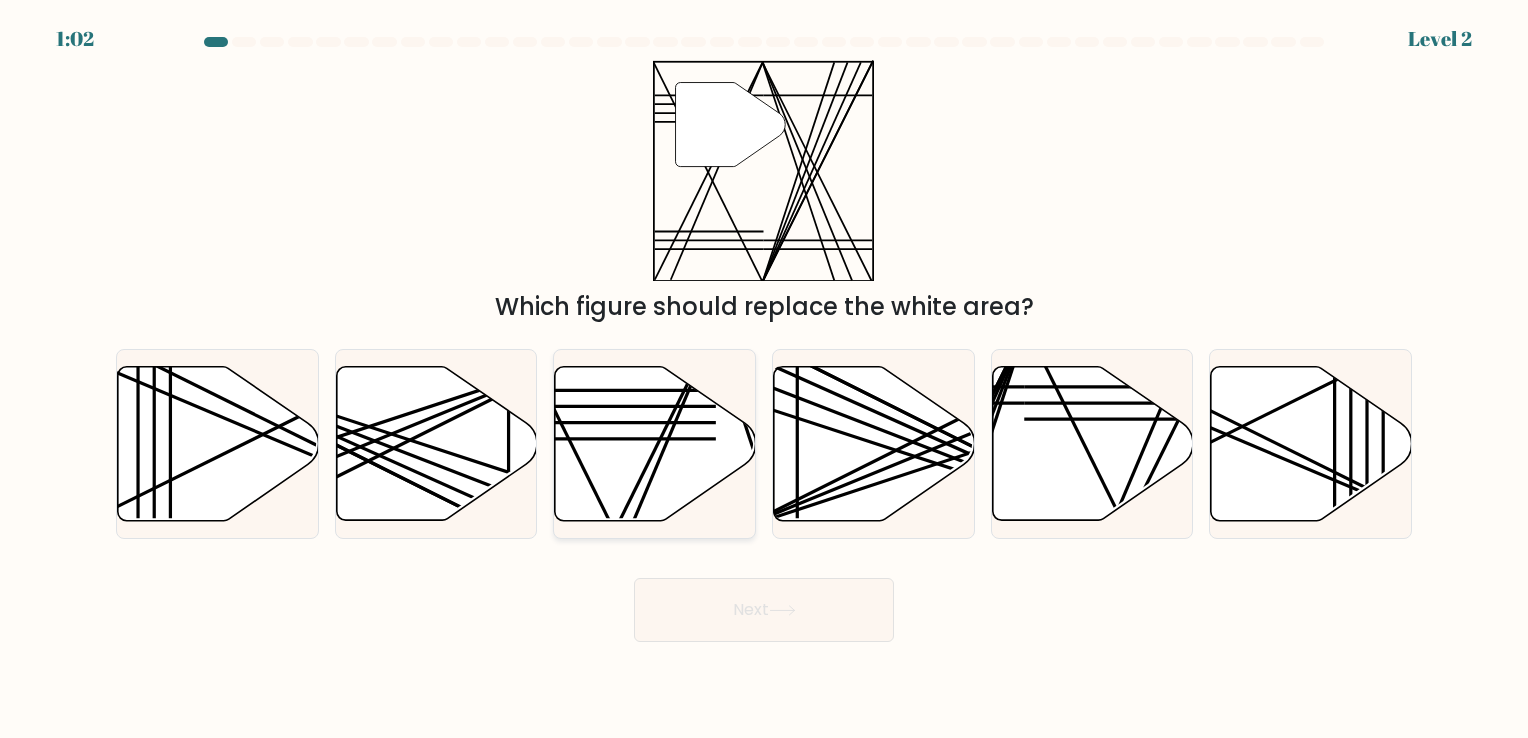 click at bounding box center (655, 443) 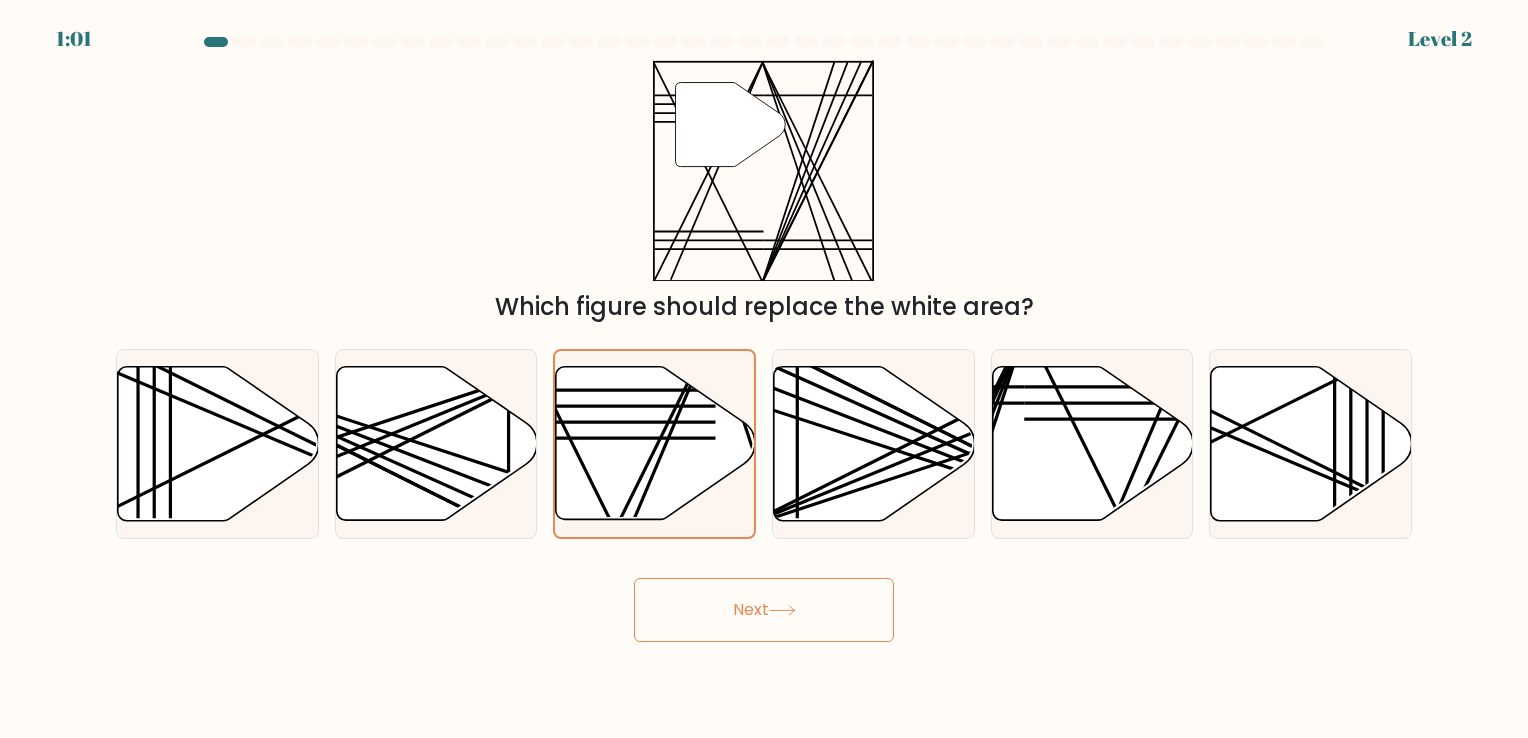 click on "Next" at bounding box center (764, 610) 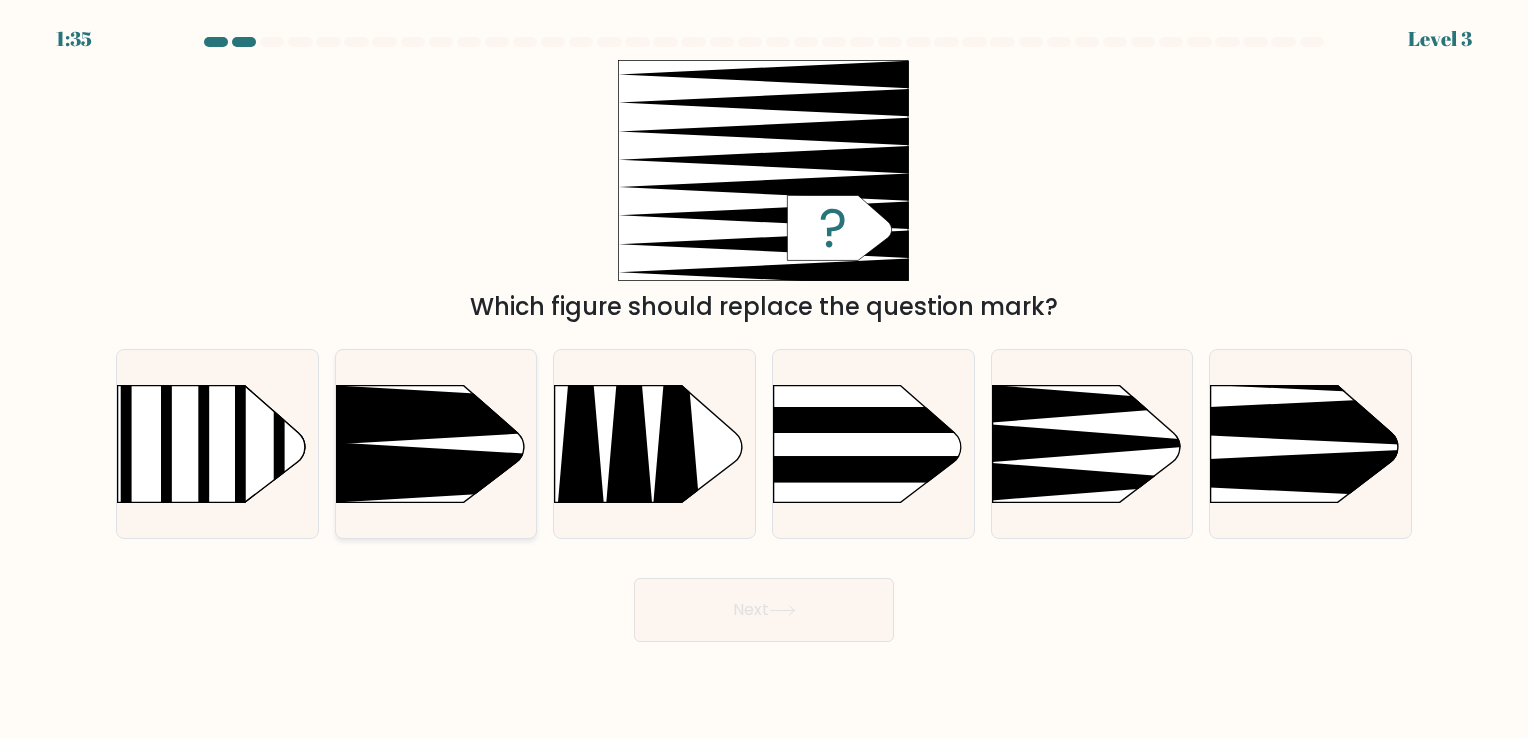 click at bounding box center [590, 472] 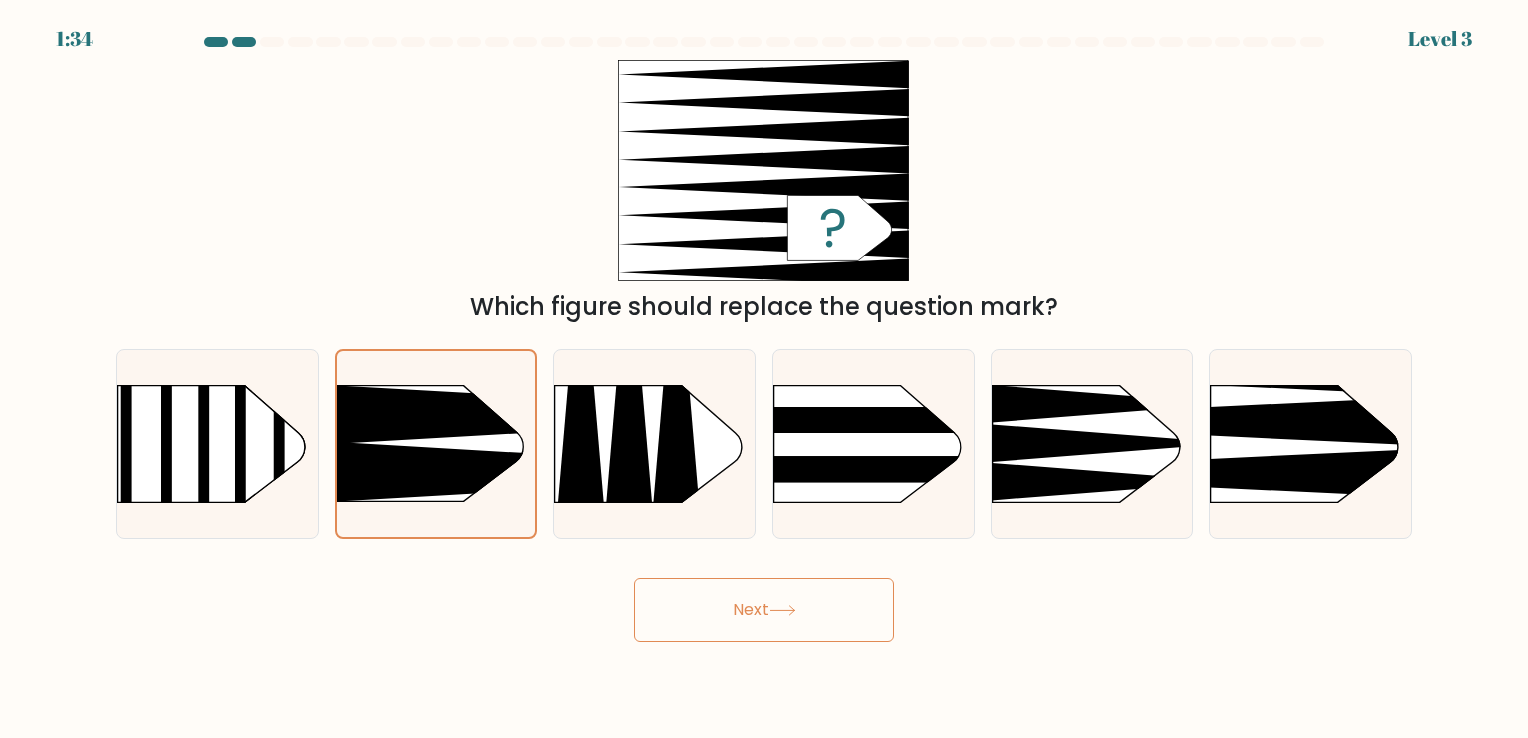 click on "Next" at bounding box center [764, 610] 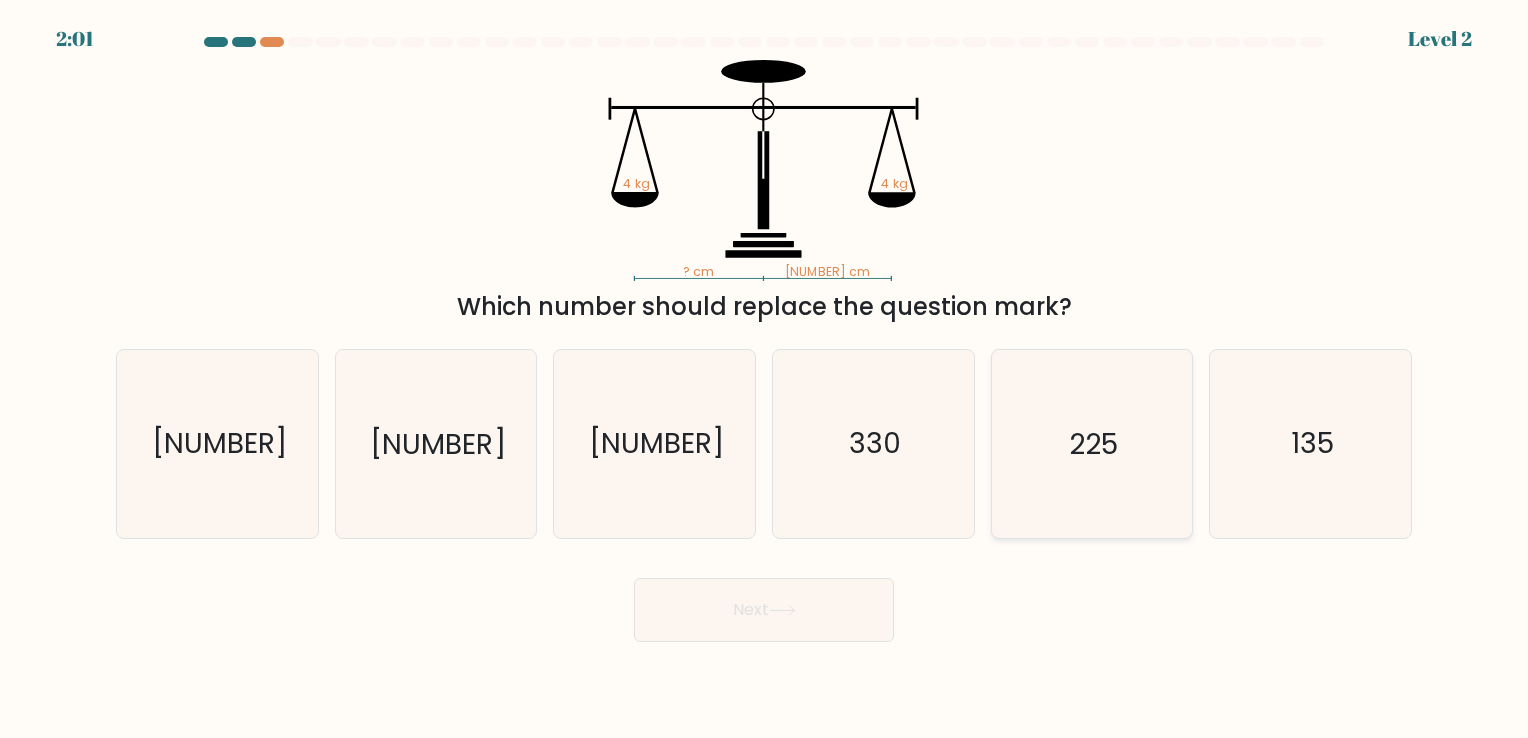 click on "225" at bounding box center (1091, 443) 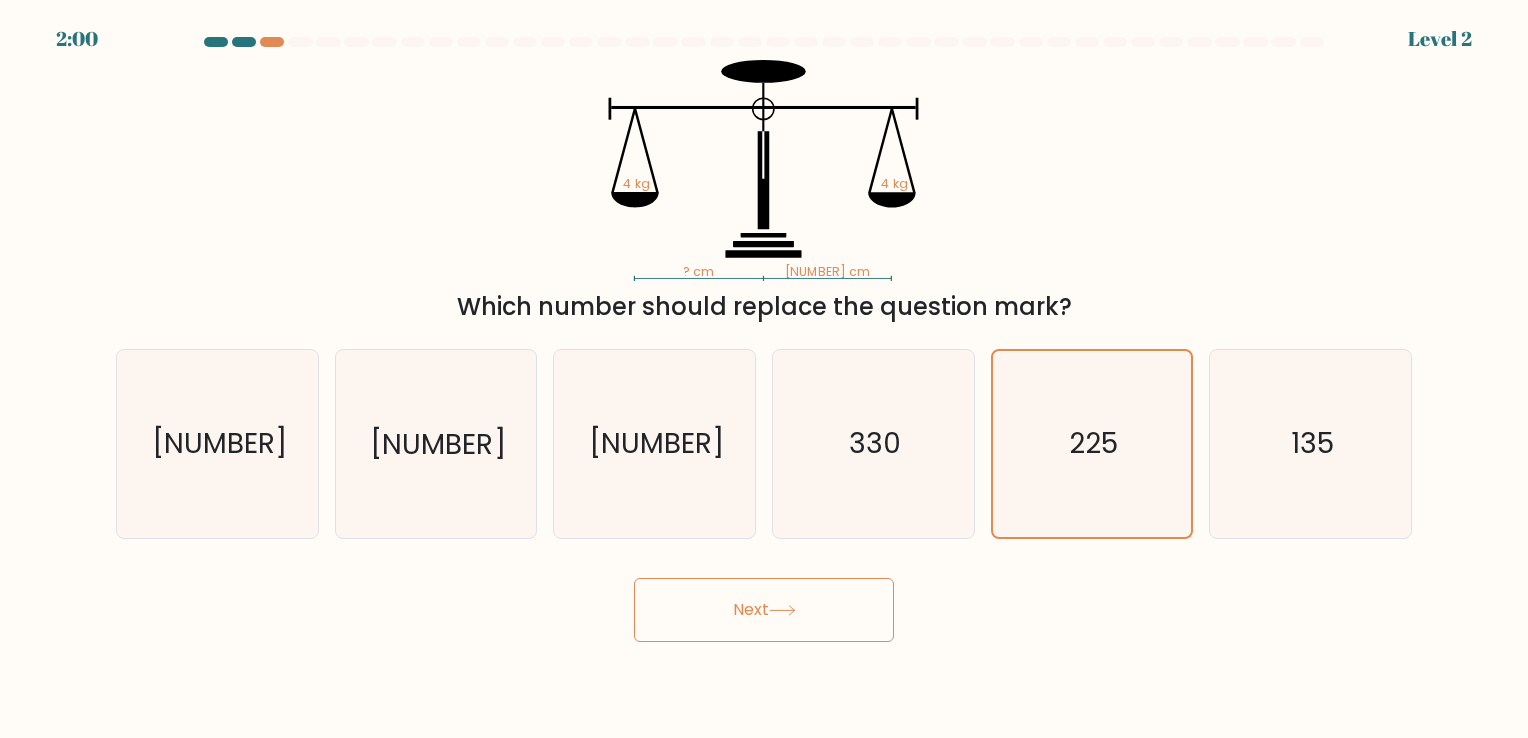 click on "Next" at bounding box center (764, 610) 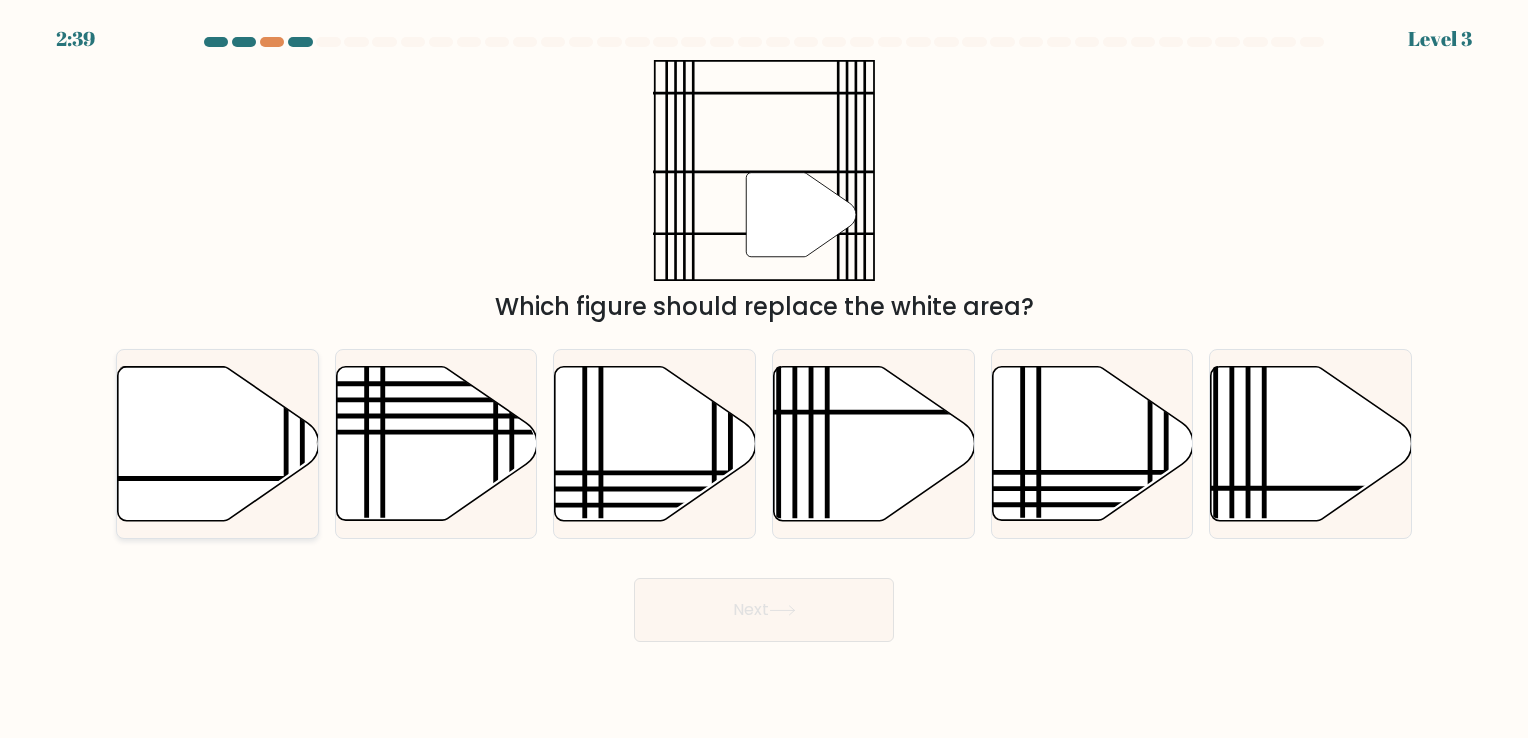 click at bounding box center [218, 443] 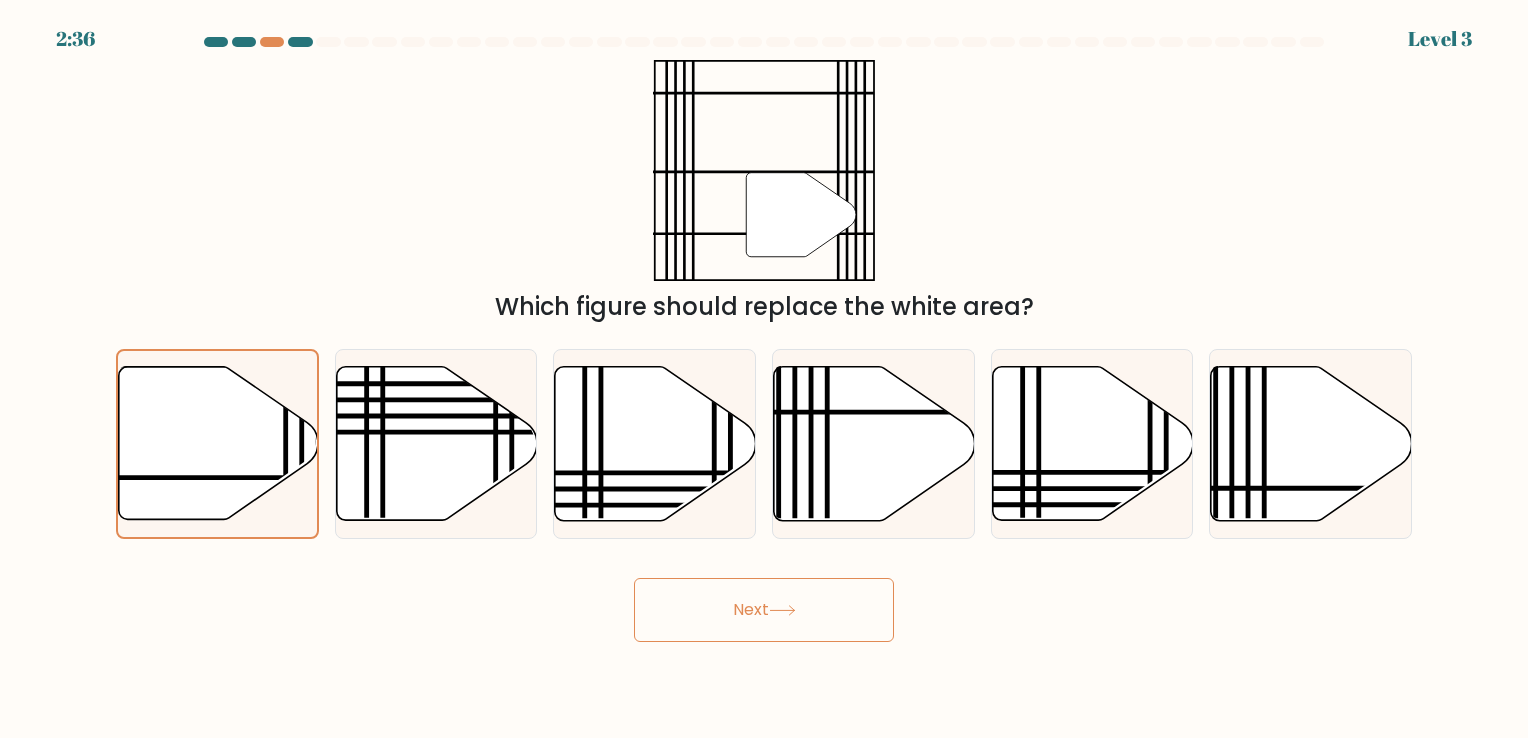 click on "Next" at bounding box center (764, 610) 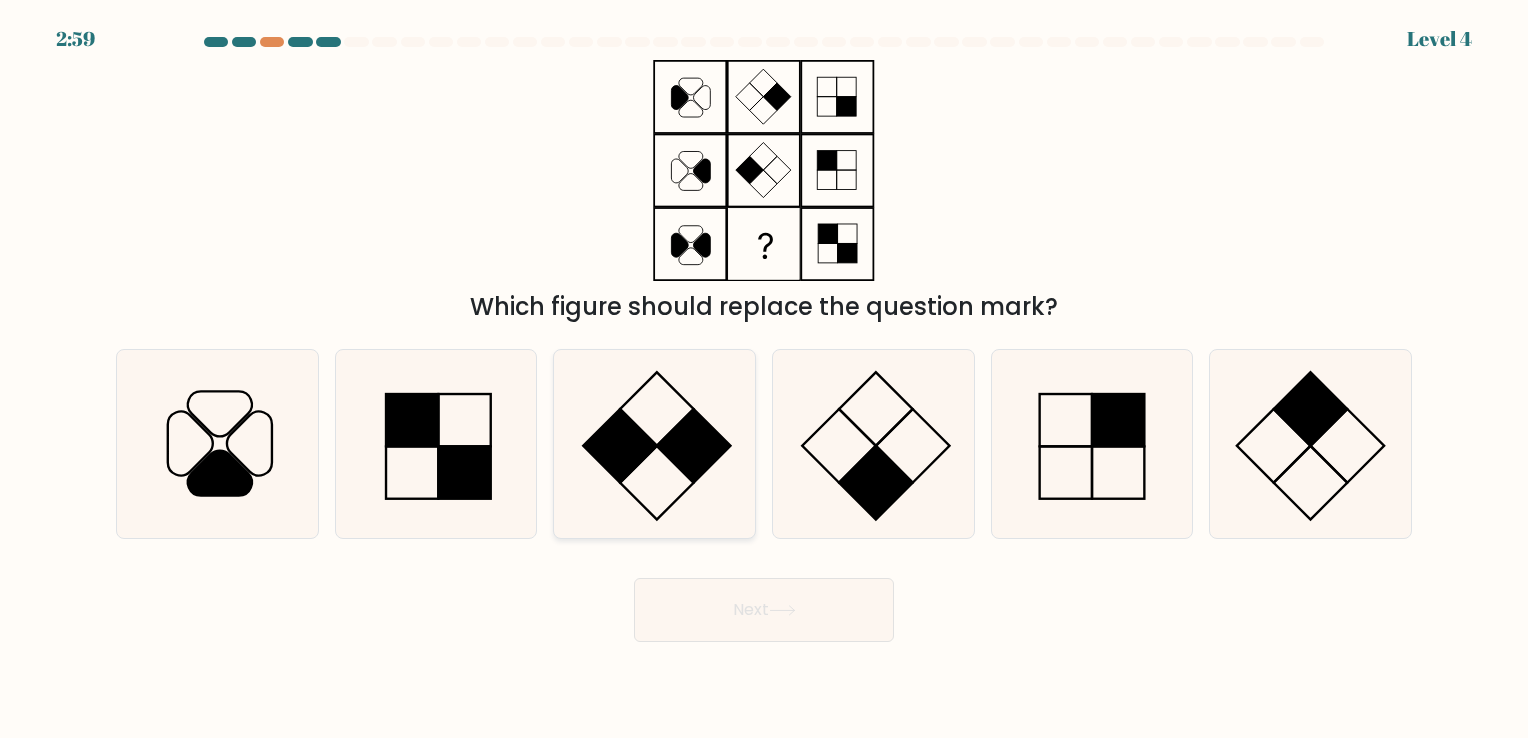 click at bounding box center (654, 443) 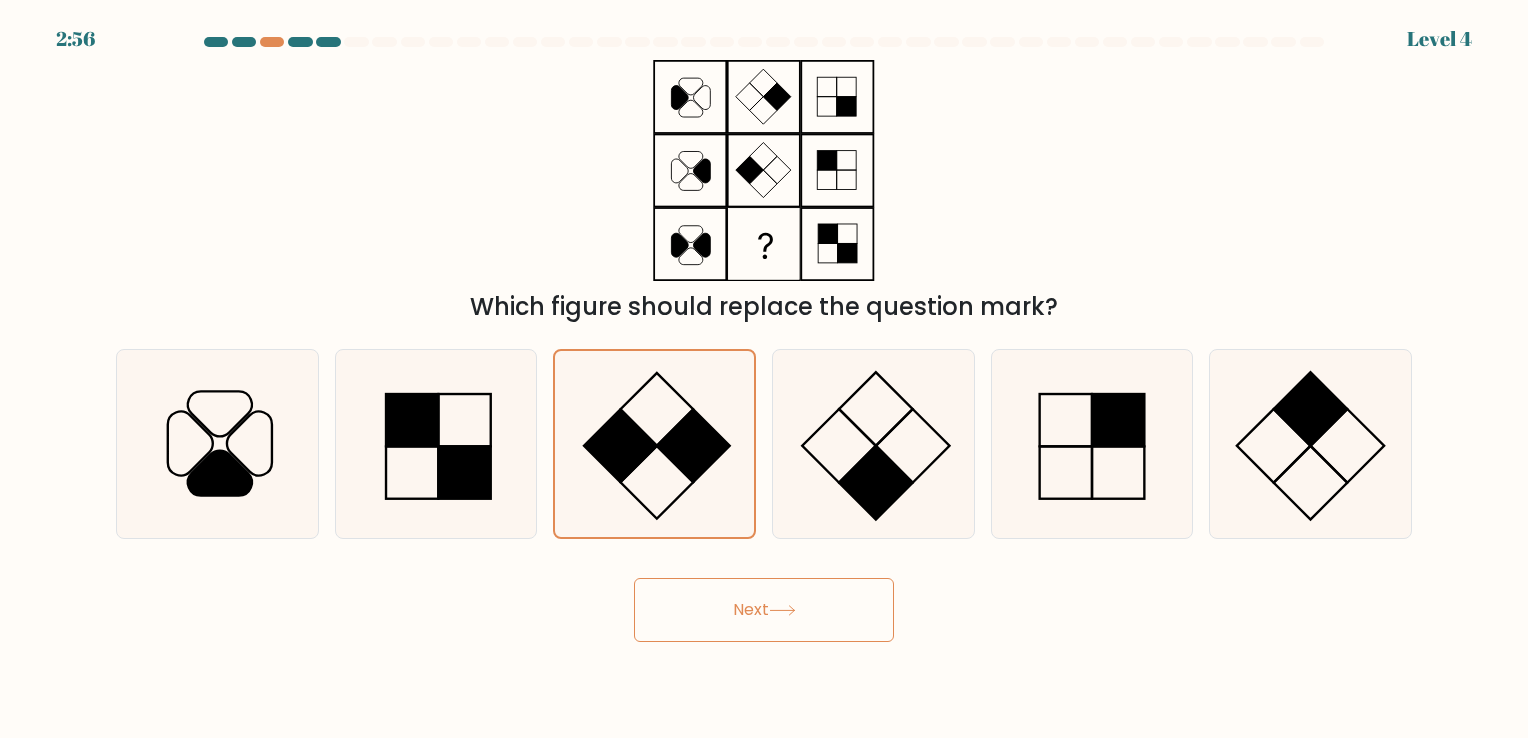 click on "Next" at bounding box center [764, 610] 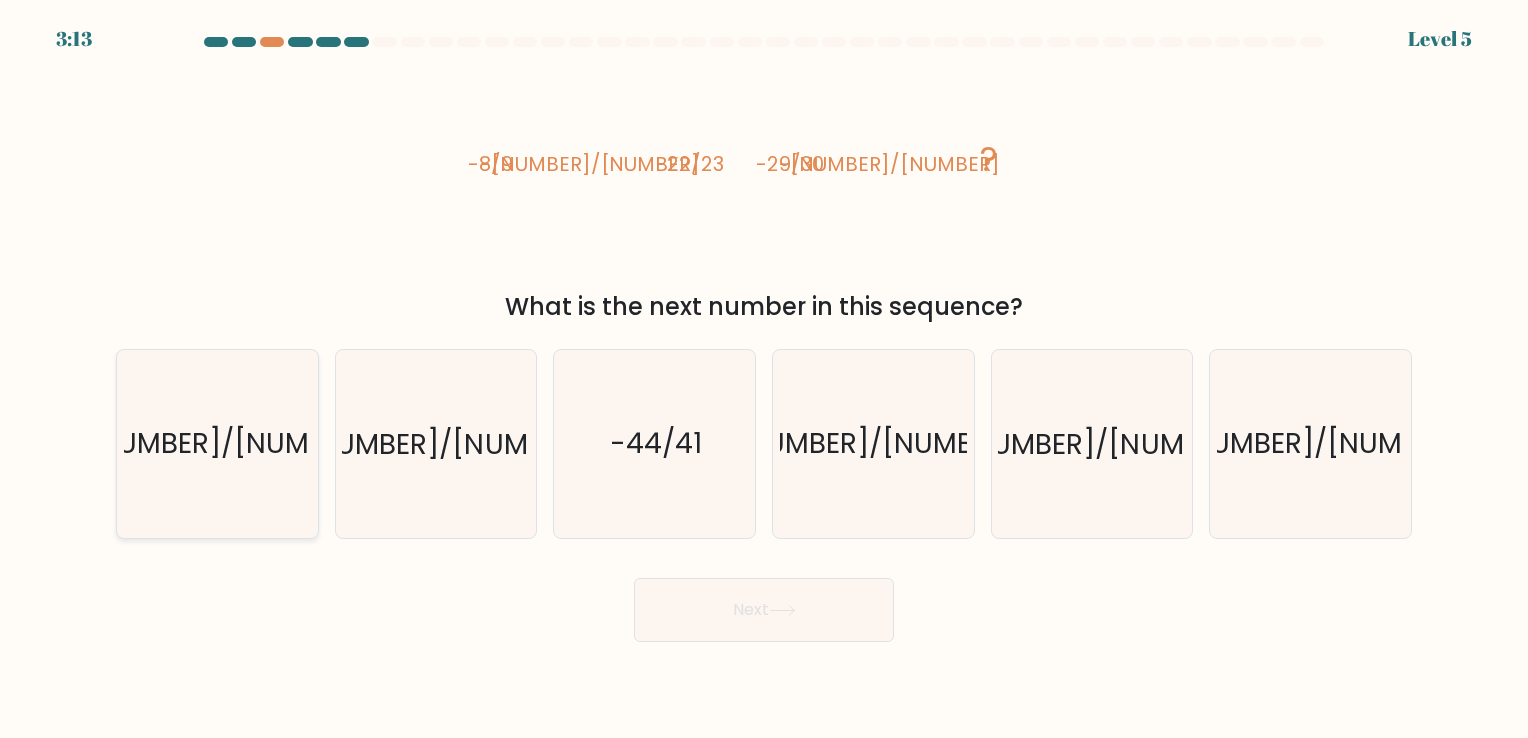 click on "-43/44" at bounding box center (217, 443) 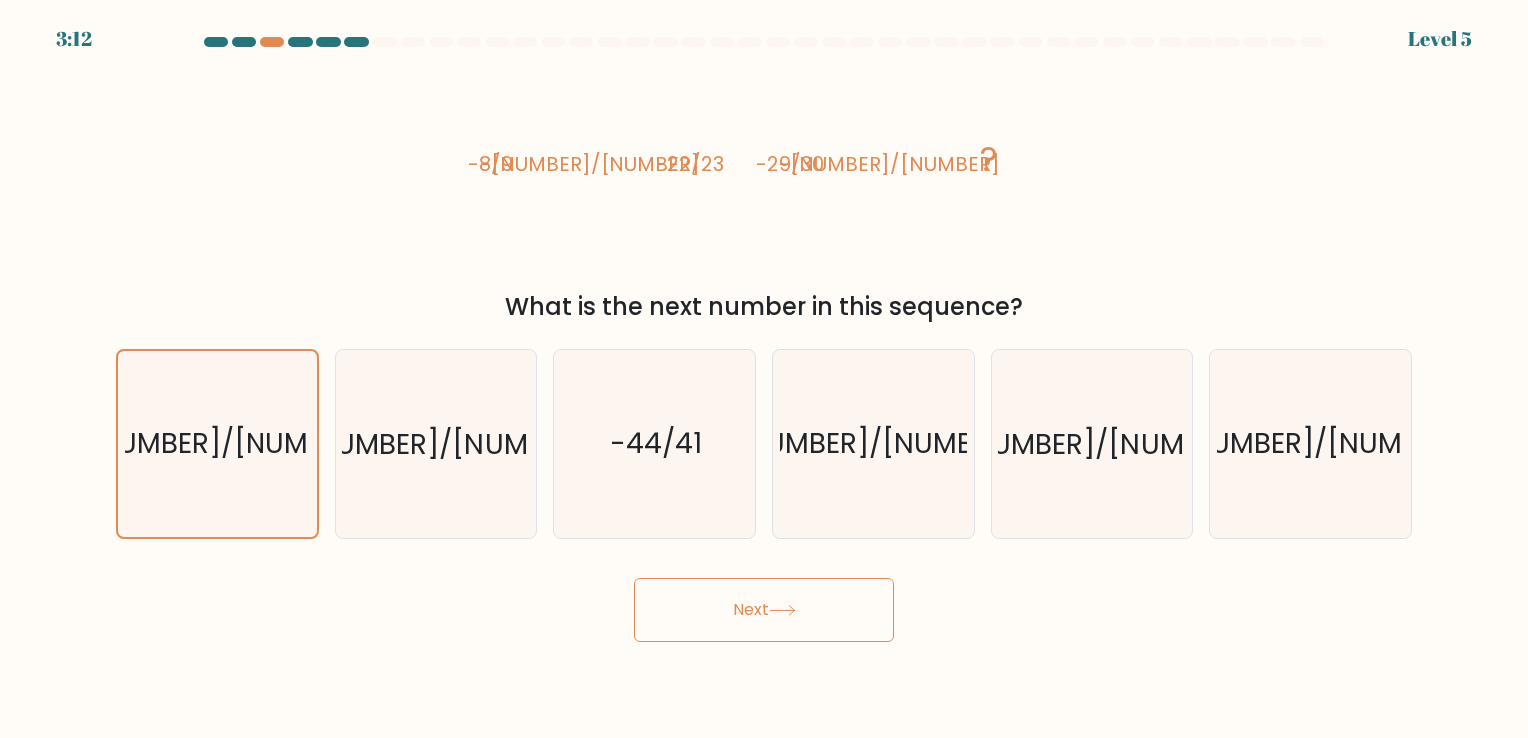 click on "Next" at bounding box center [764, 610] 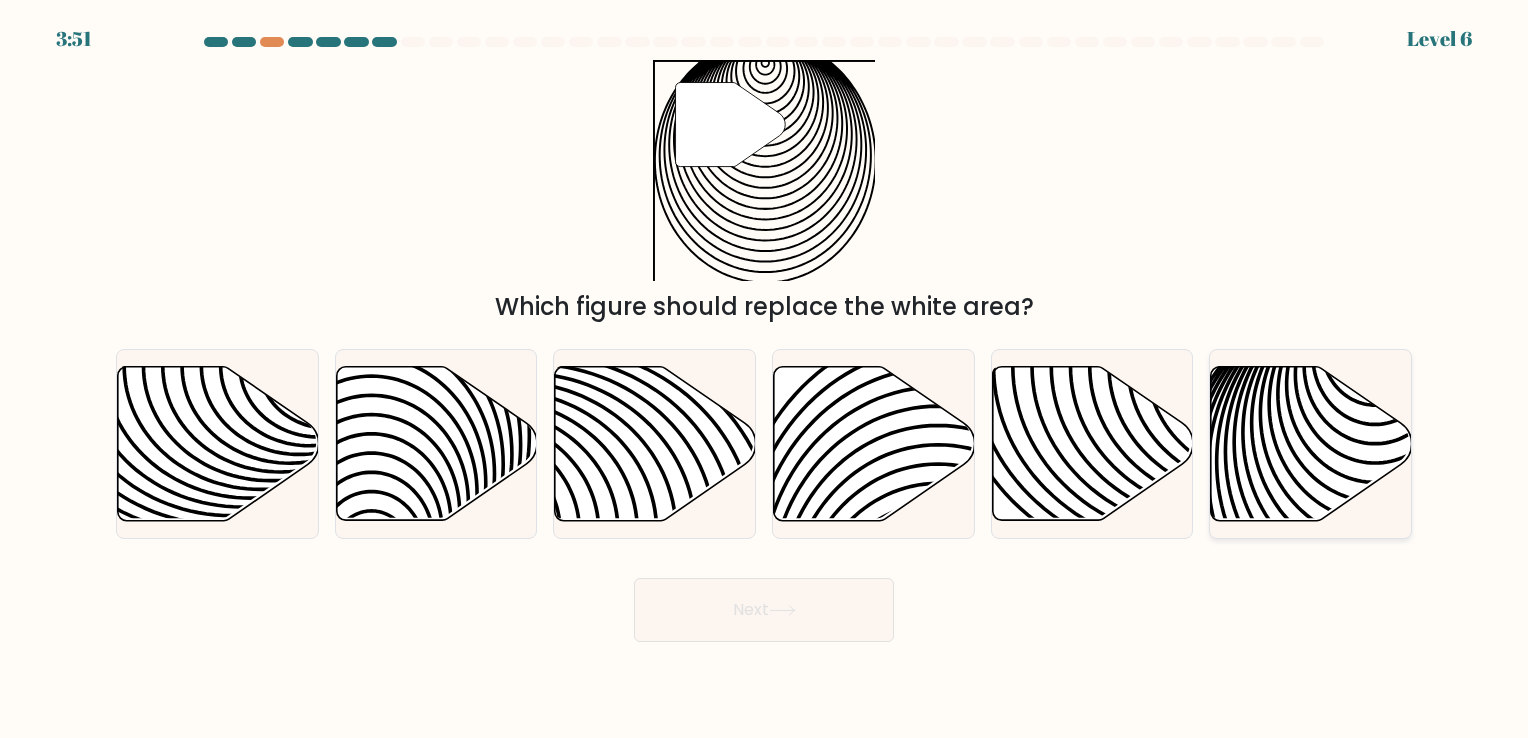 click at bounding box center (1375, 530) 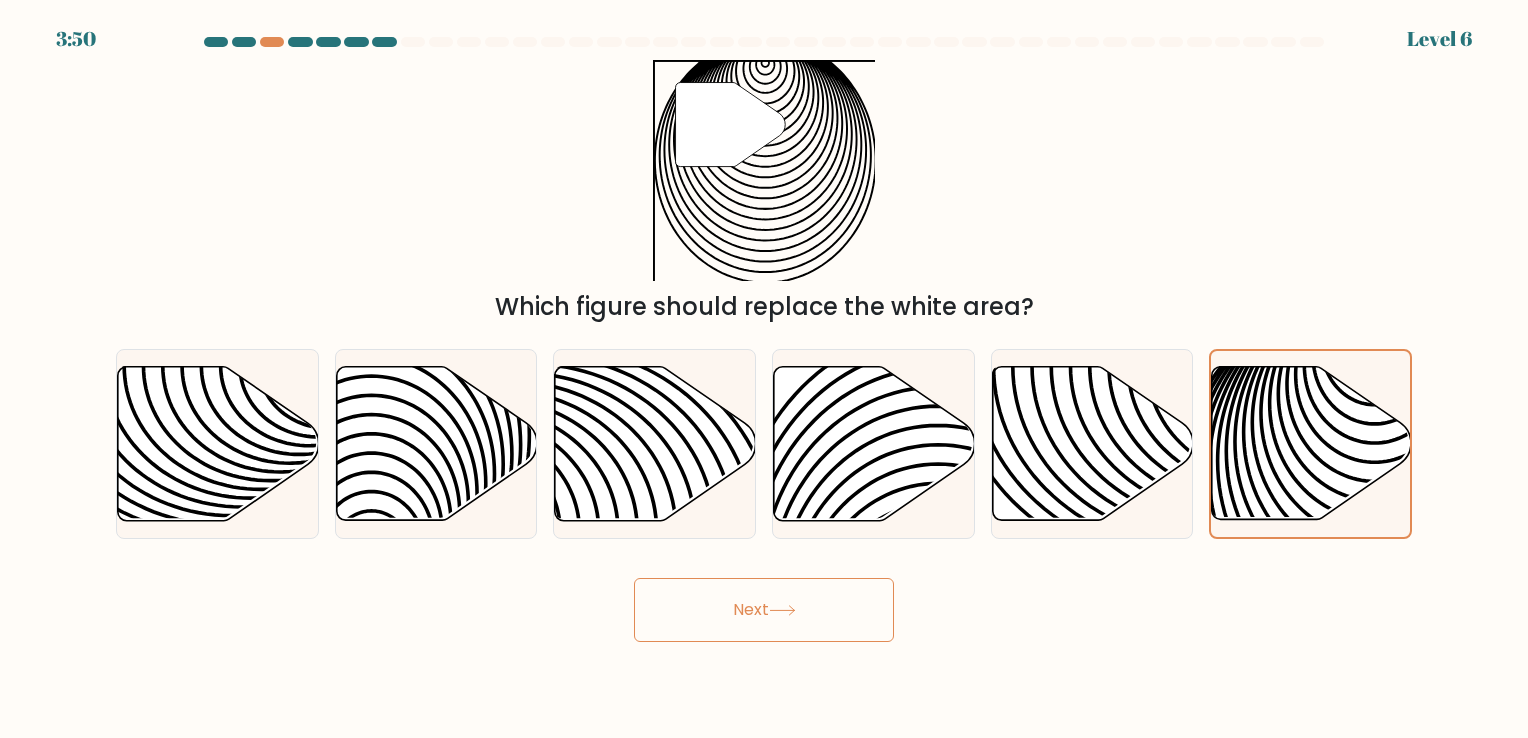 click on "Next" at bounding box center [764, 610] 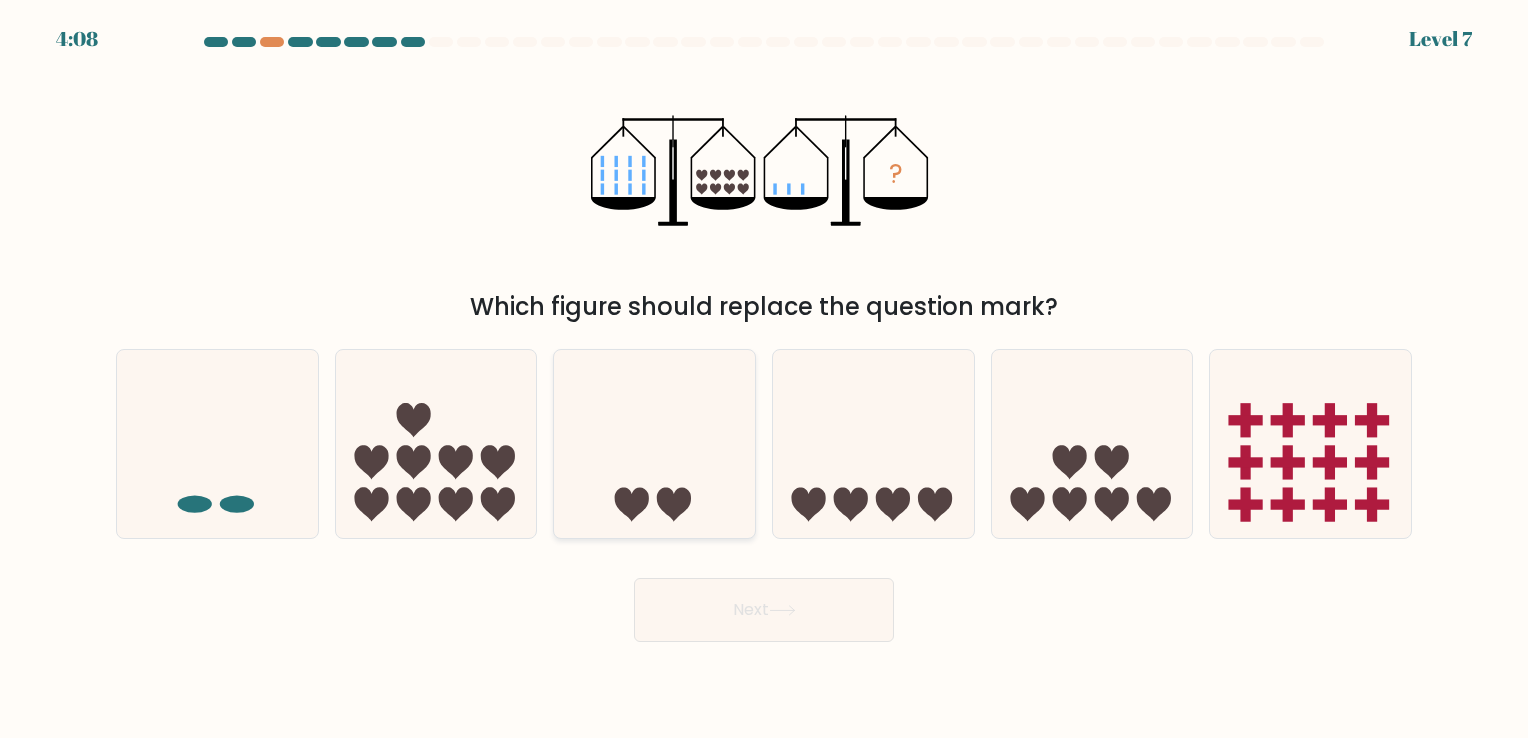 click at bounding box center (654, 444) 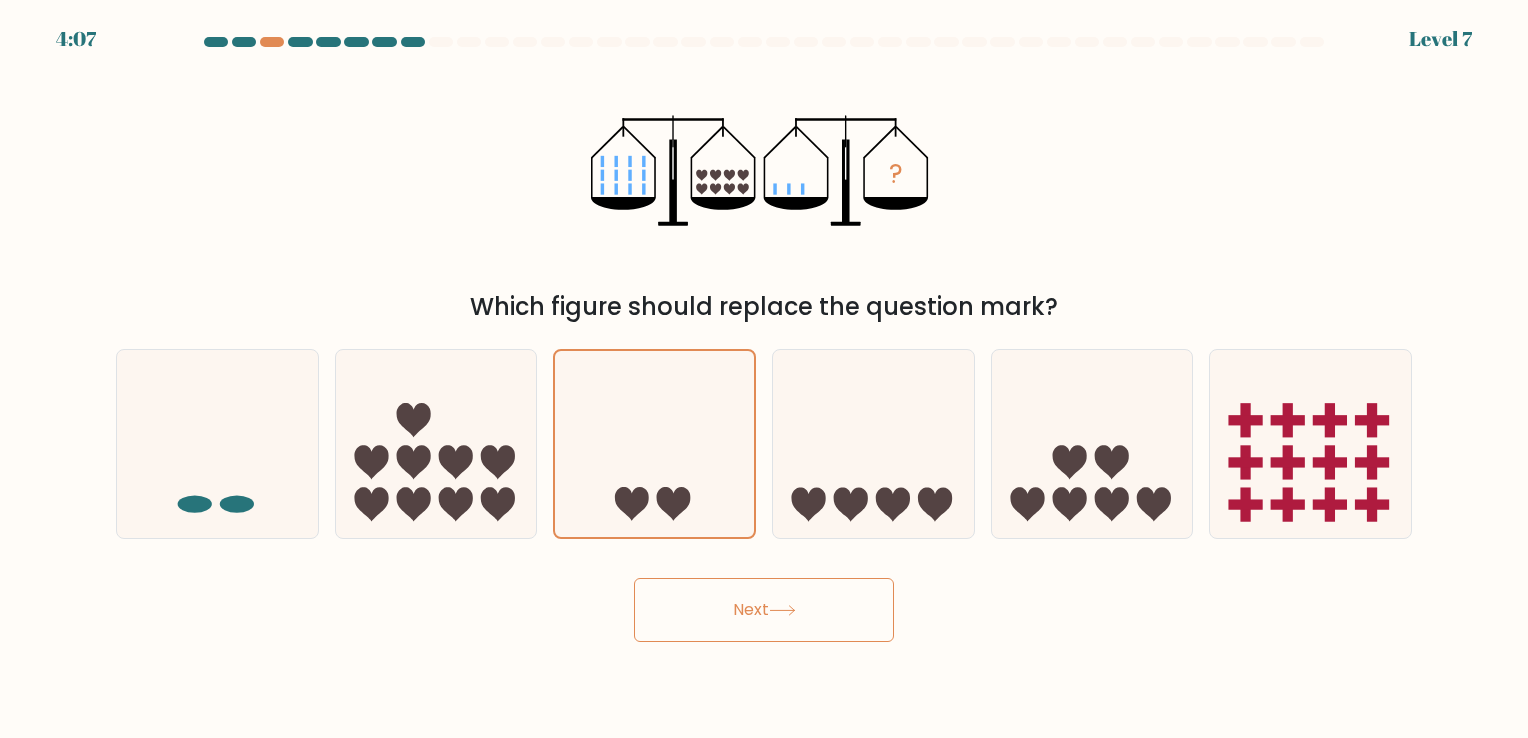 click on "Next" at bounding box center [764, 610] 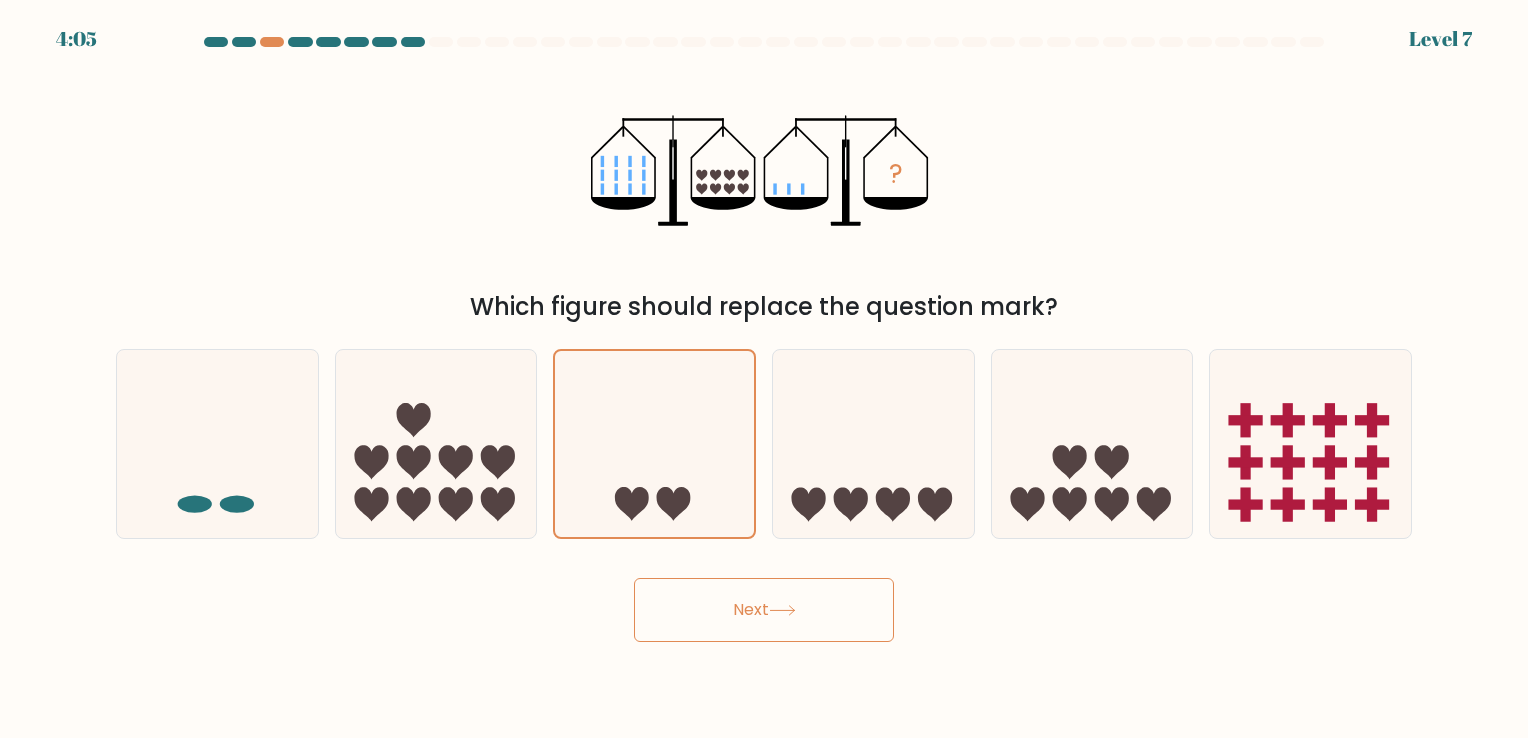 click on "Next" at bounding box center [764, 610] 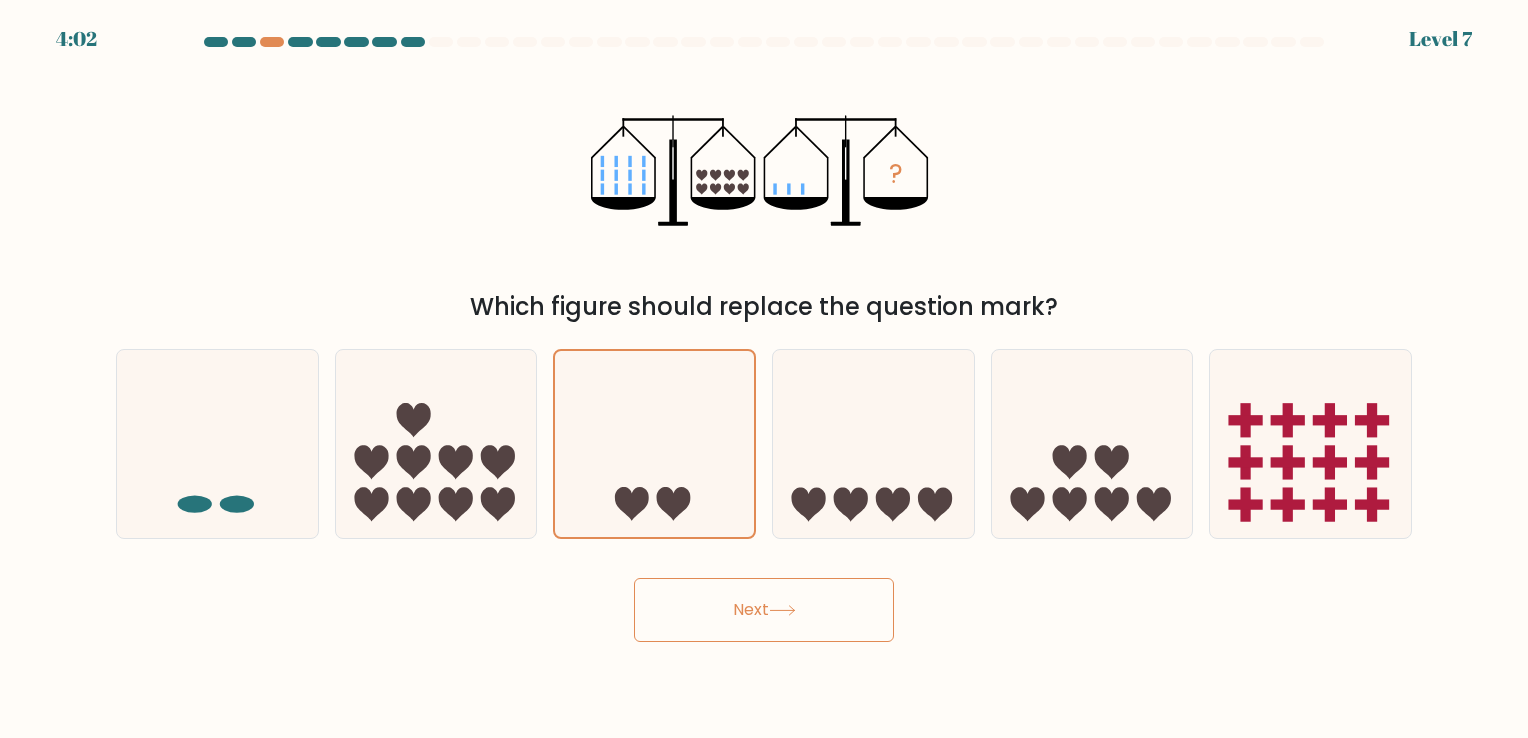 click on "Next" at bounding box center [764, 610] 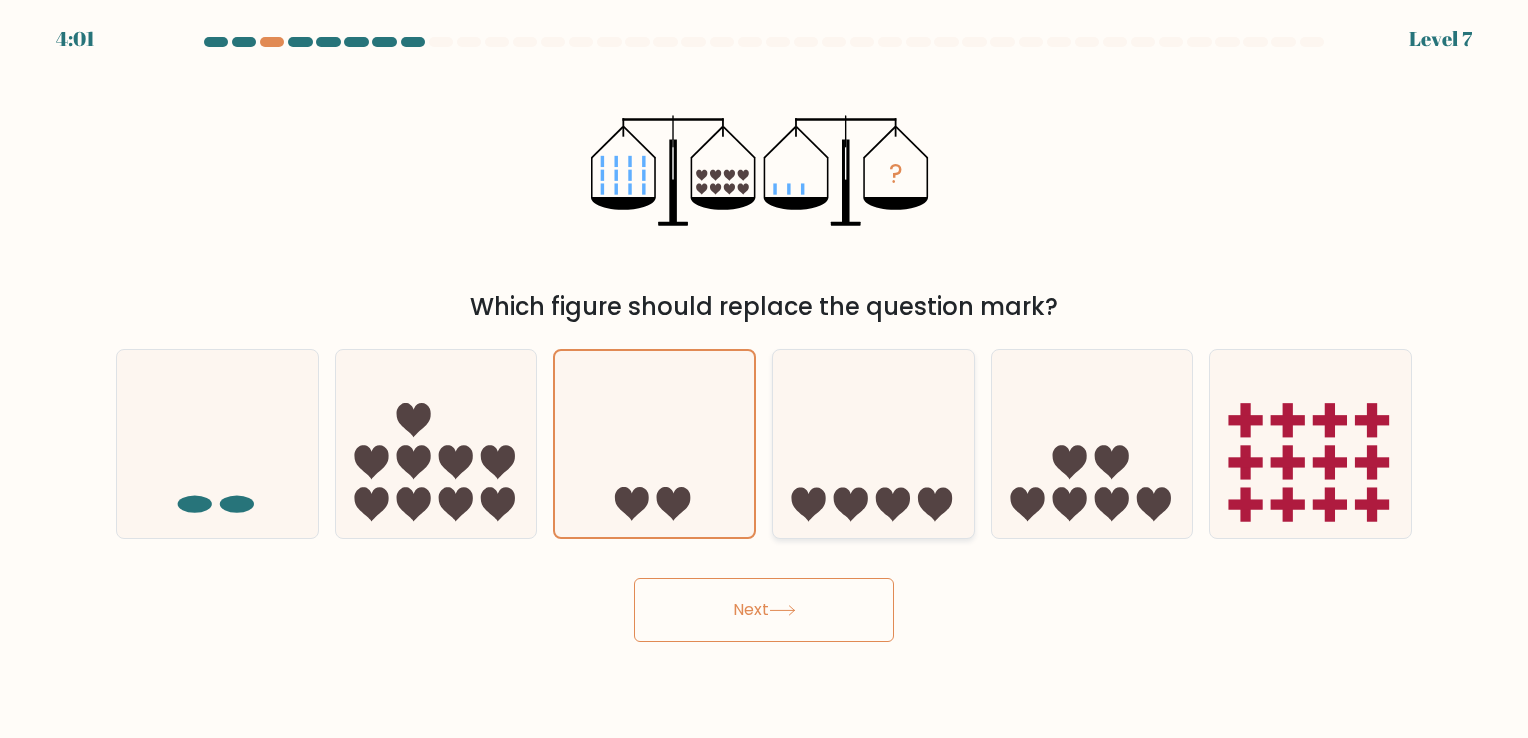 click at bounding box center (873, 444) 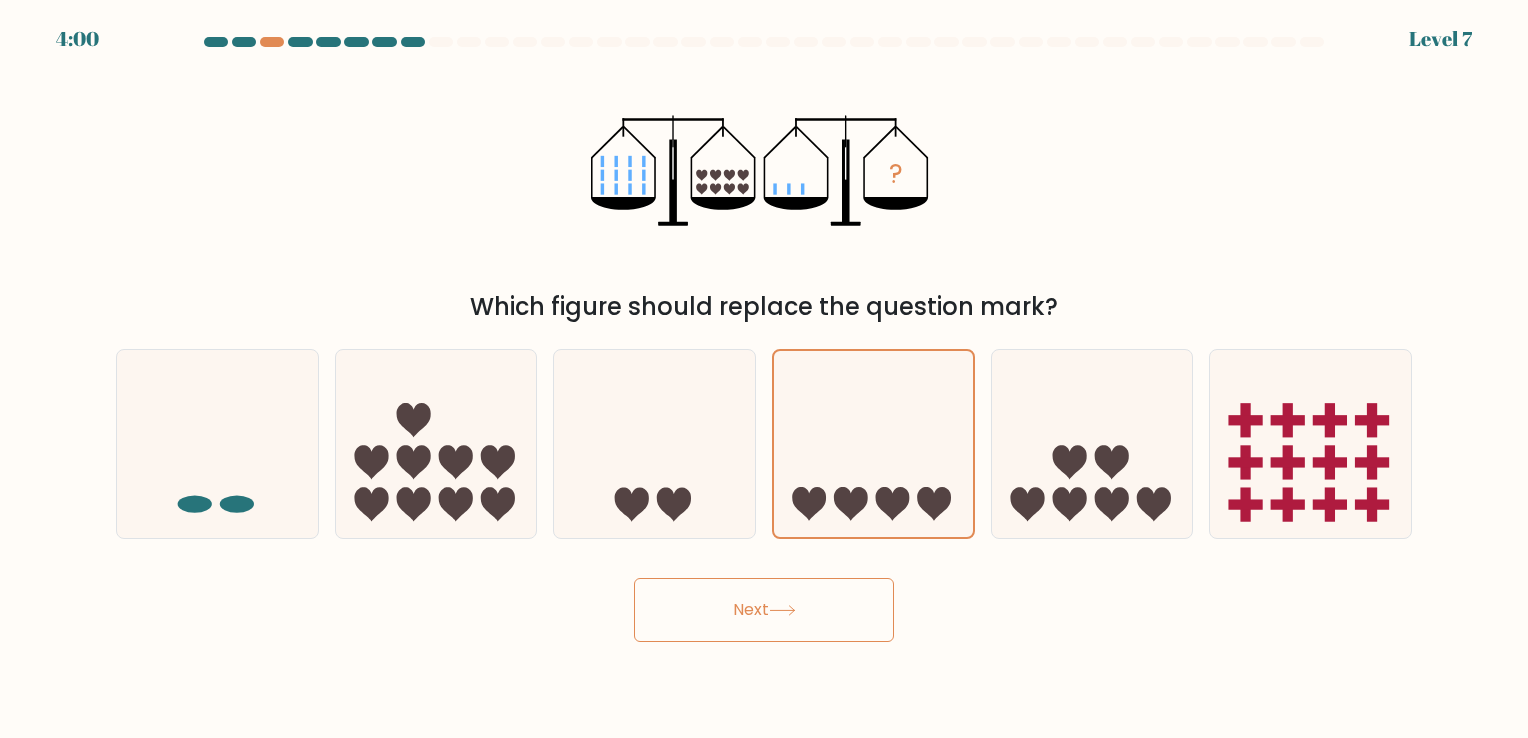 click on "Next" at bounding box center (764, 610) 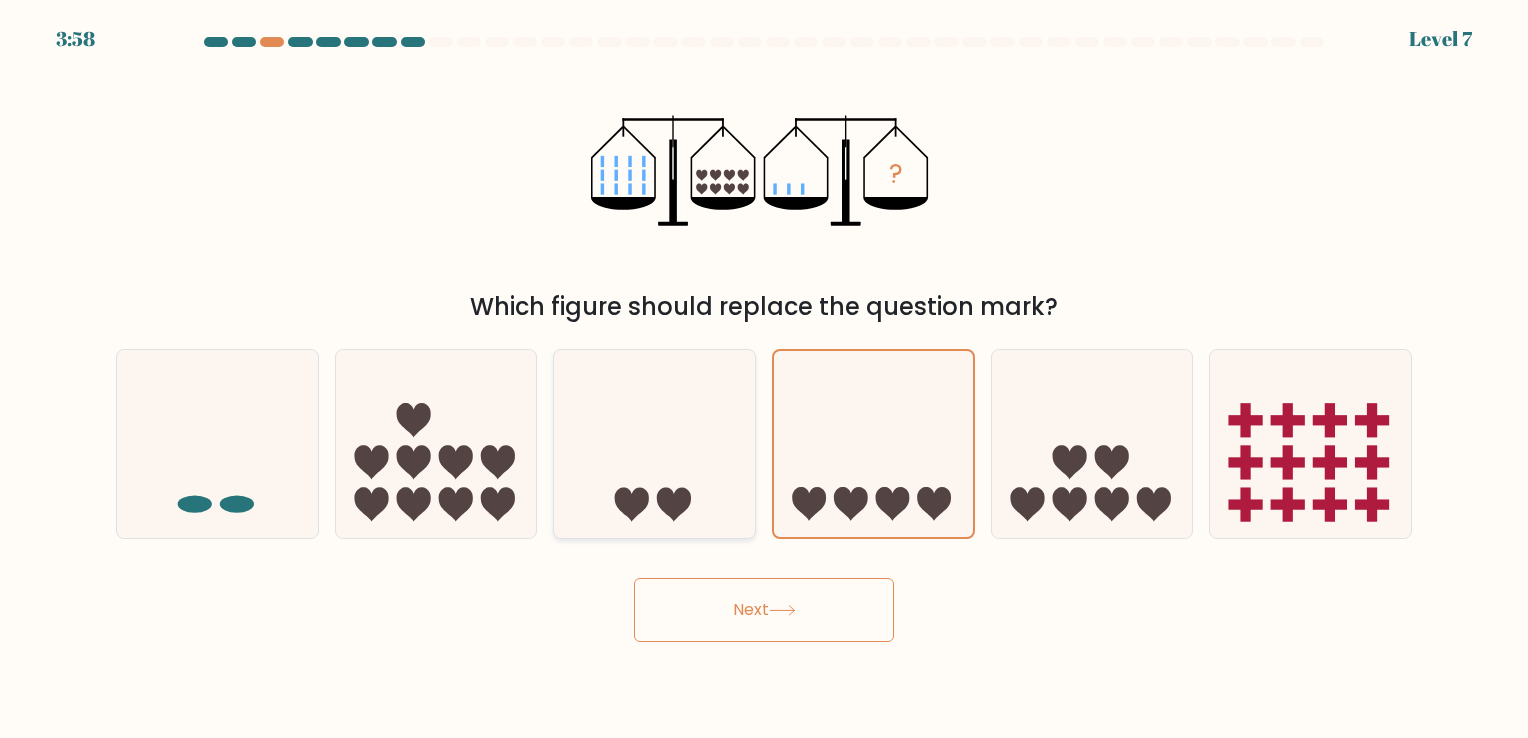 click at bounding box center (654, 444) 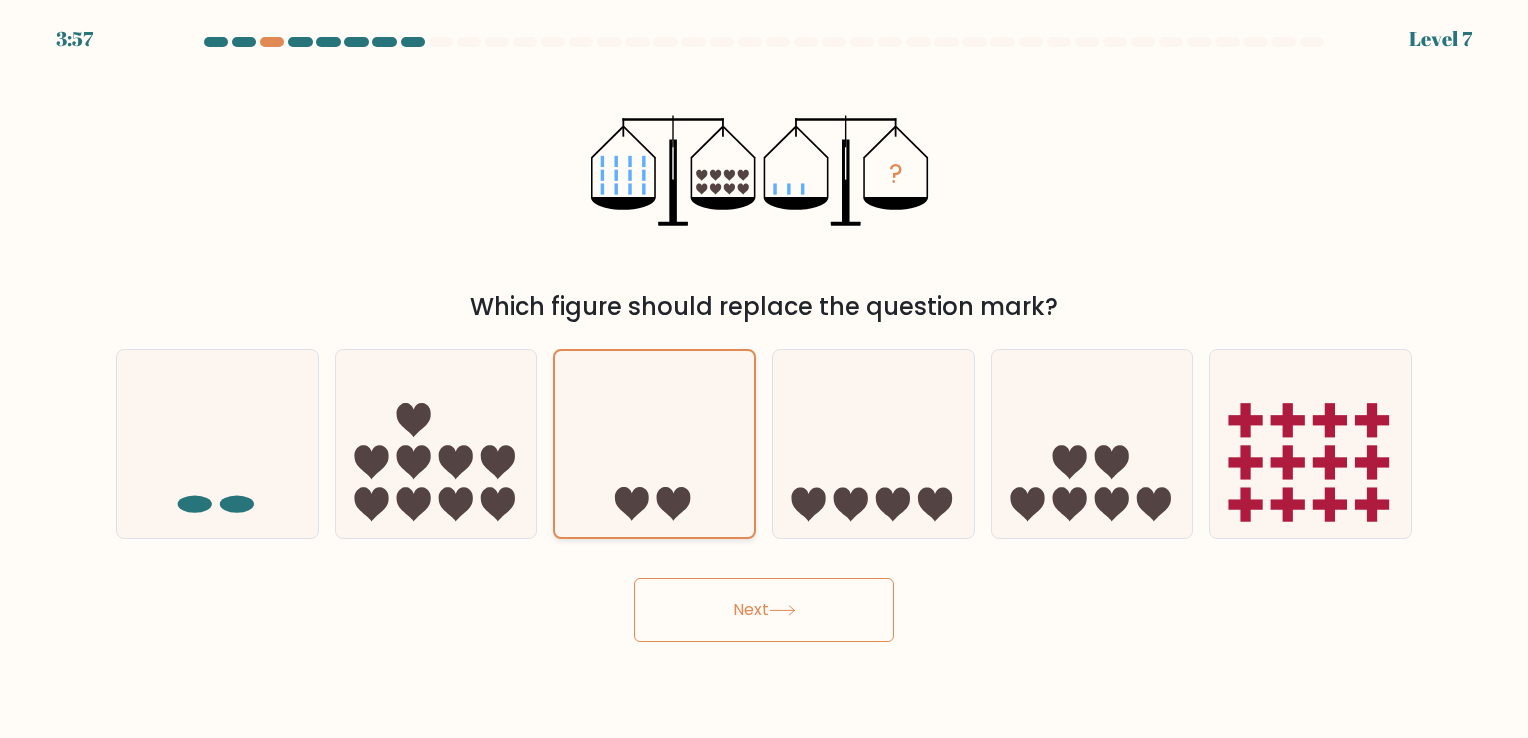 click at bounding box center [654, 444] 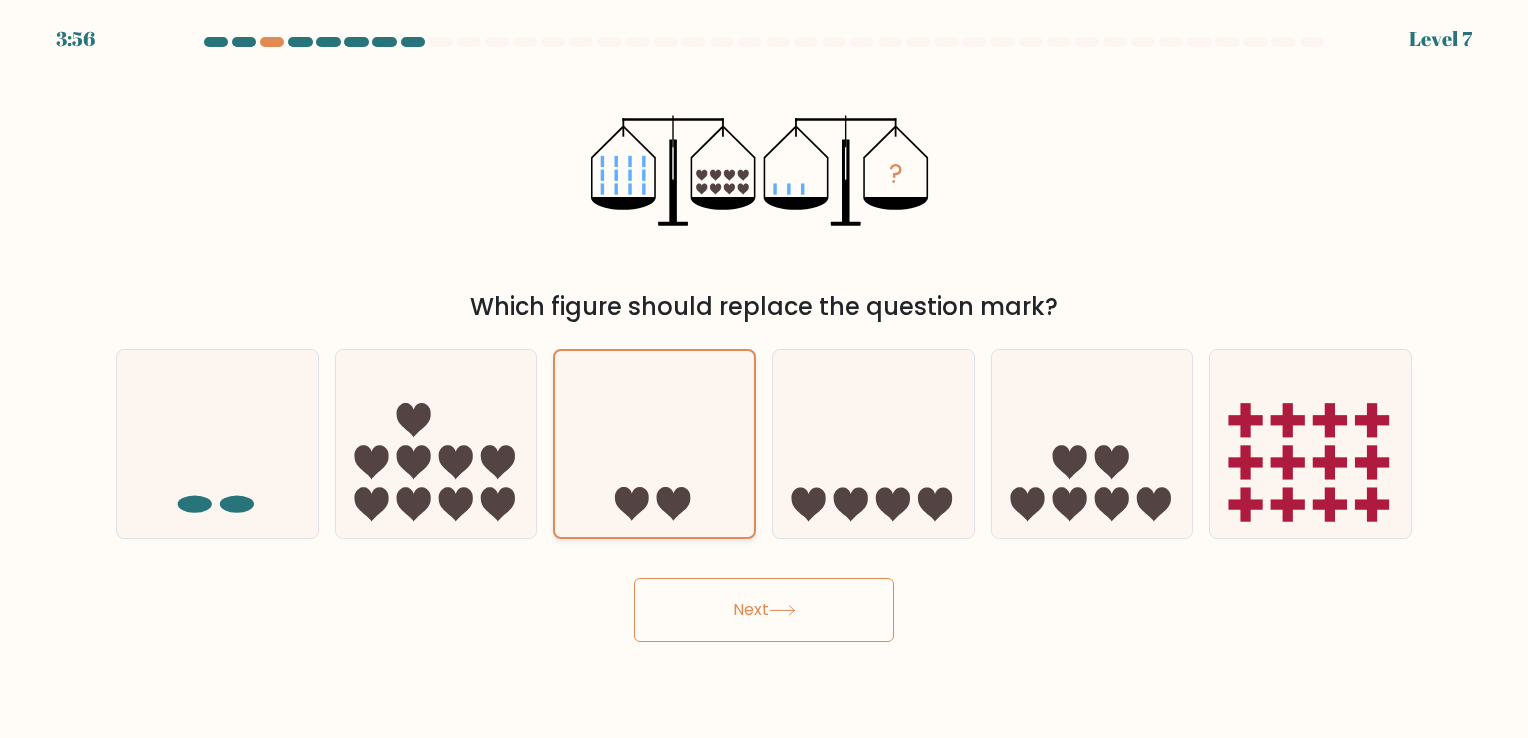click at bounding box center (654, 444) 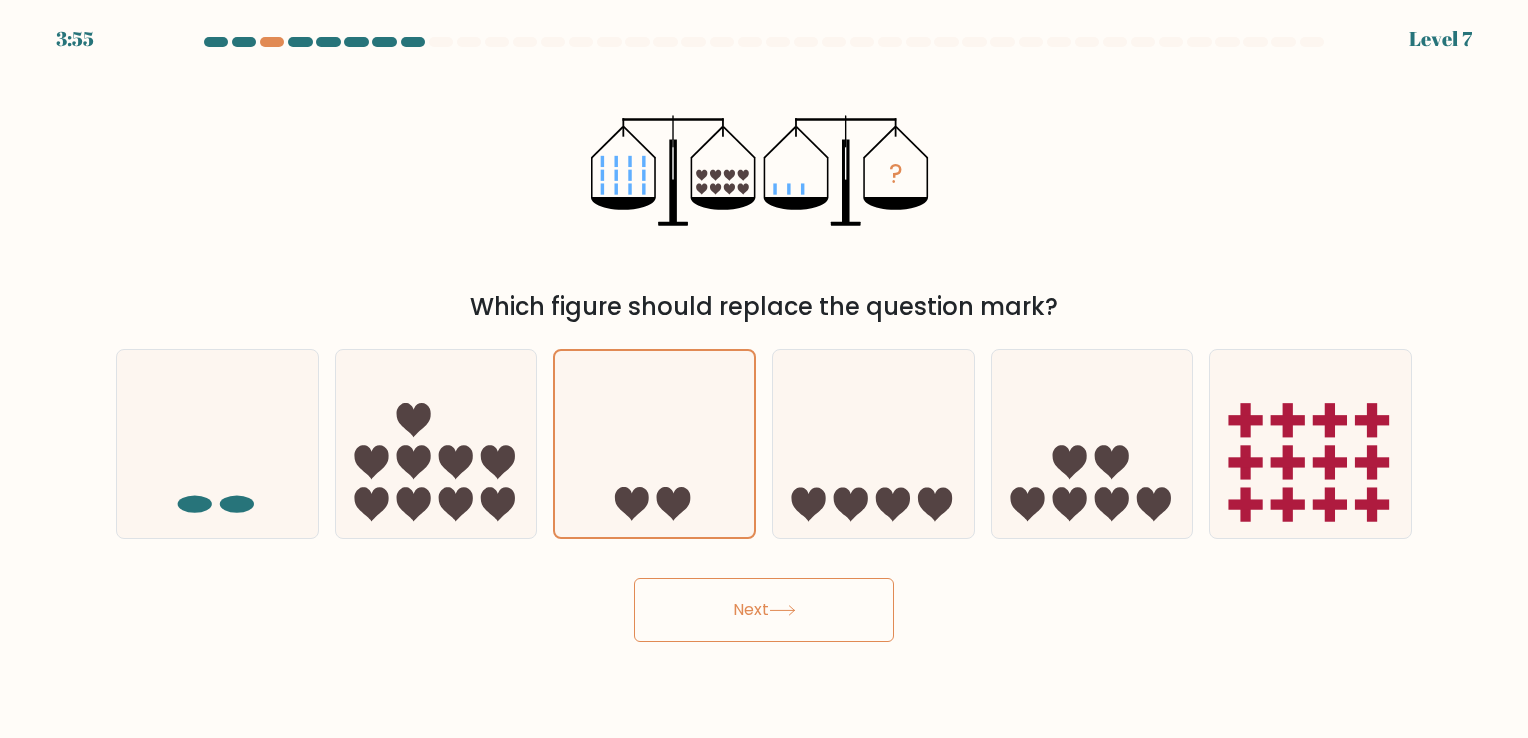 drag, startPoint x: 714, startPoint y: 486, endPoint x: 799, endPoint y: 614, distance: 153.6522 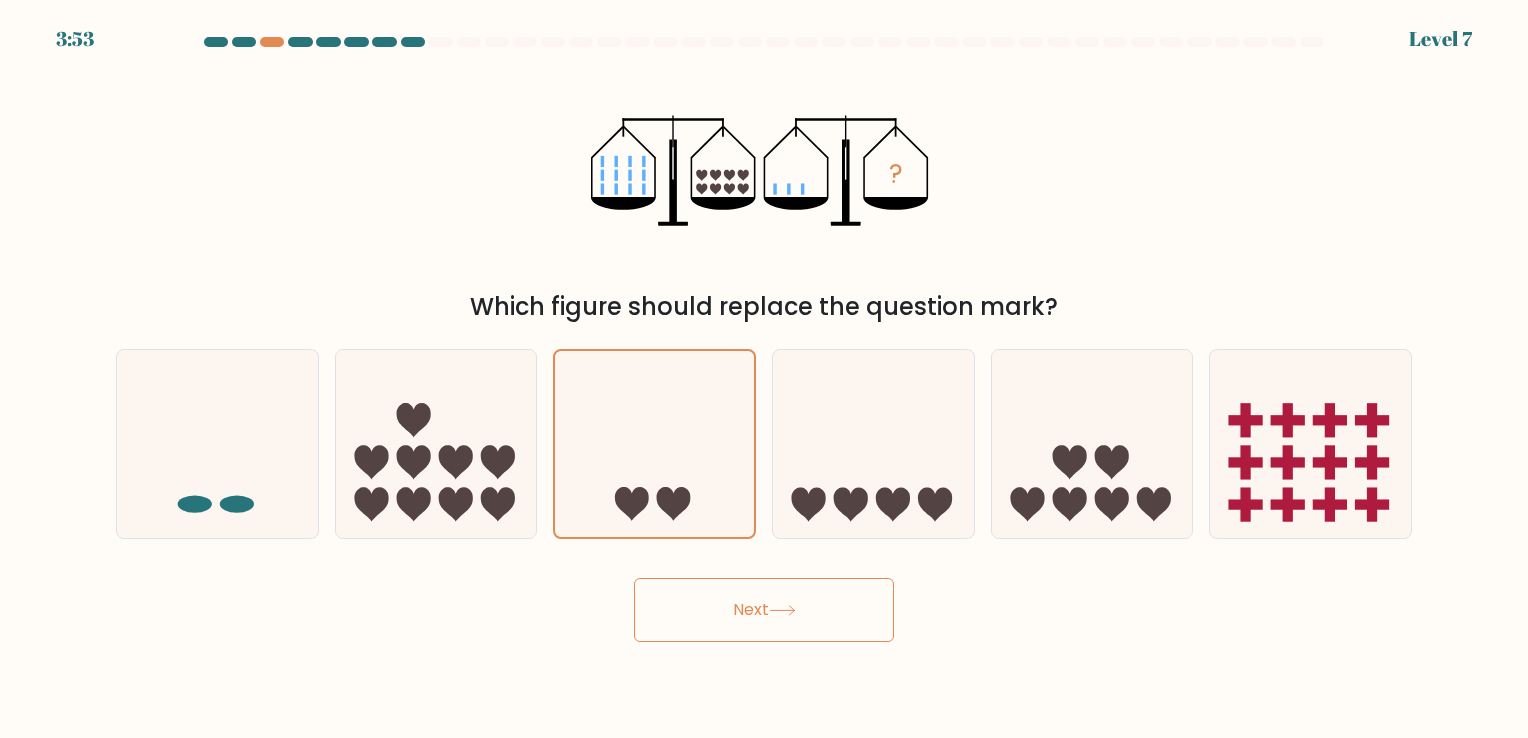 click at bounding box center (673, 224) 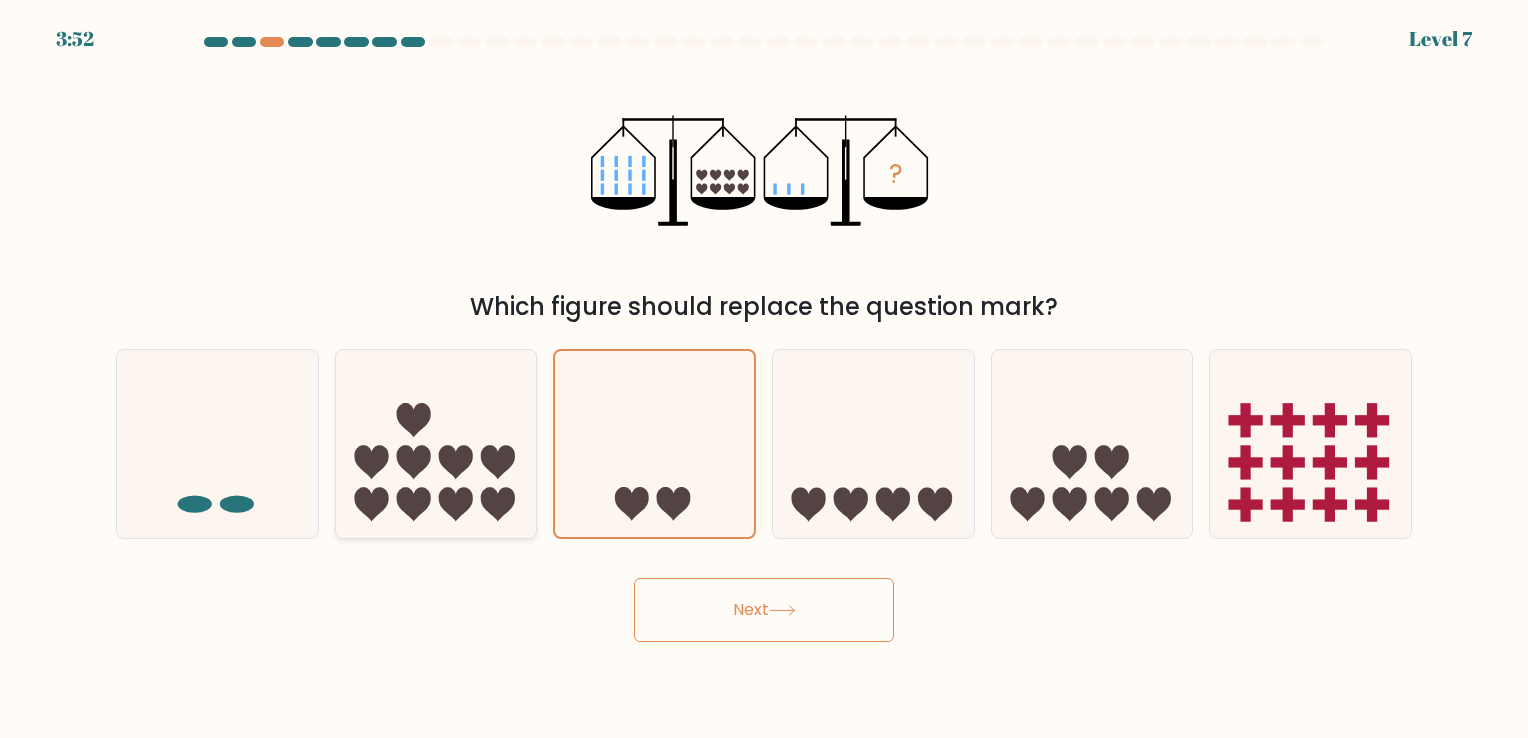 click at bounding box center [436, 444] 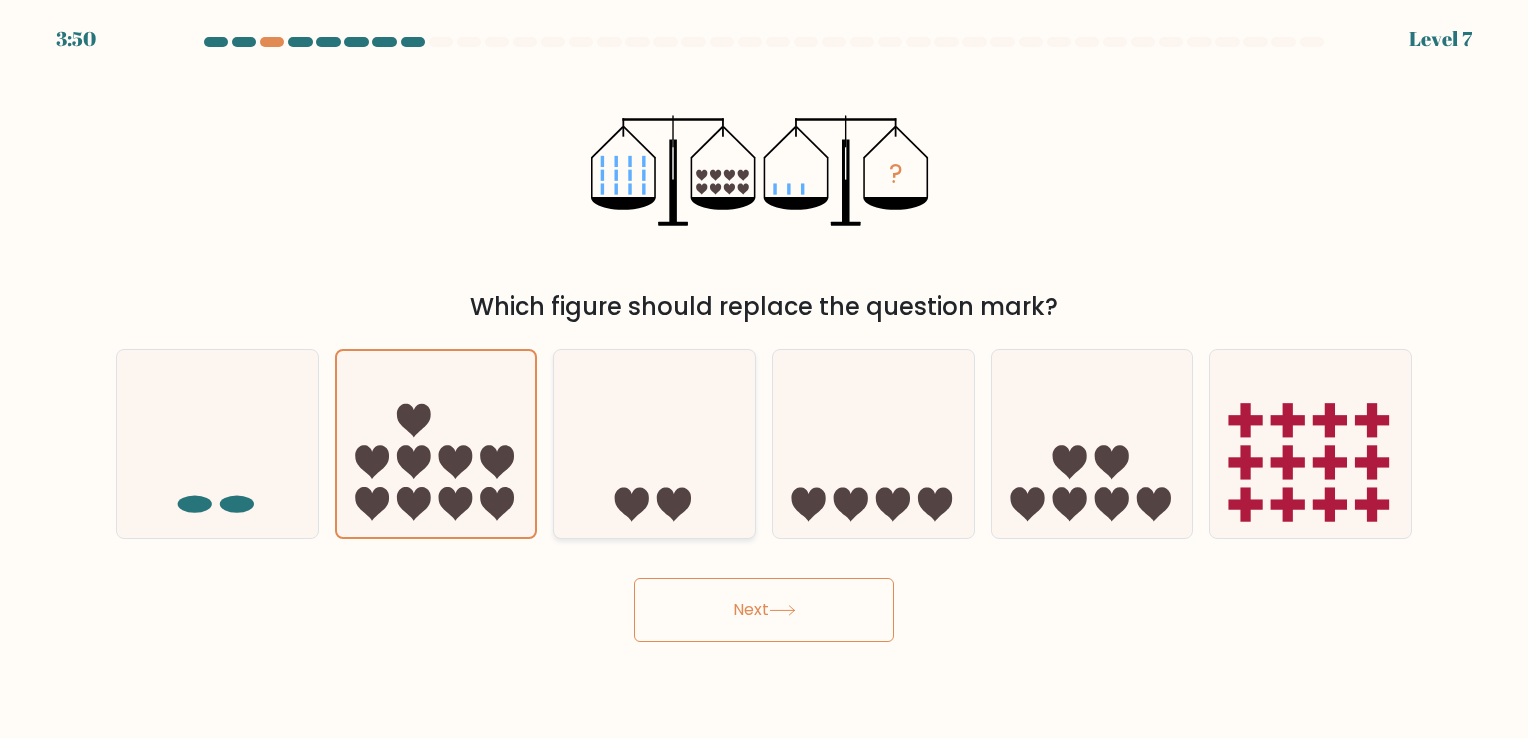 click at bounding box center (654, 444) 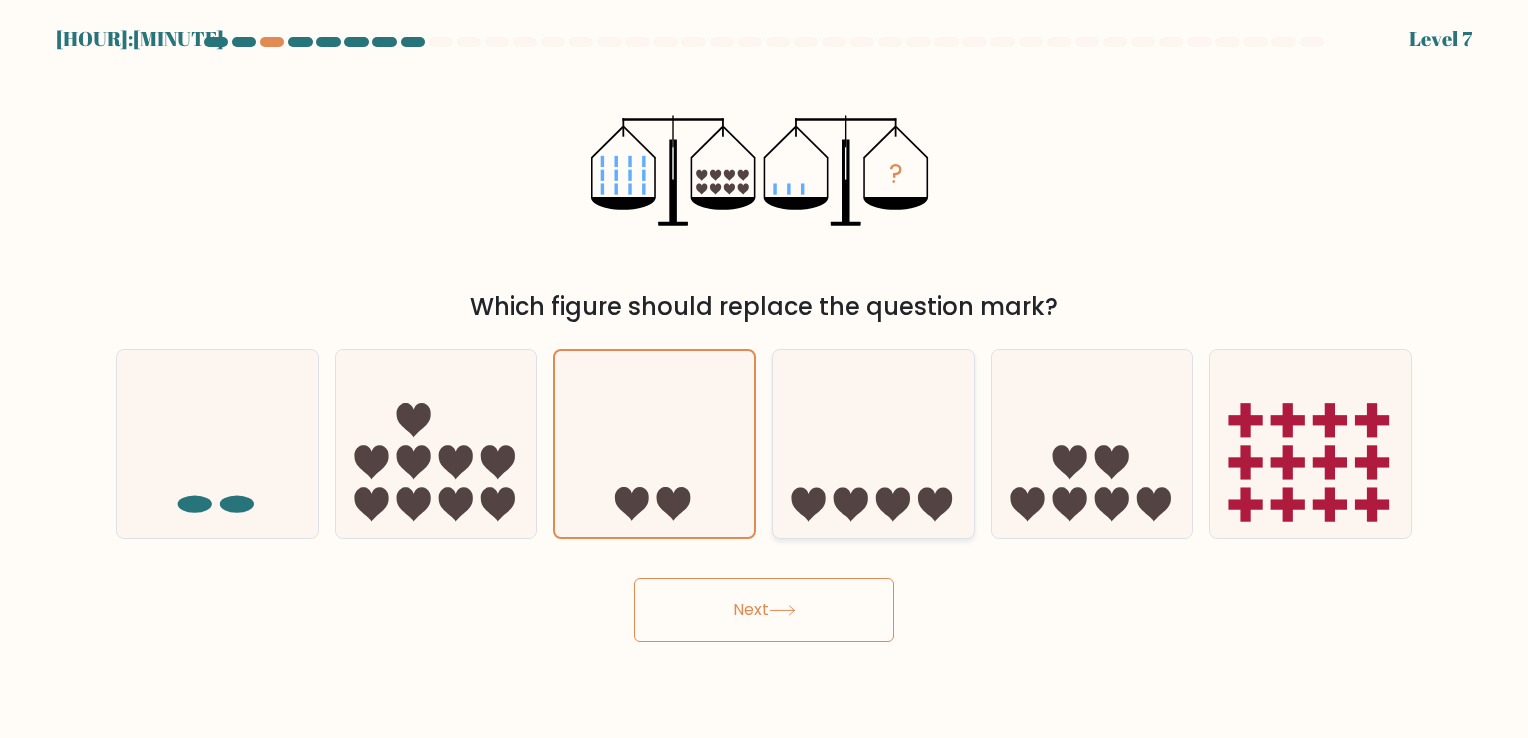 click at bounding box center [873, 444] 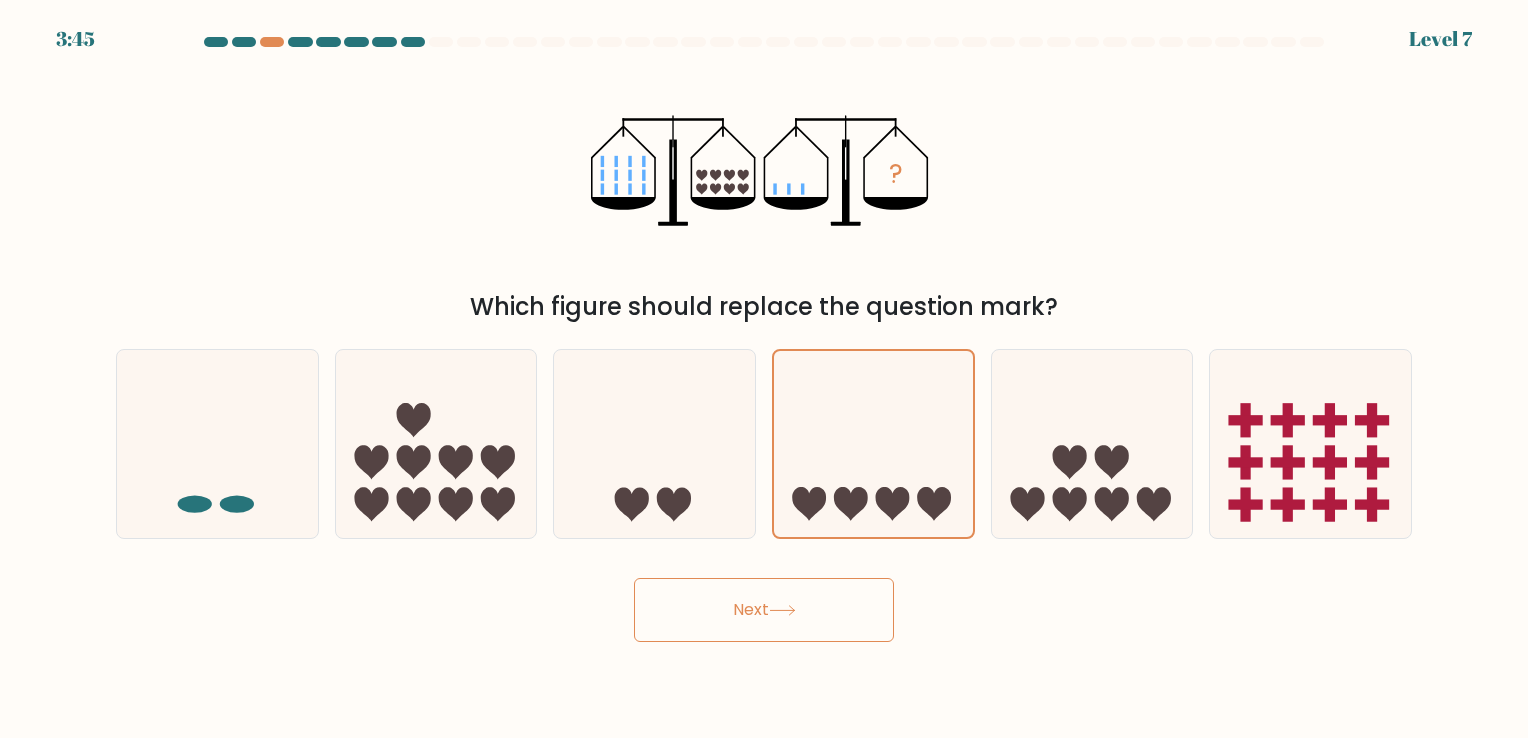 click on "Next" at bounding box center (764, 610) 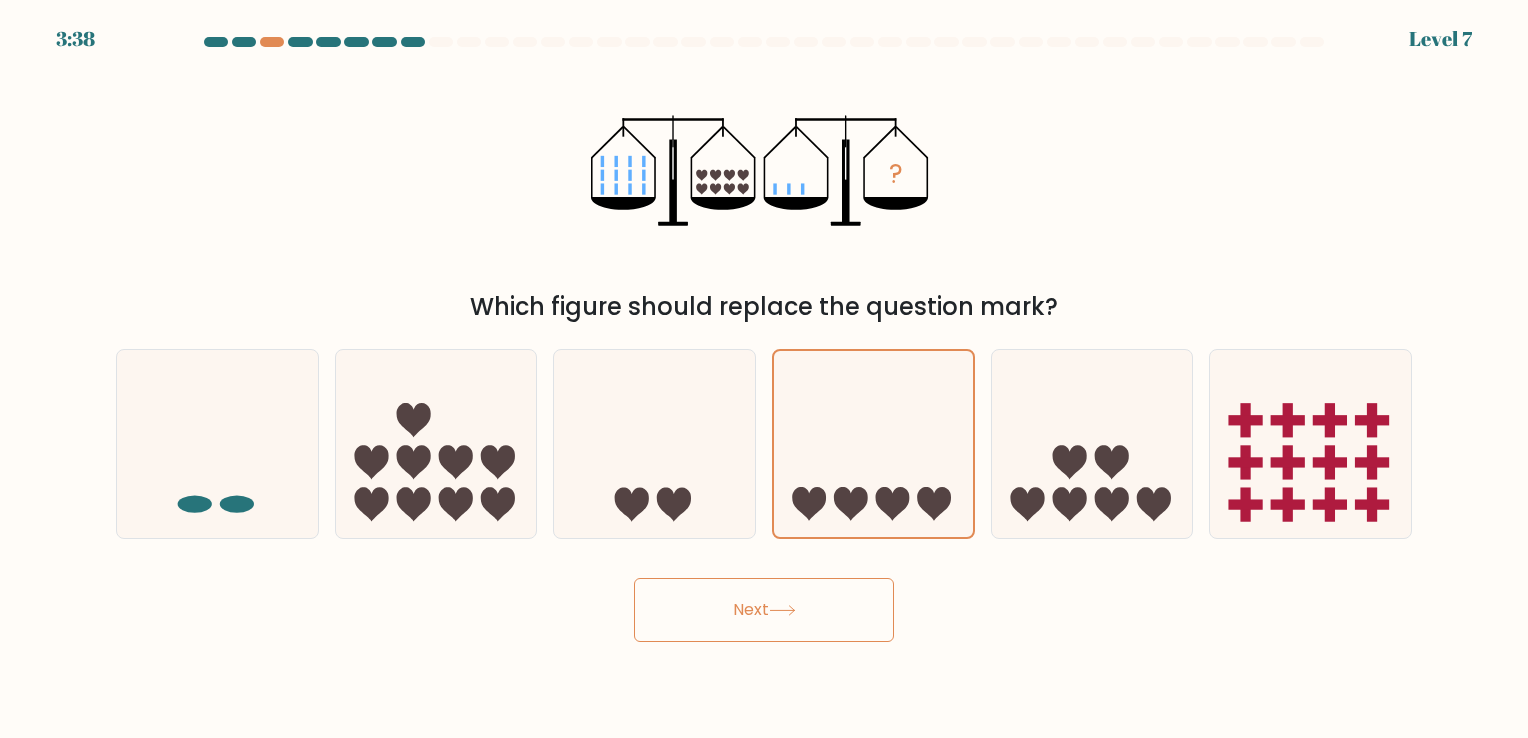 type 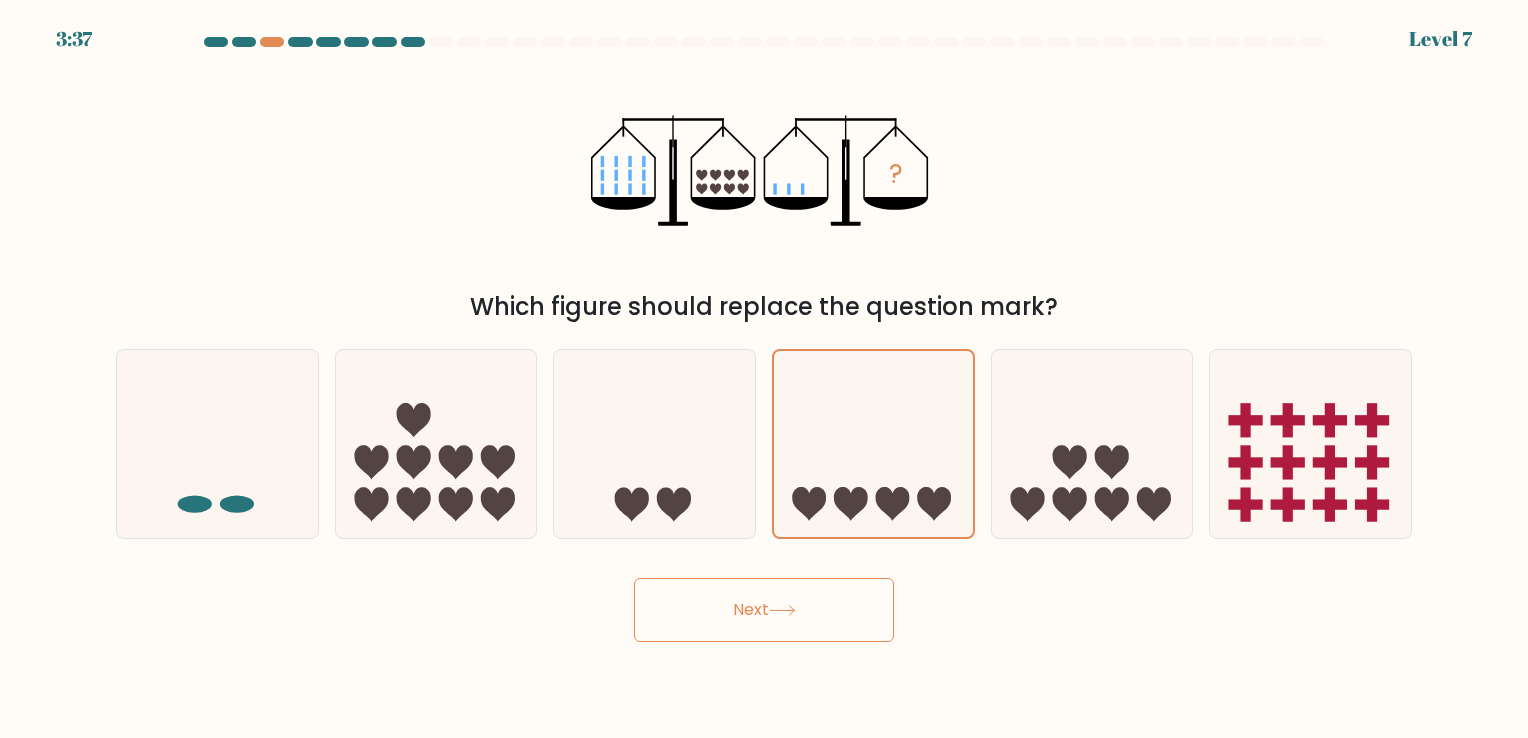click on "Next" at bounding box center [764, 610] 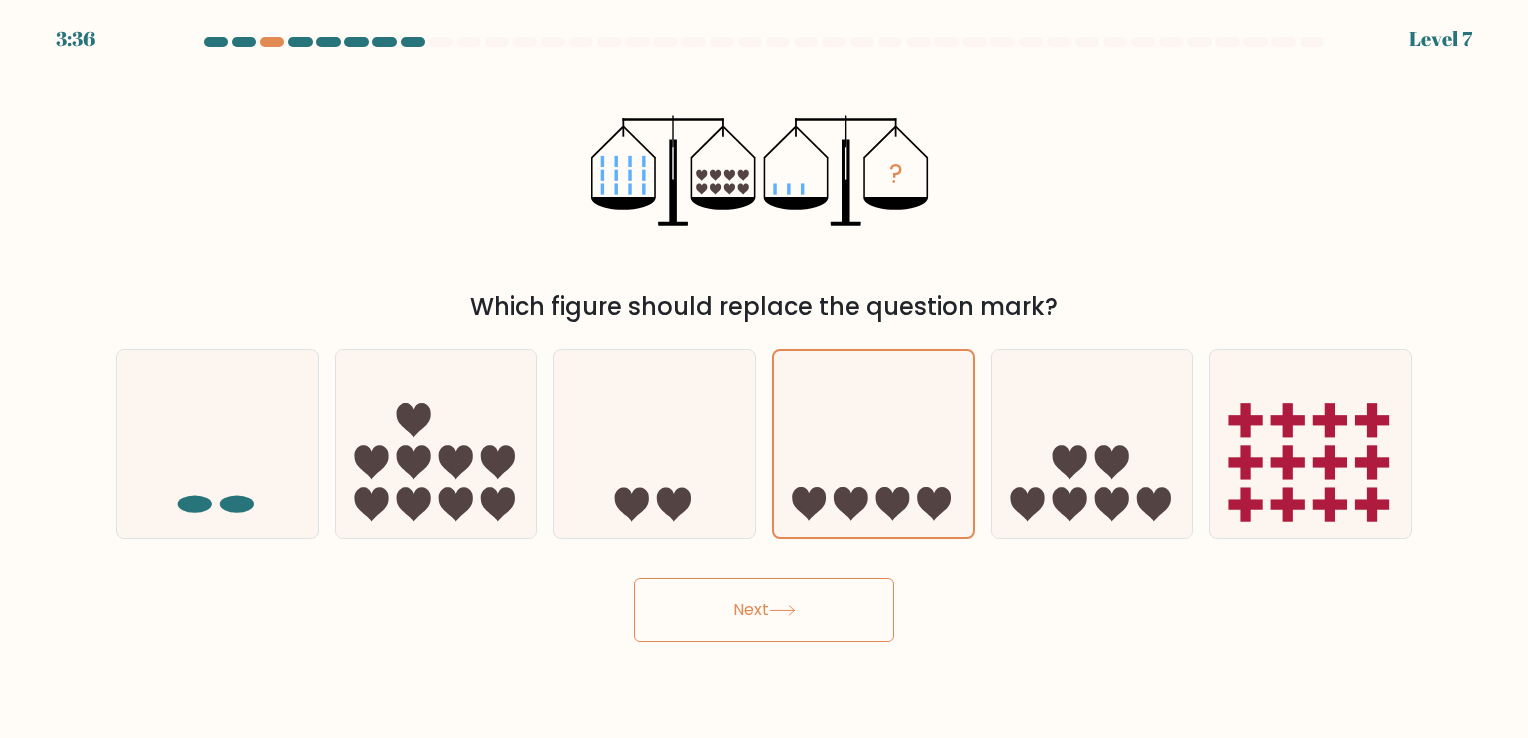 click on "Next" at bounding box center [764, 610] 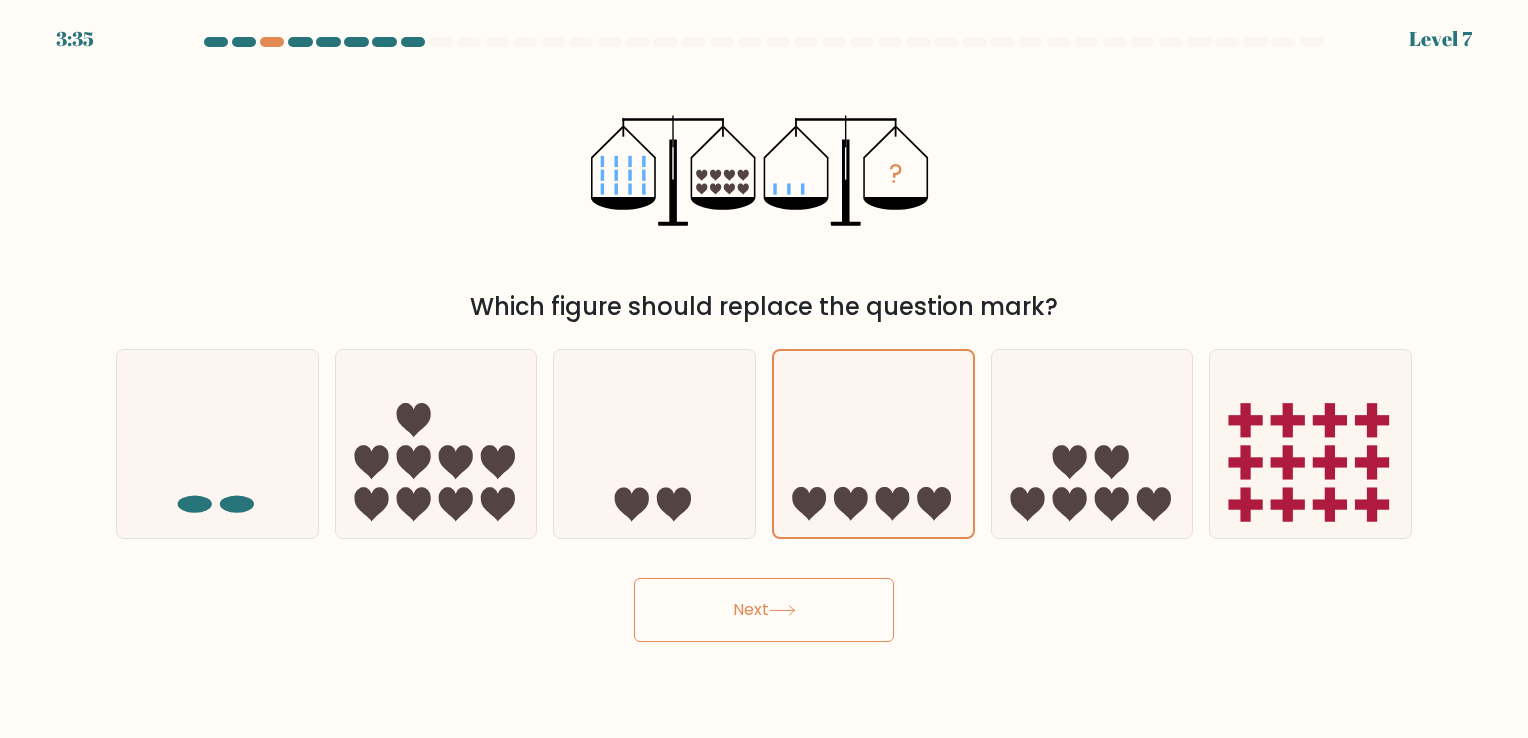 click on "Next" at bounding box center [764, 610] 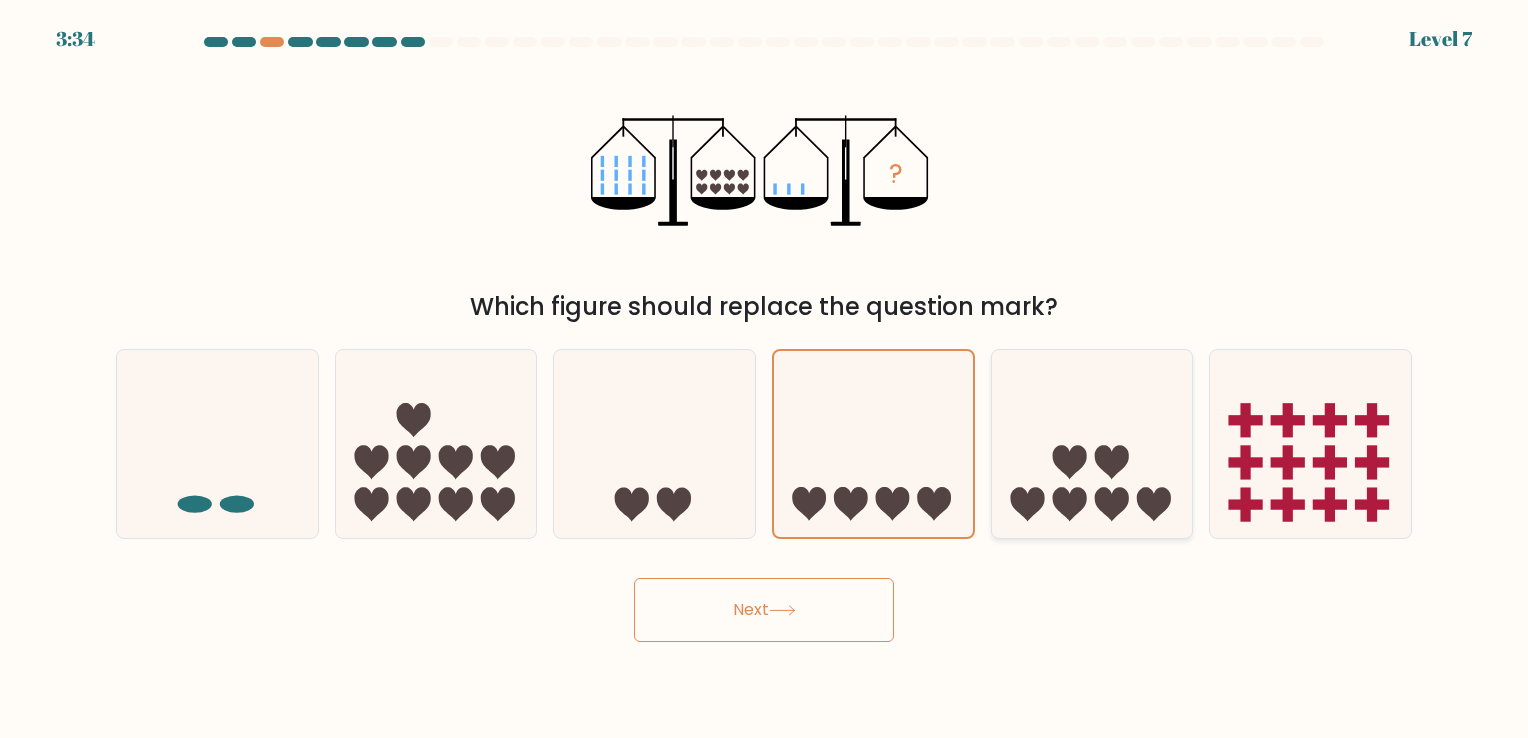 click at bounding box center [1069, 505] 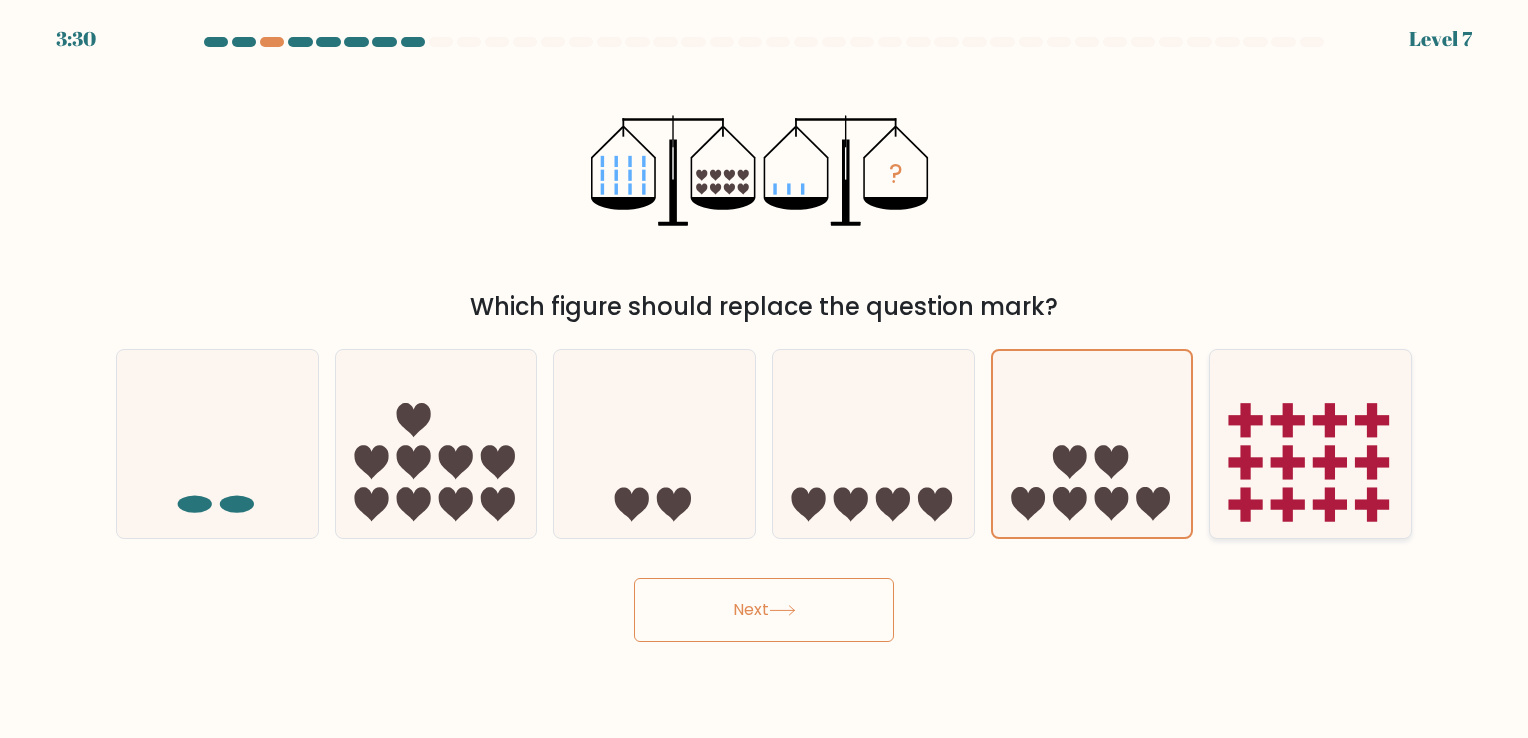 click at bounding box center [1310, 444] 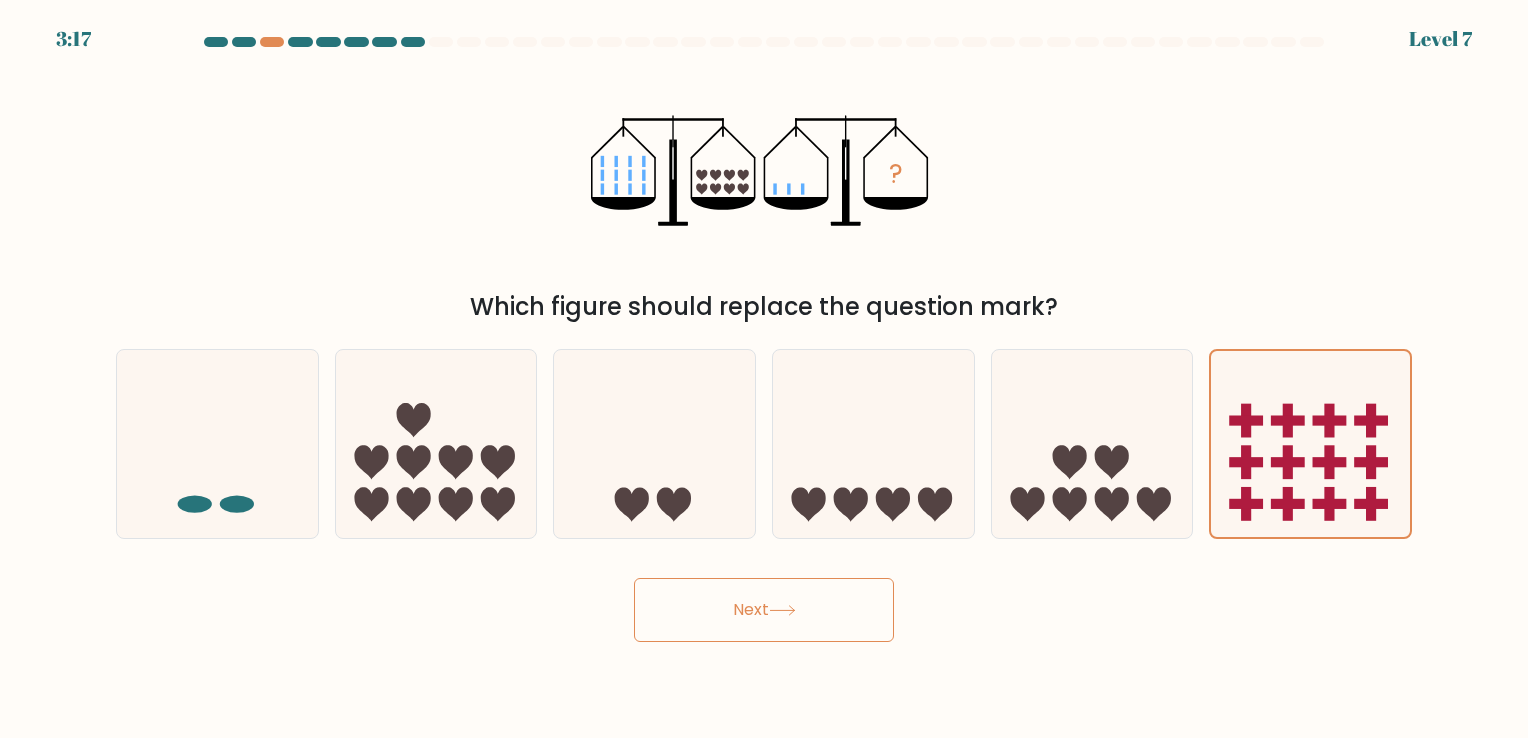 click on "Next" at bounding box center (764, 602) 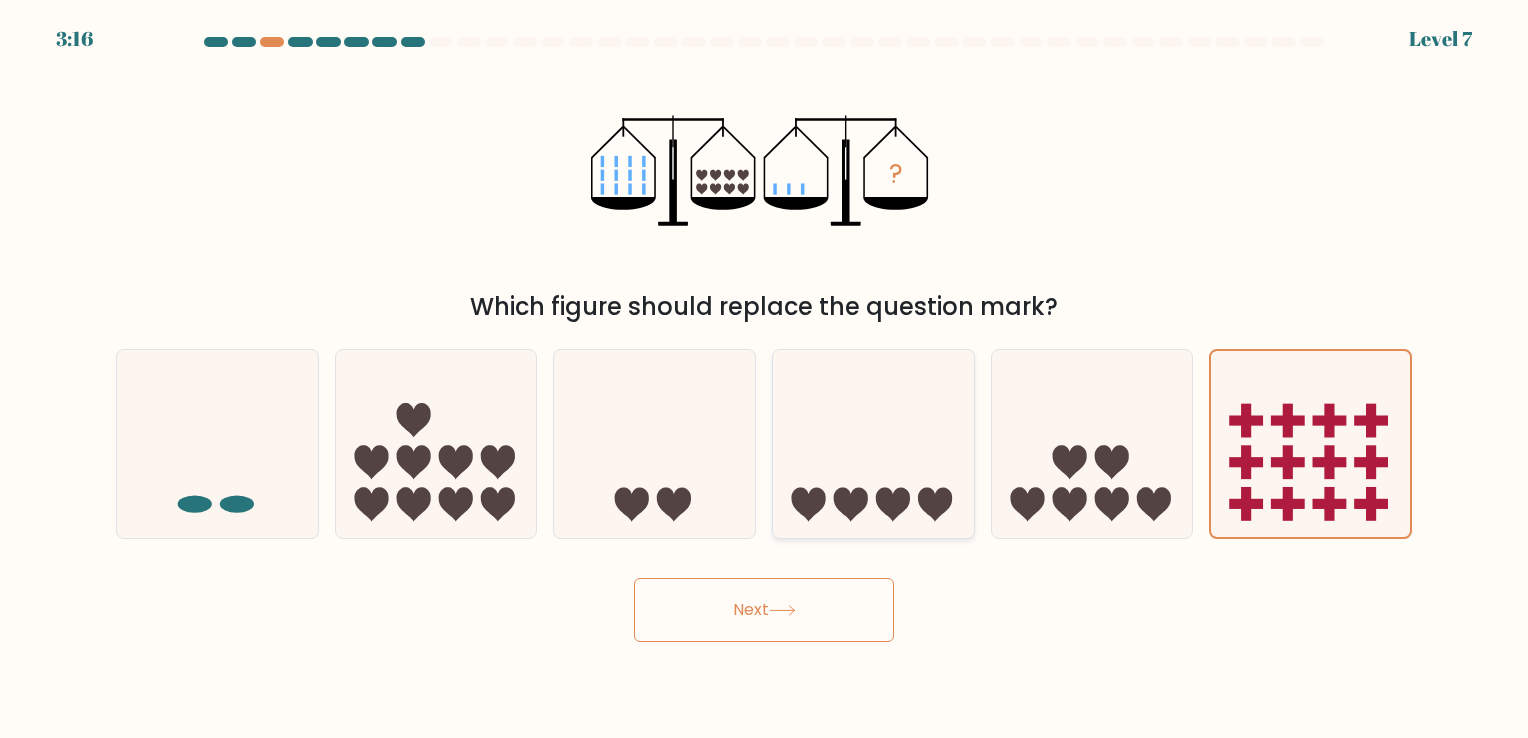 click at bounding box center [873, 444] 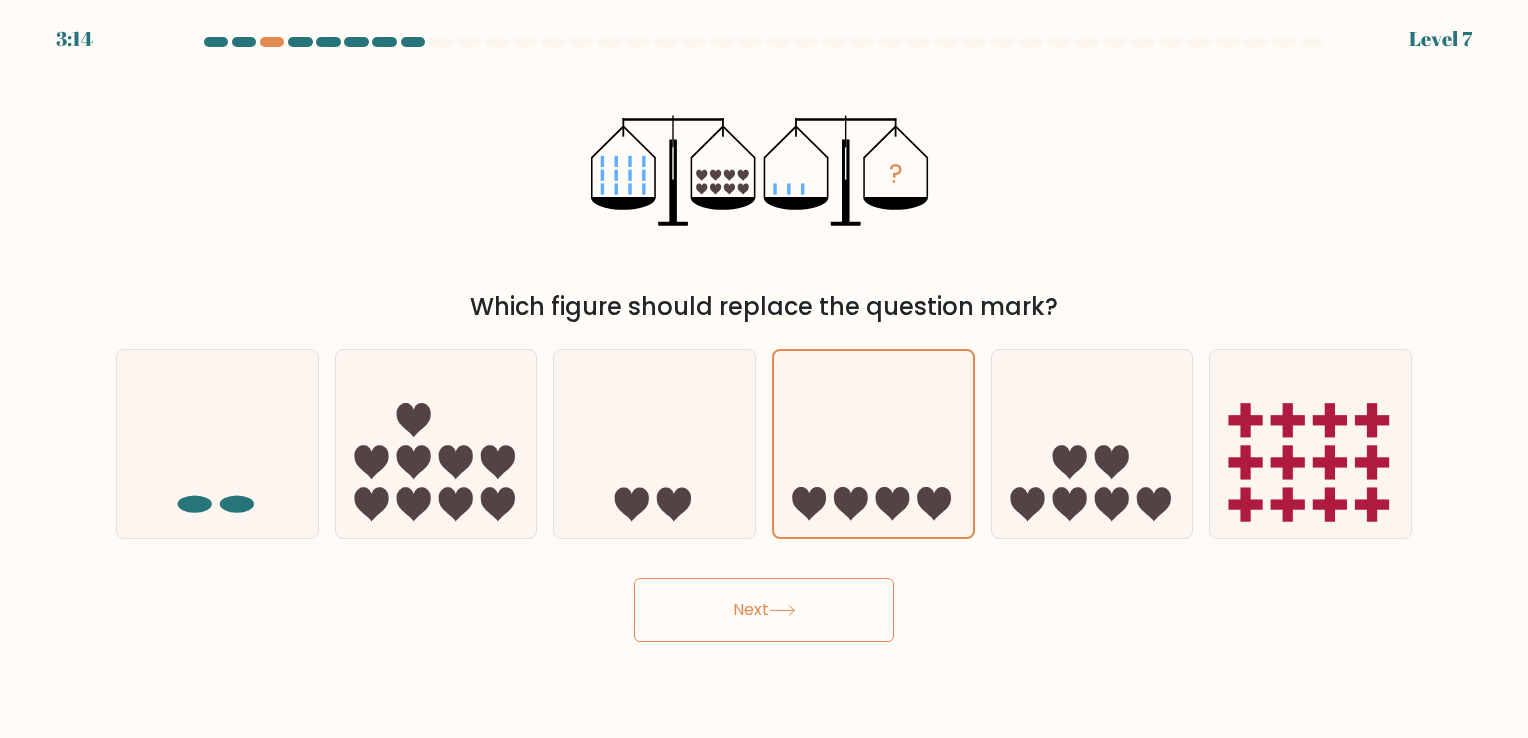 click on "Next" at bounding box center [764, 610] 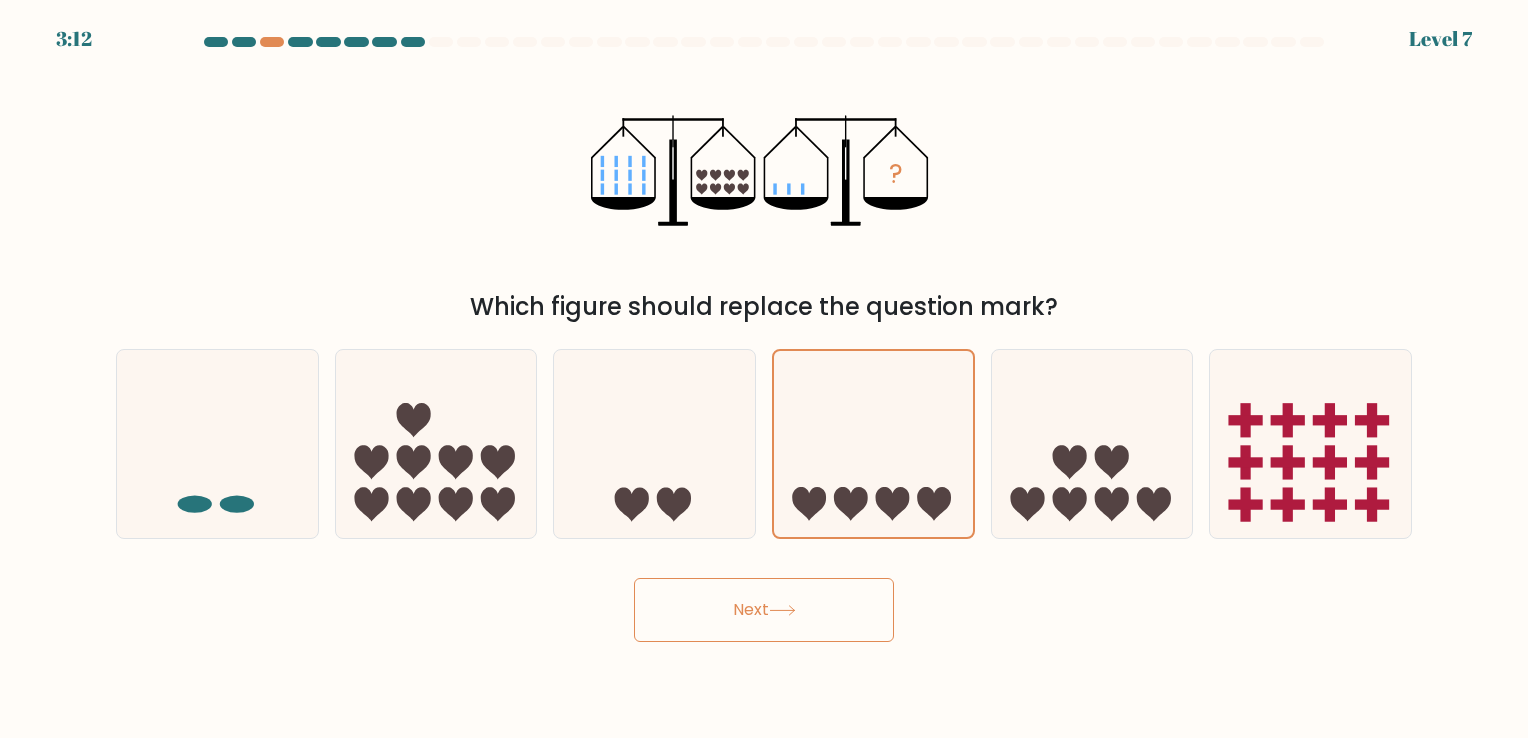 click on "Next" at bounding box center [764, 610] 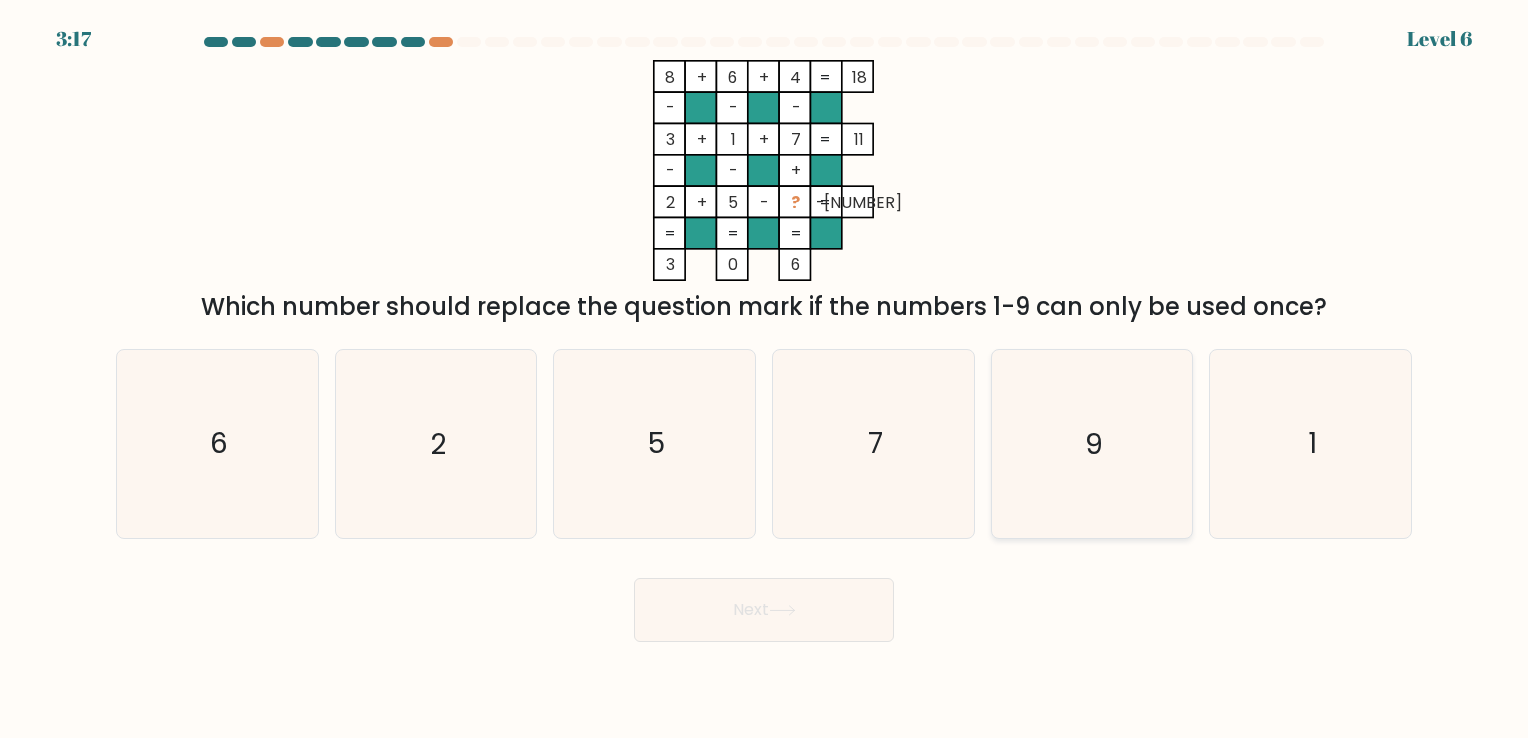 click on "9" at bounding box center [1091, 443] 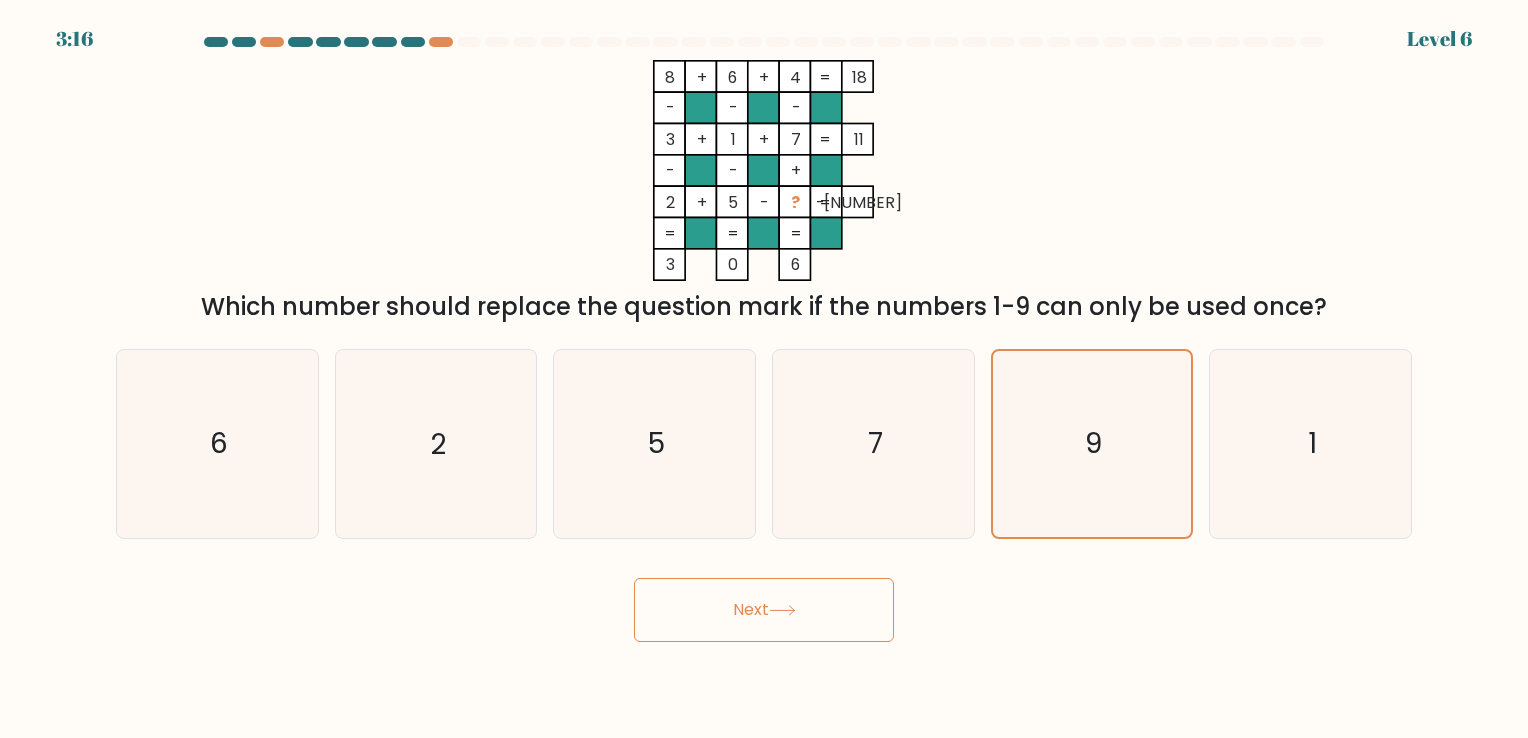click at bounding box center [782, 610] 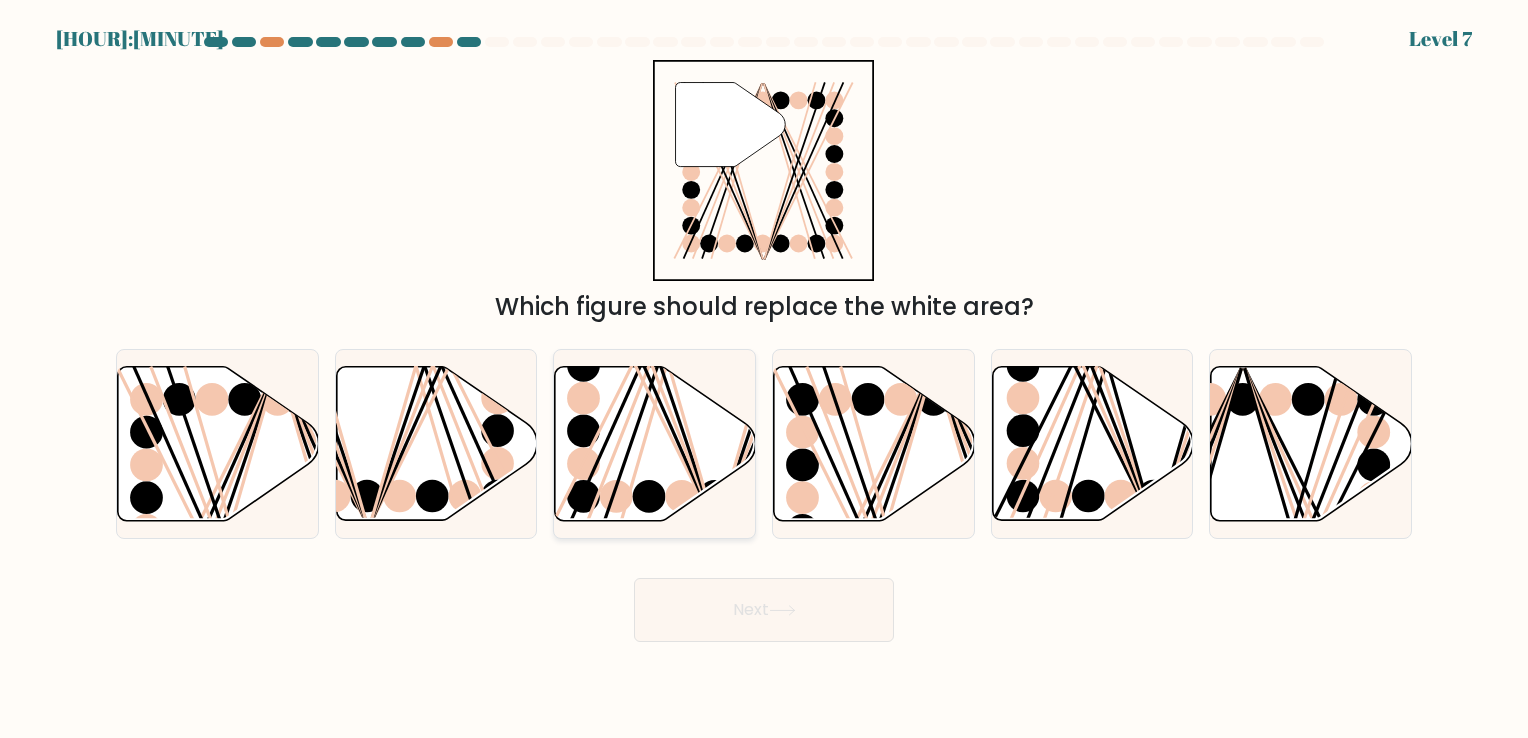 click at bounding box center [655, 443] 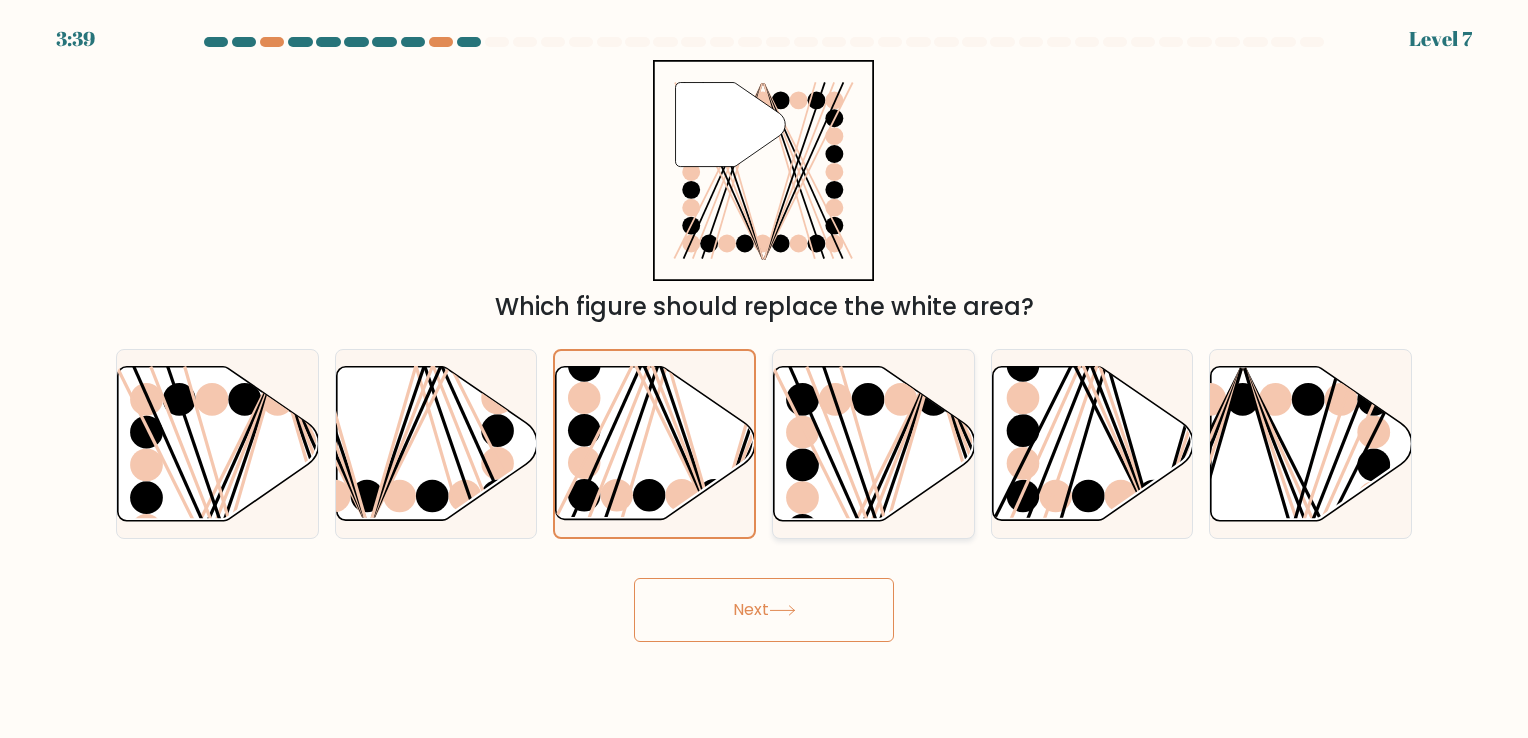 click at bounding box center [852, 528] 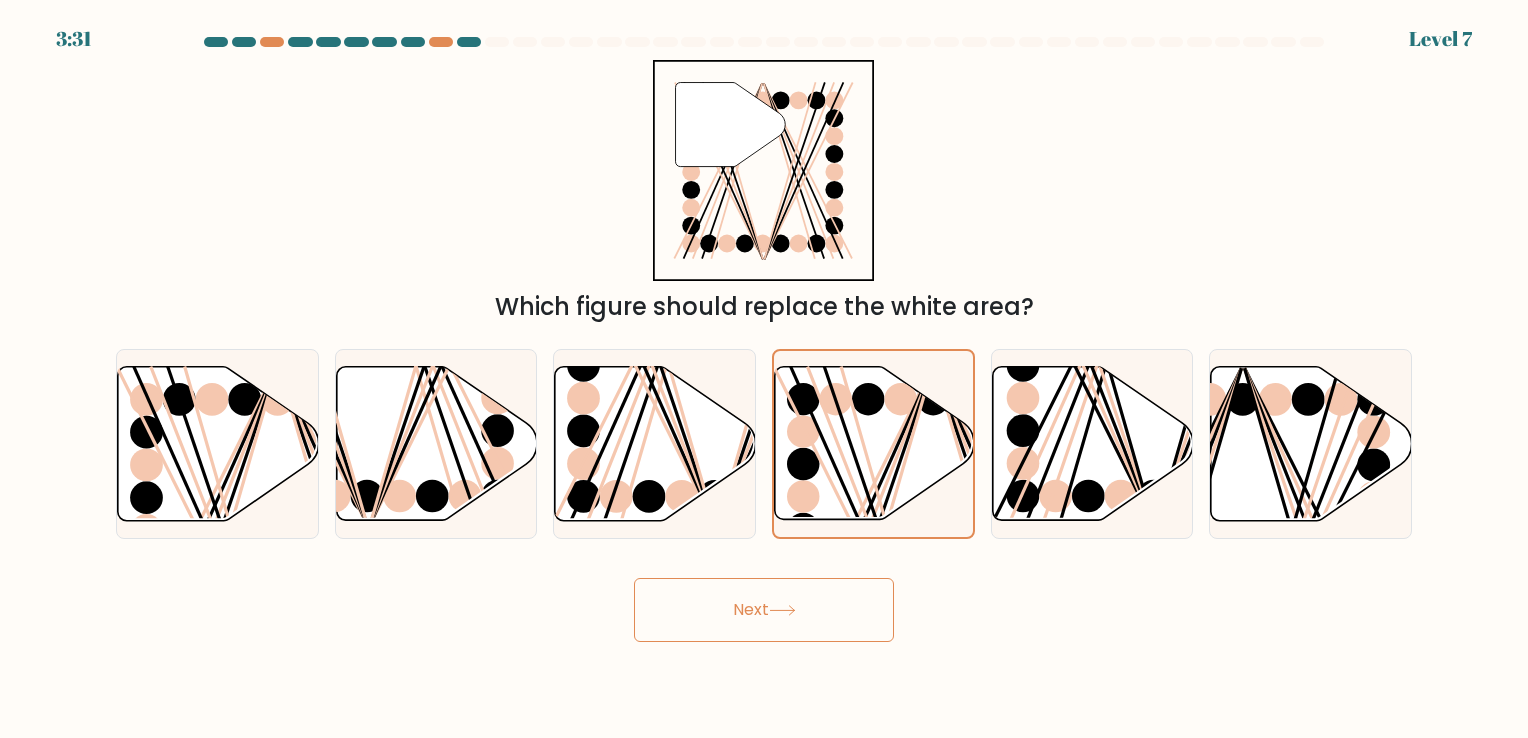 click on "Next" at bounding box center (764, 610) 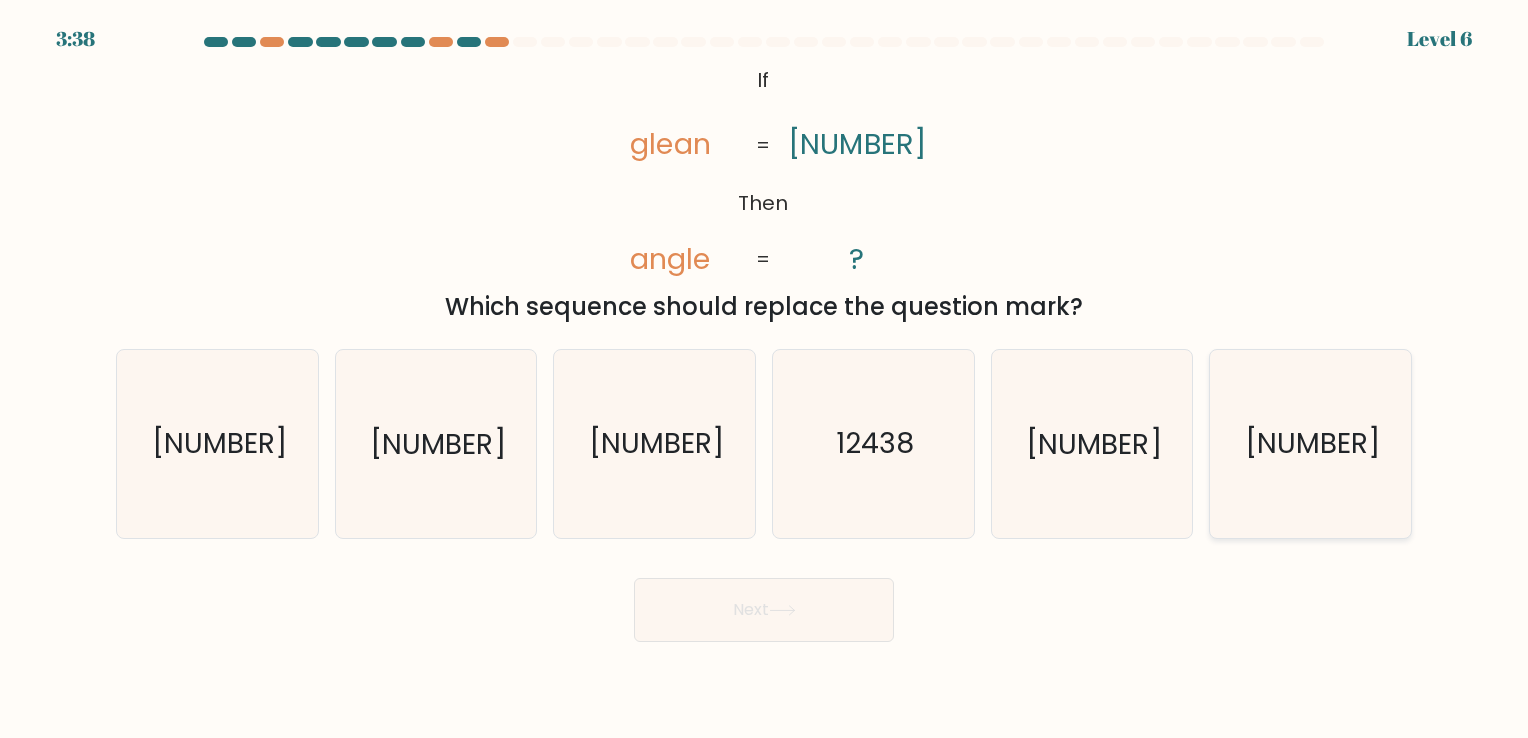 click on "24318" at bounding box center (1310, 443) 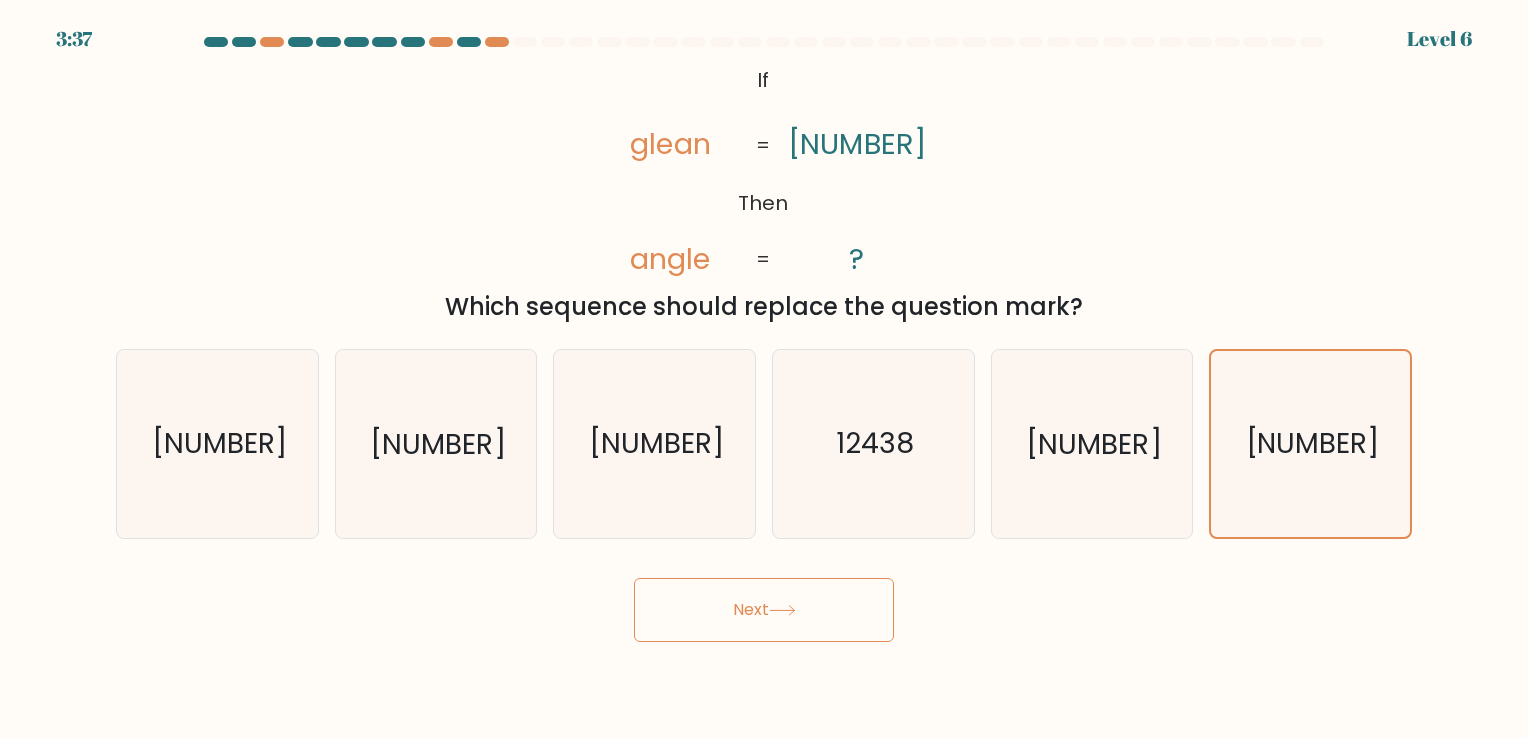 click on "Next" at bounding box center (764, 610) 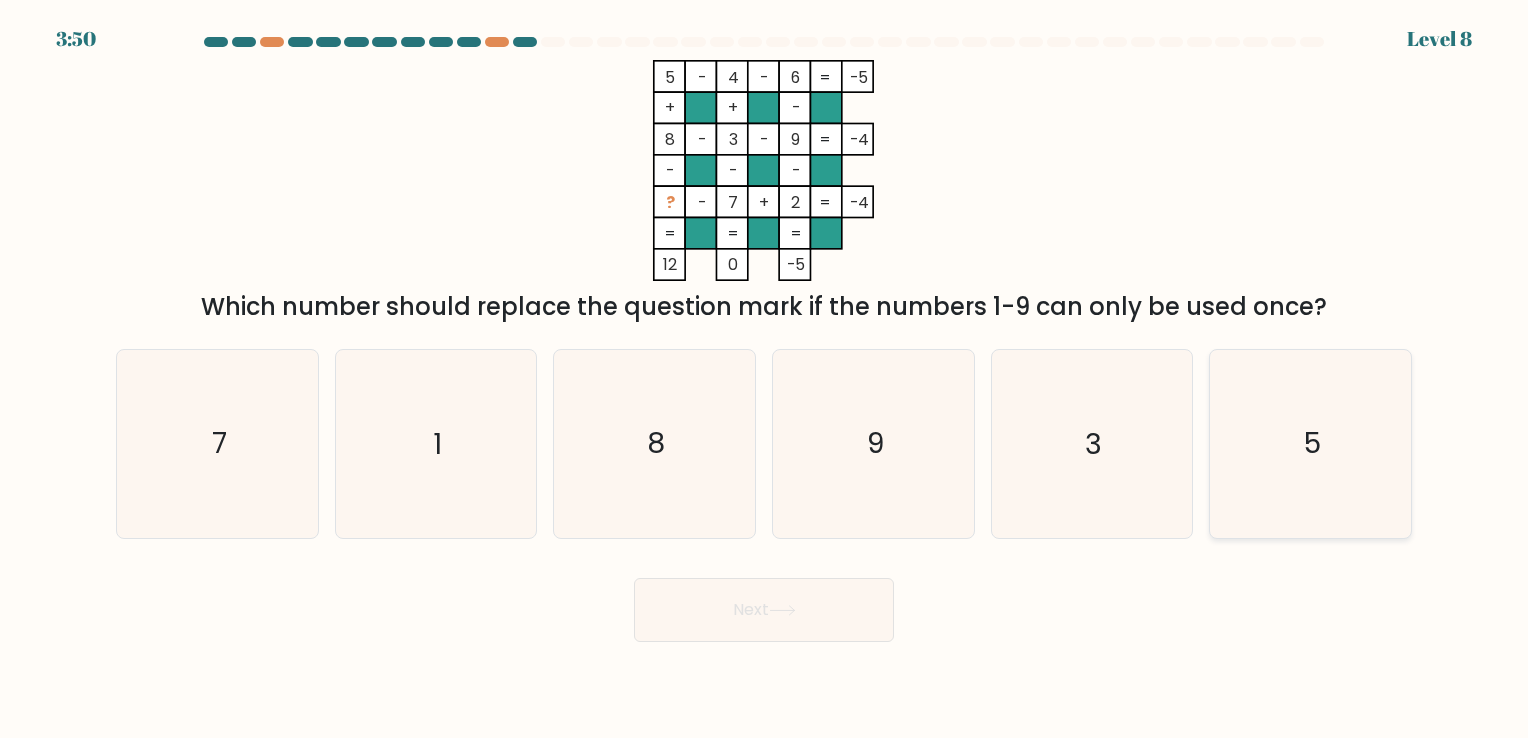 click on "5" at bounding box center [1310, 443] 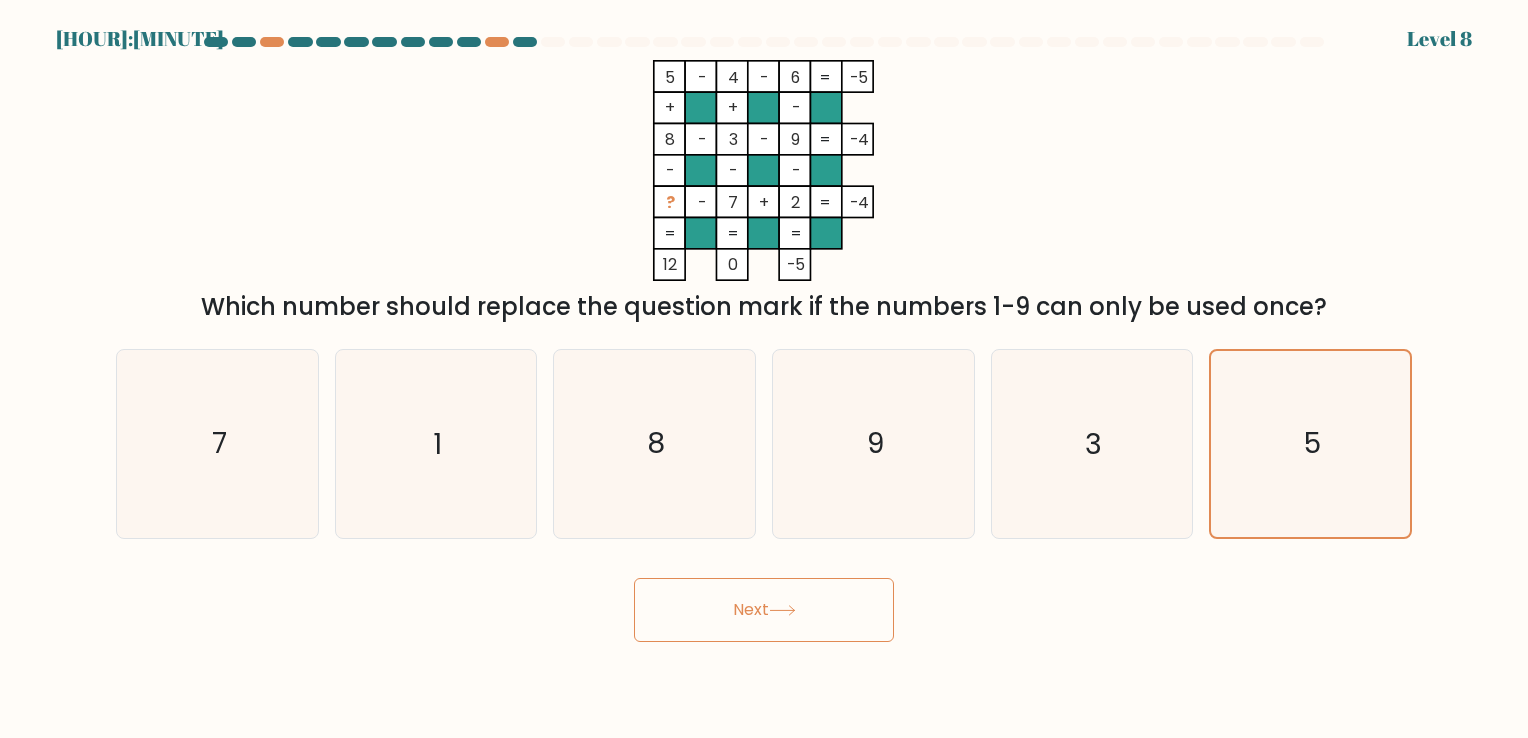 click on "Next" at bounding box center (764, 610) 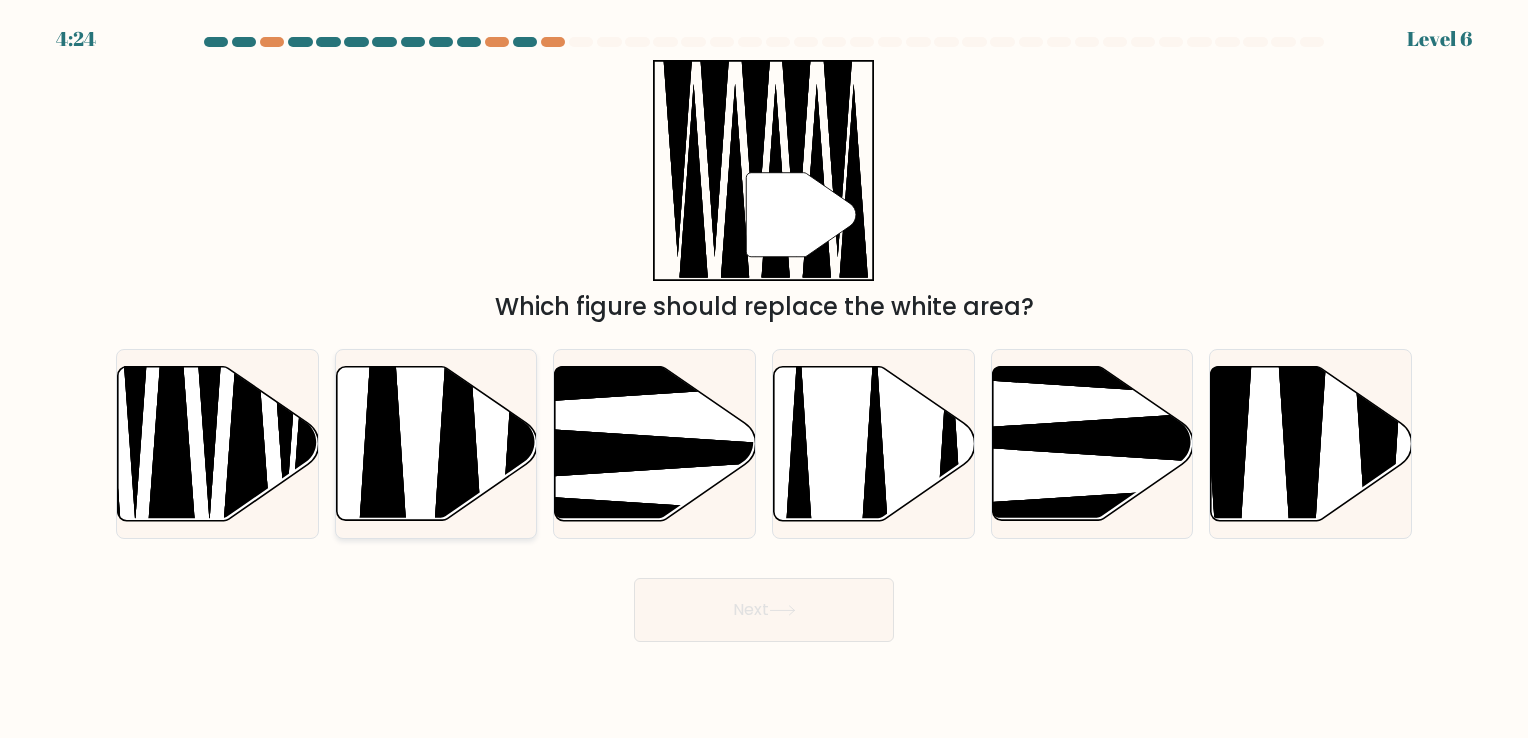 click at bounding box center (436, 443) 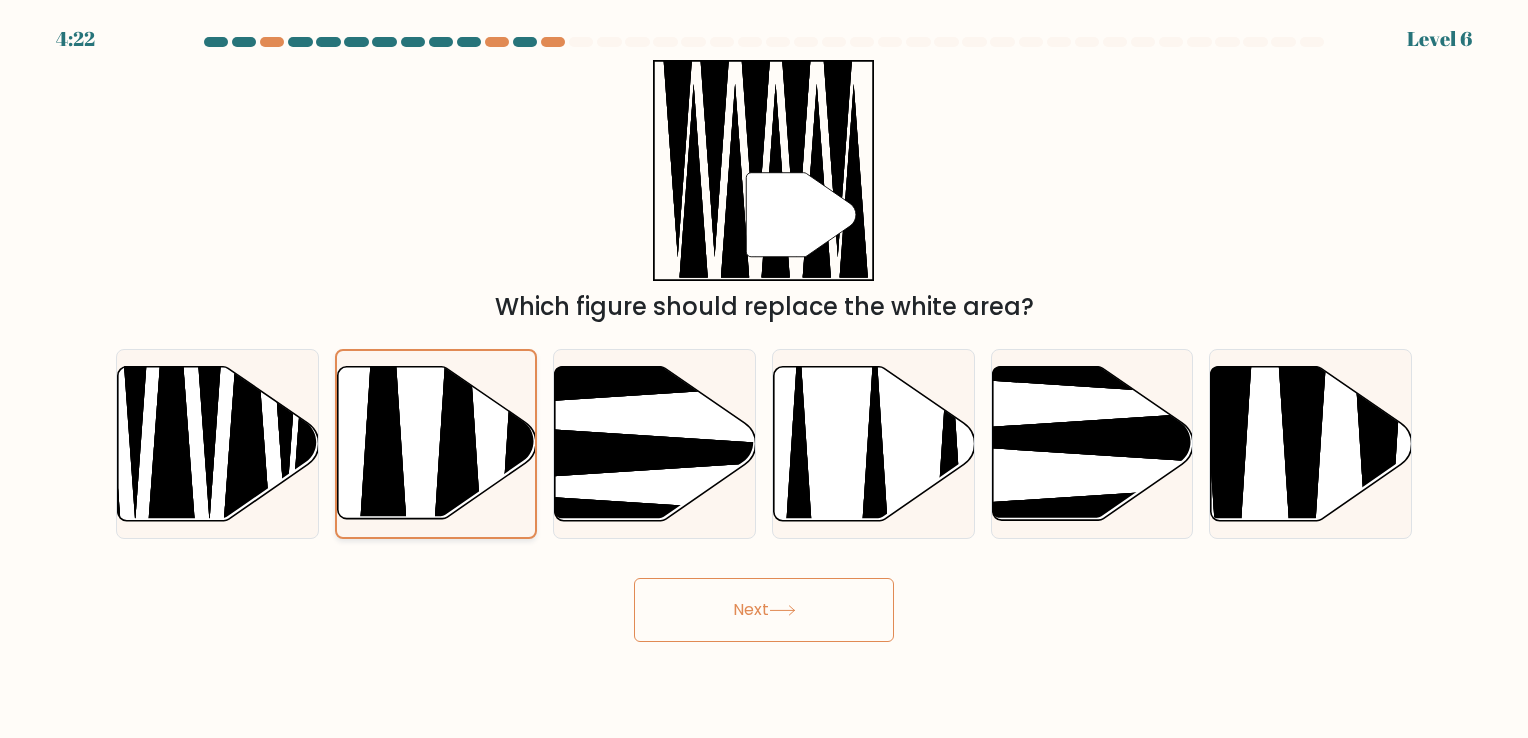 click at bounding box center [382, 363] 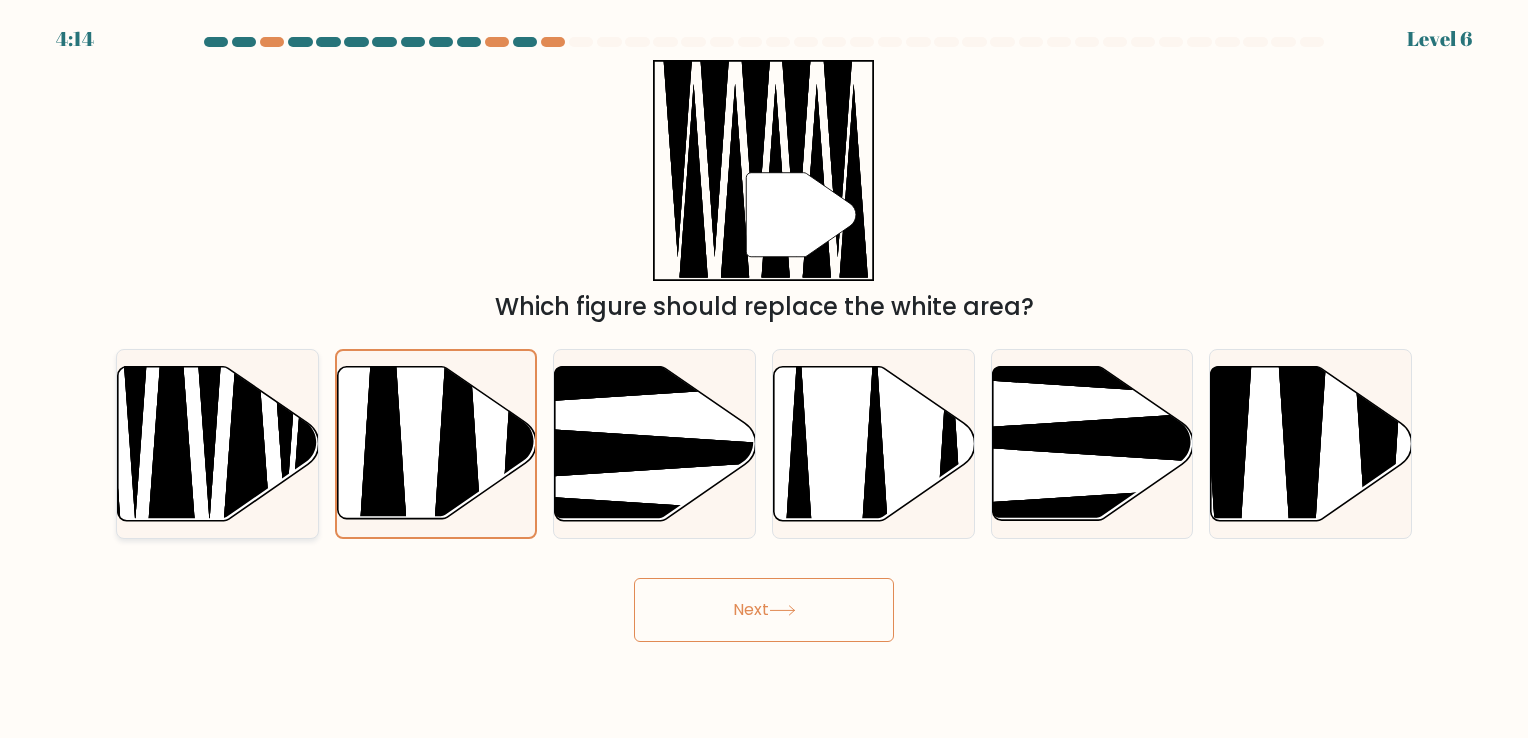 click at bounding box center [218, 443] 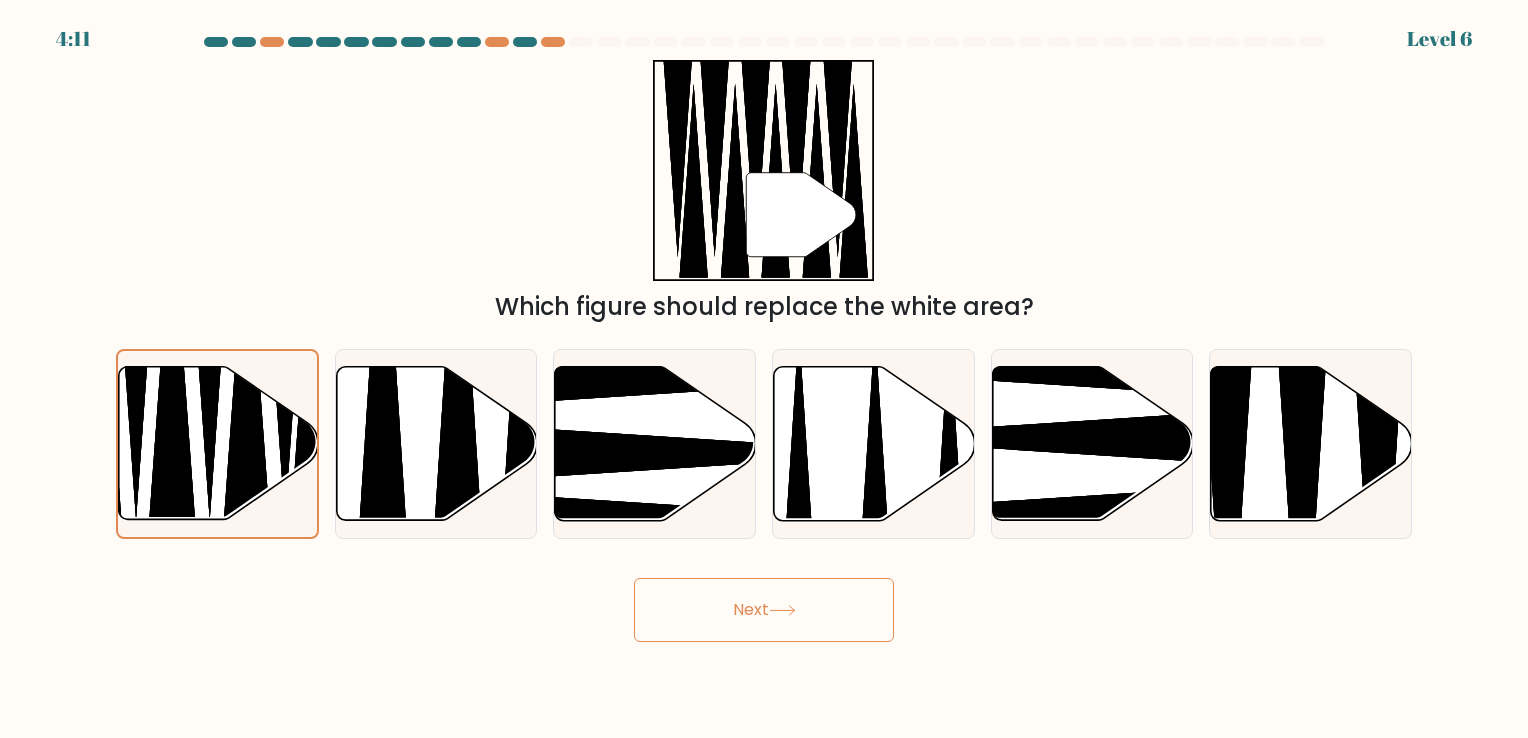 click on "Next" at bounding box center [764, 610] 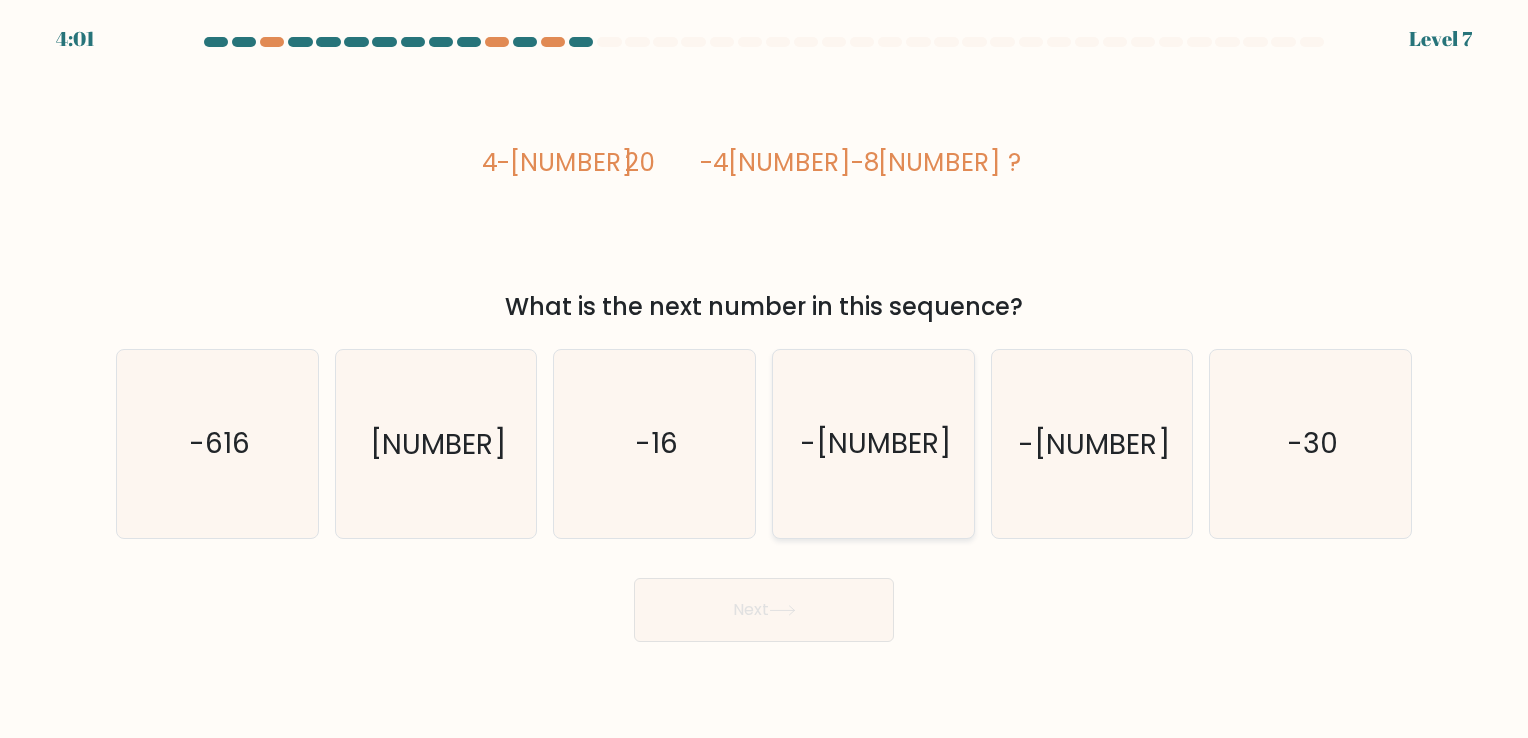 click on "-40" at bounding box center (873, 443) 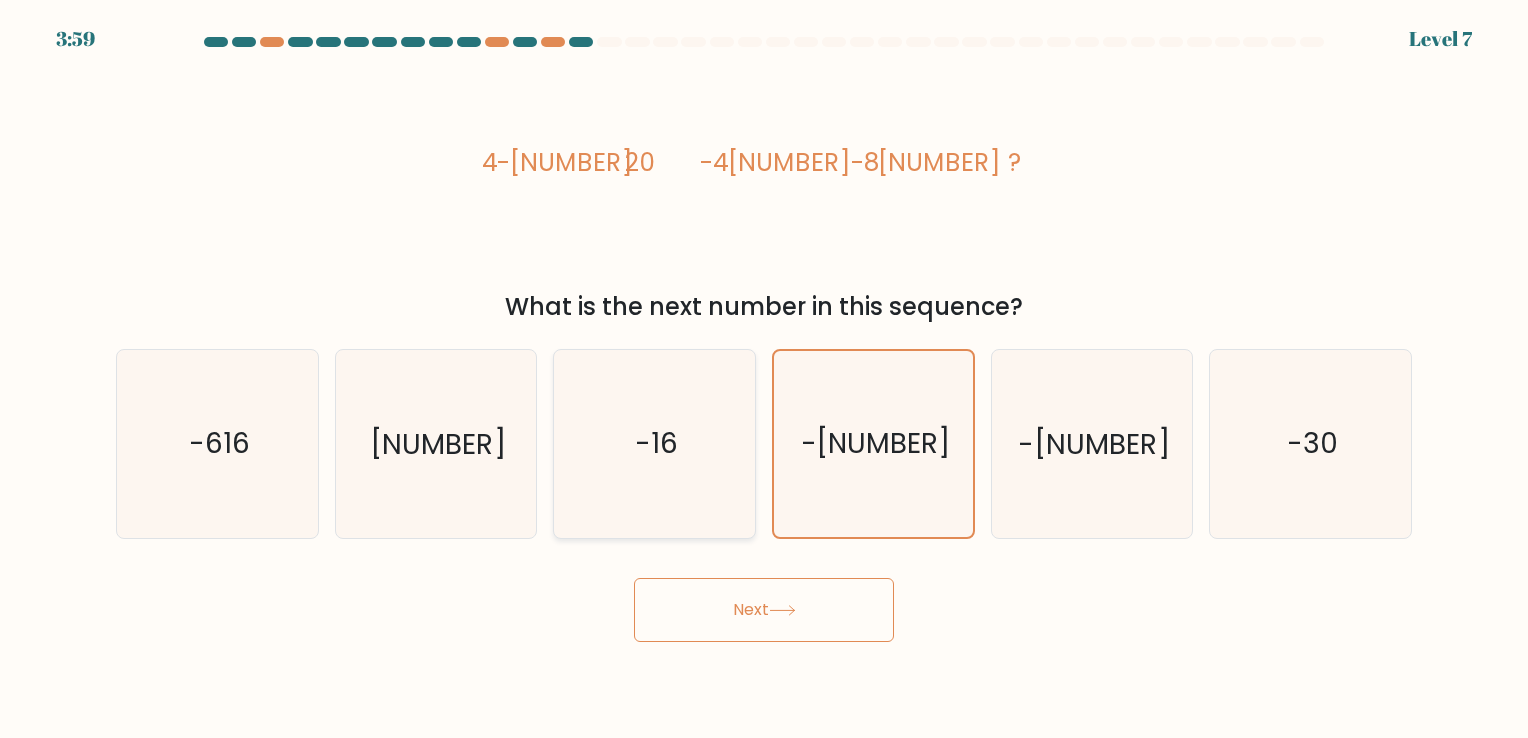 click on "-16" at bounding box center [656, 444] 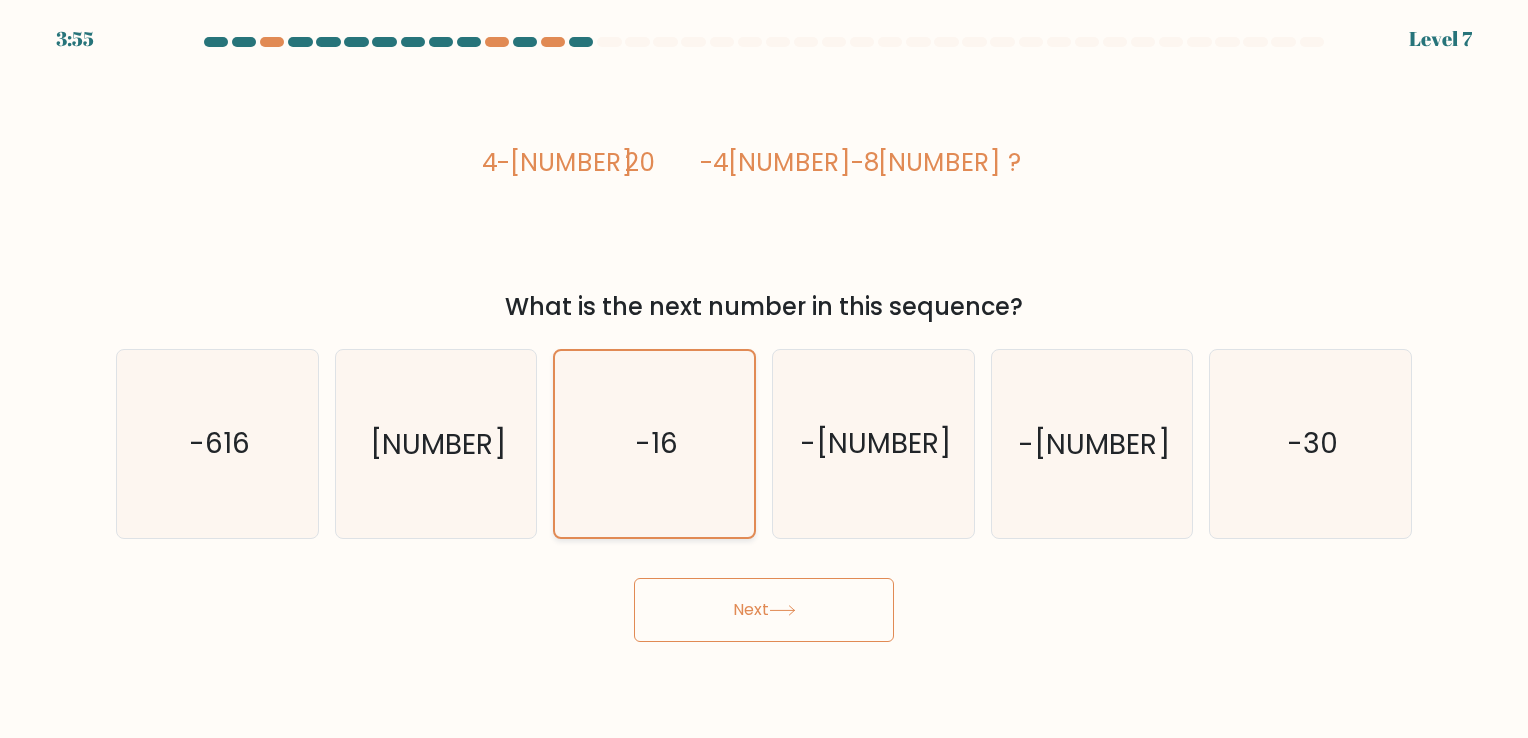 click on "-16" at bounding box center [654, 443] 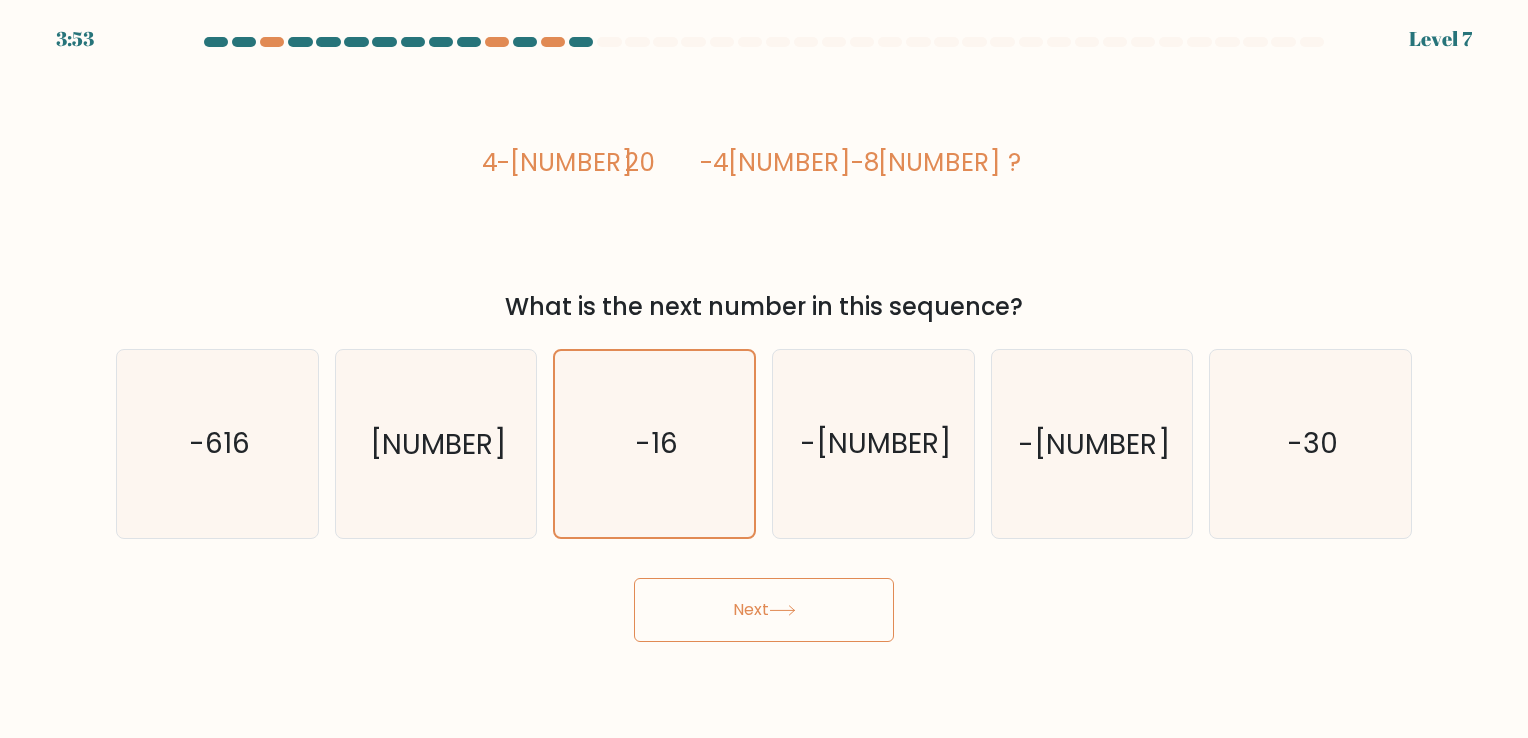 click on "Next" at bounding box center [764, 610] 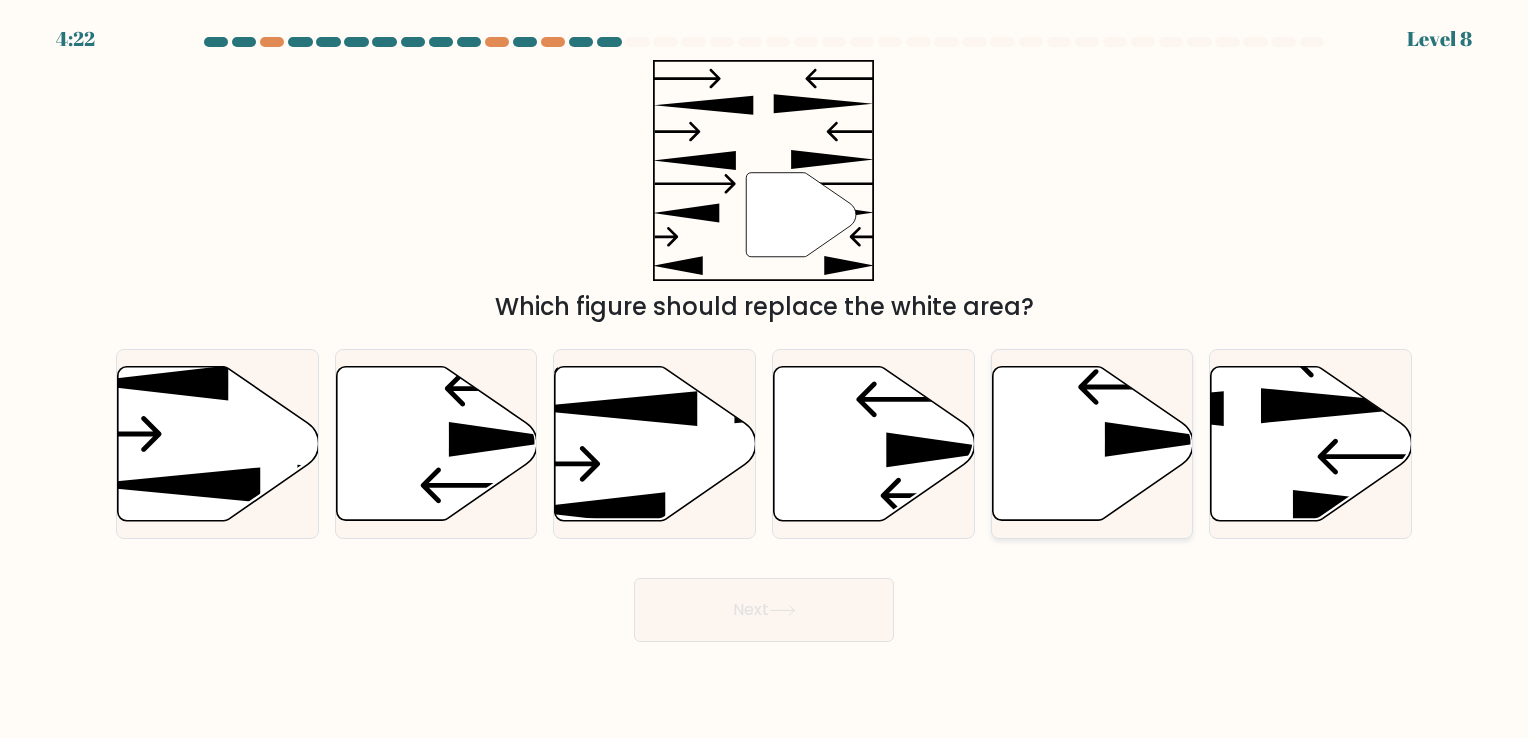 click at bounding box center [1092, 443] 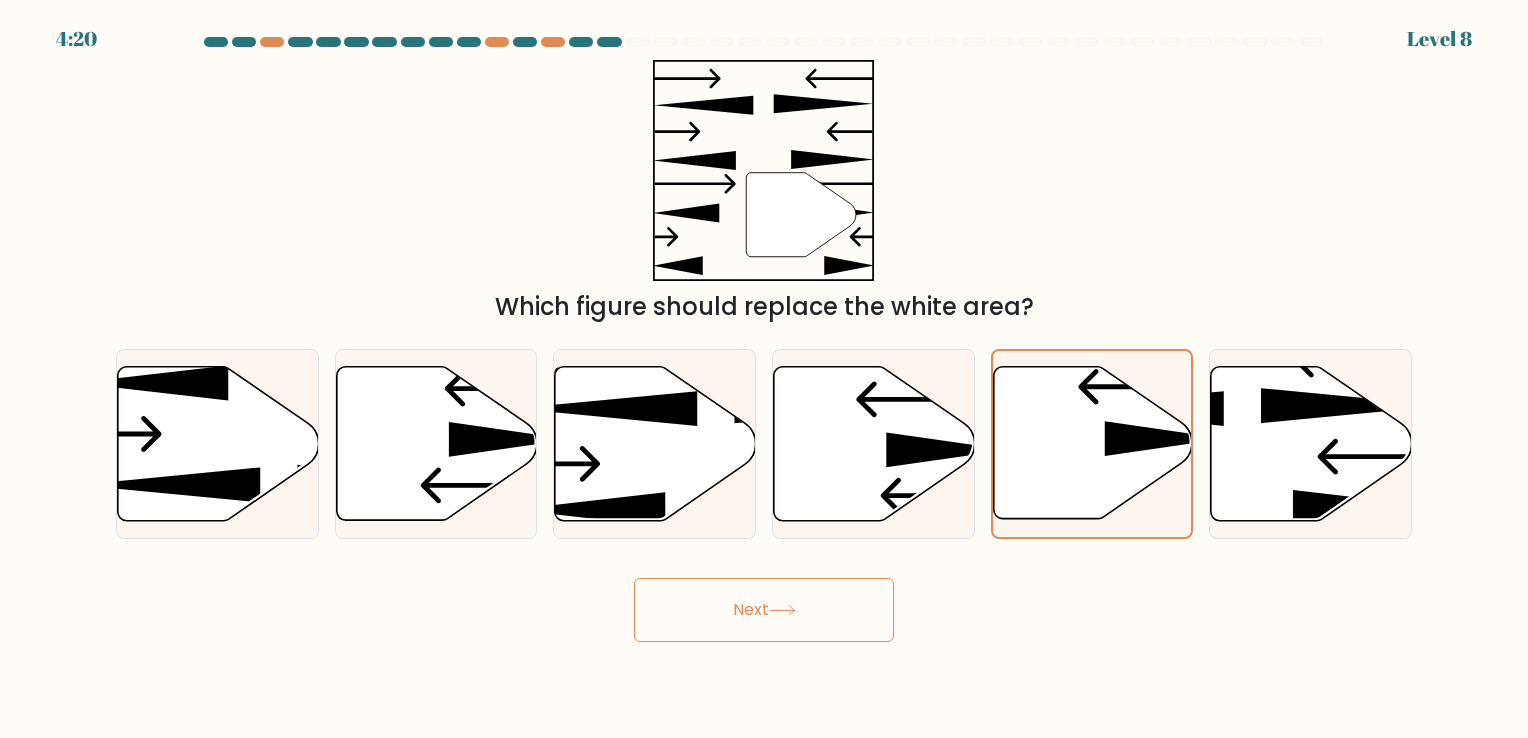 click on "Next" at bounding box center (764, 610) 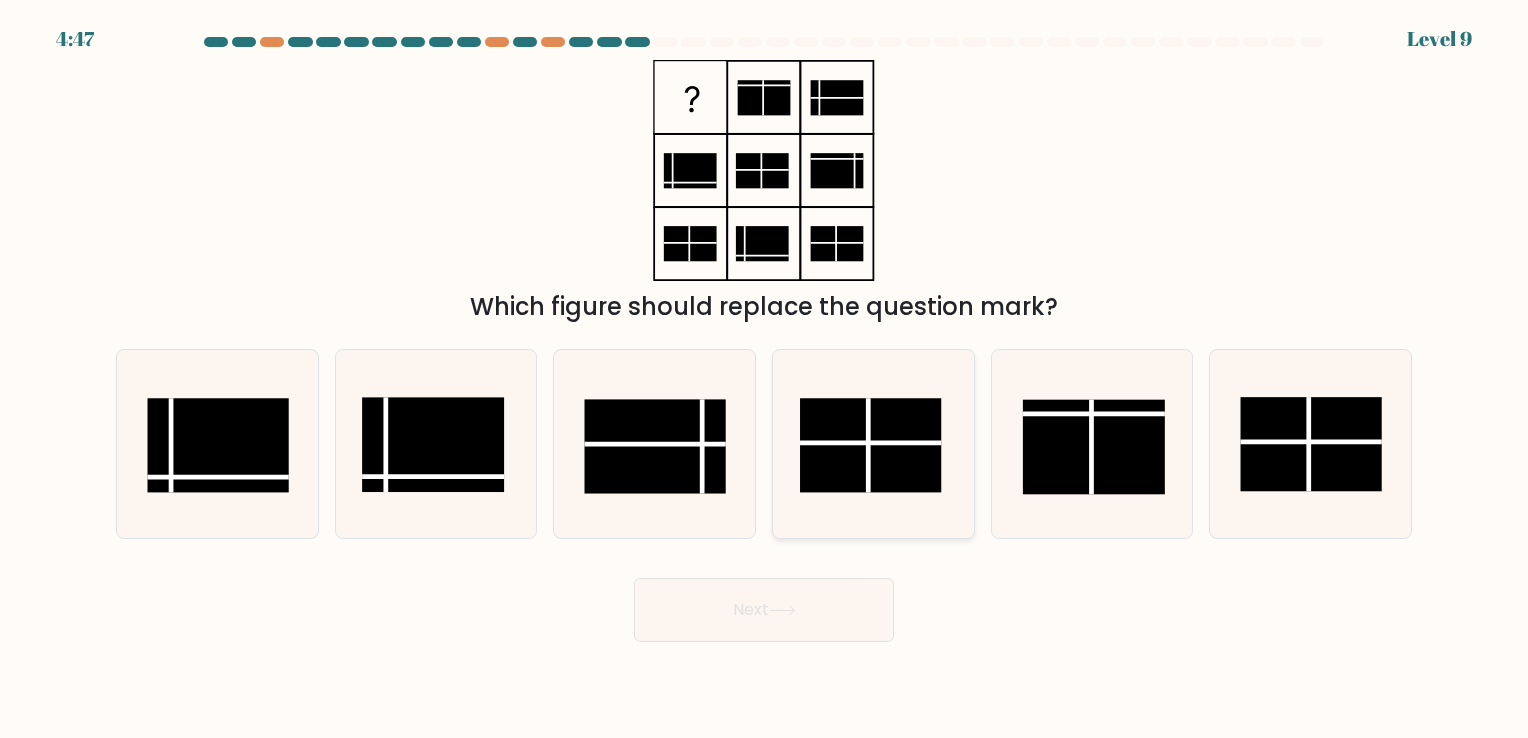 click at bounding box center (871, 446) 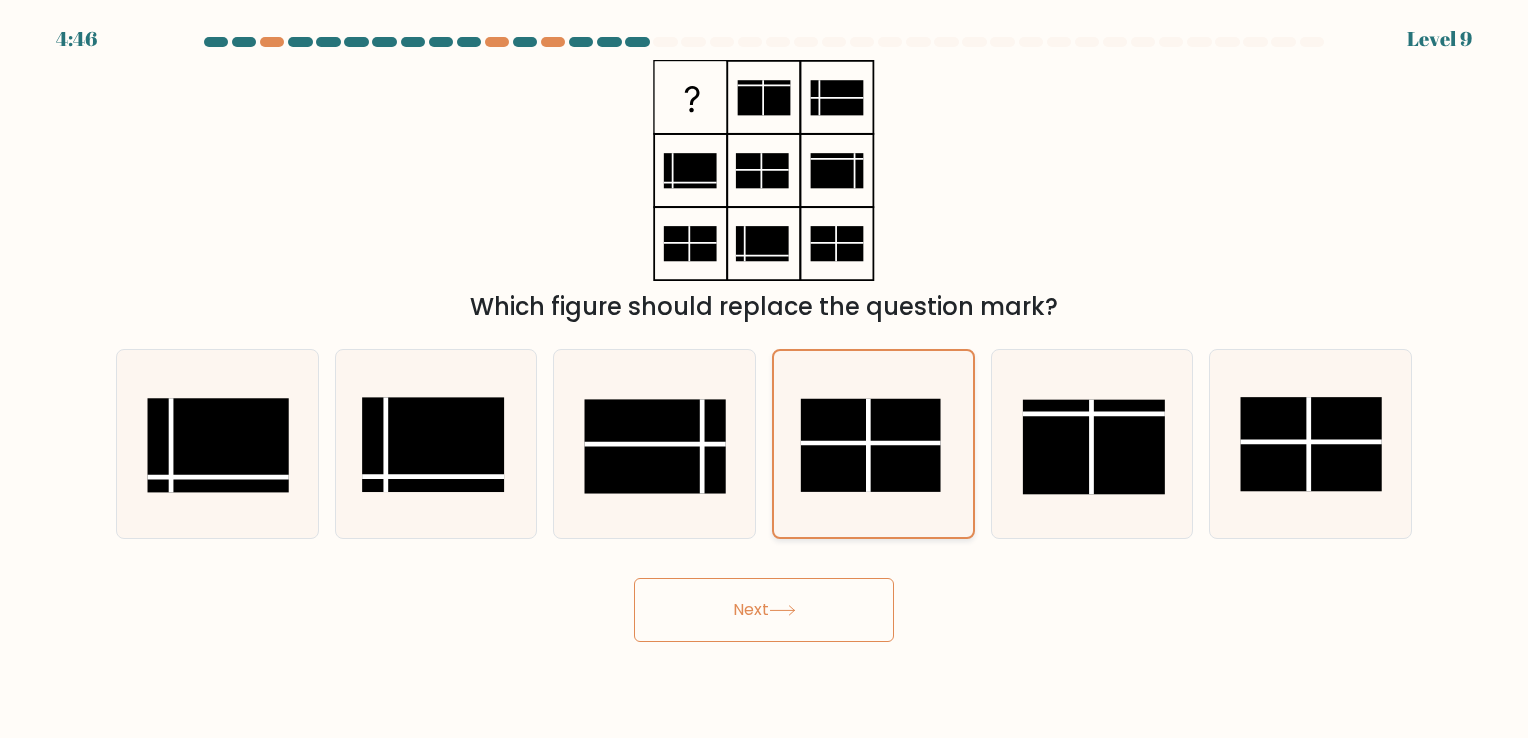 click at bounding box center (870, 445) 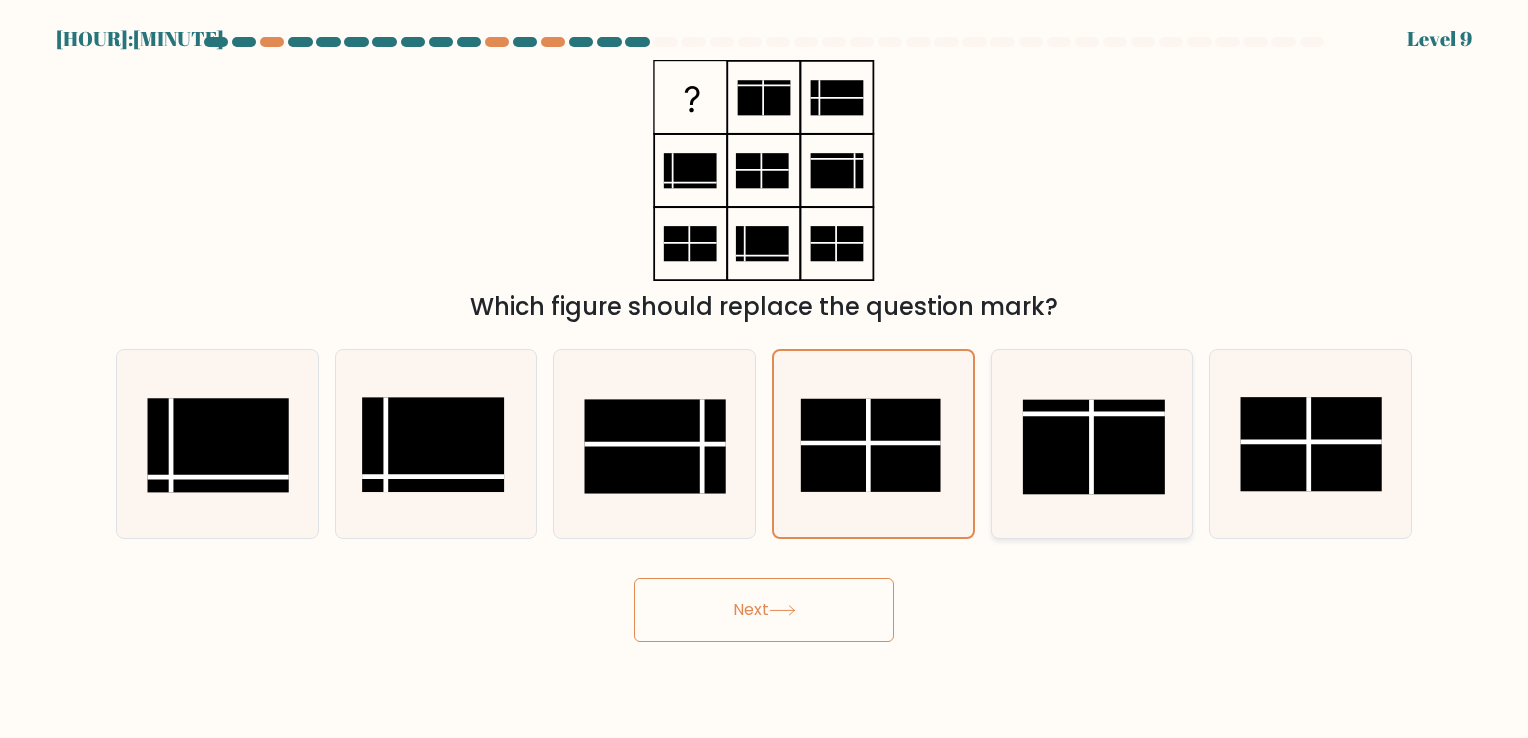 click at bounding box center [1094, 447] 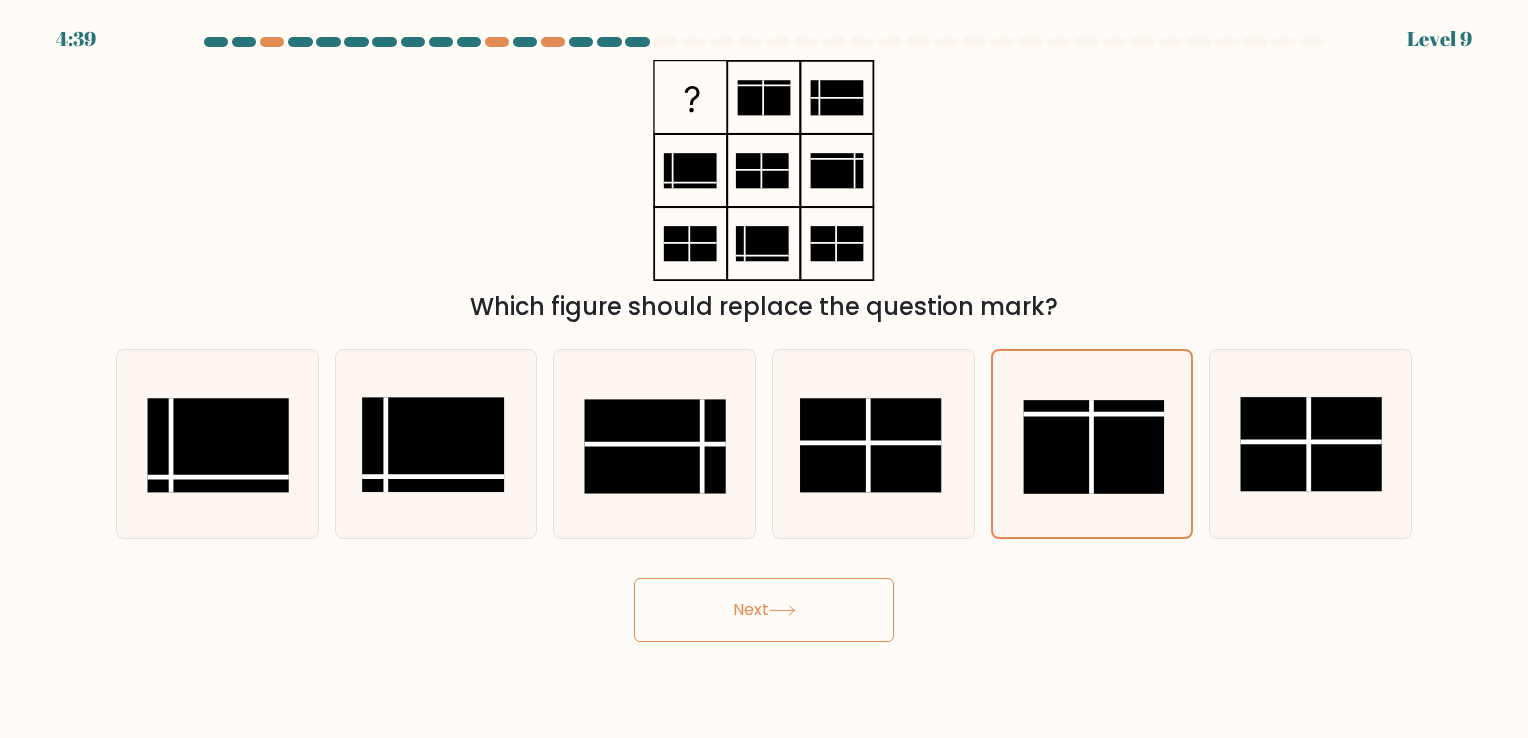 click on "Next" at bounding box center [764, 610] 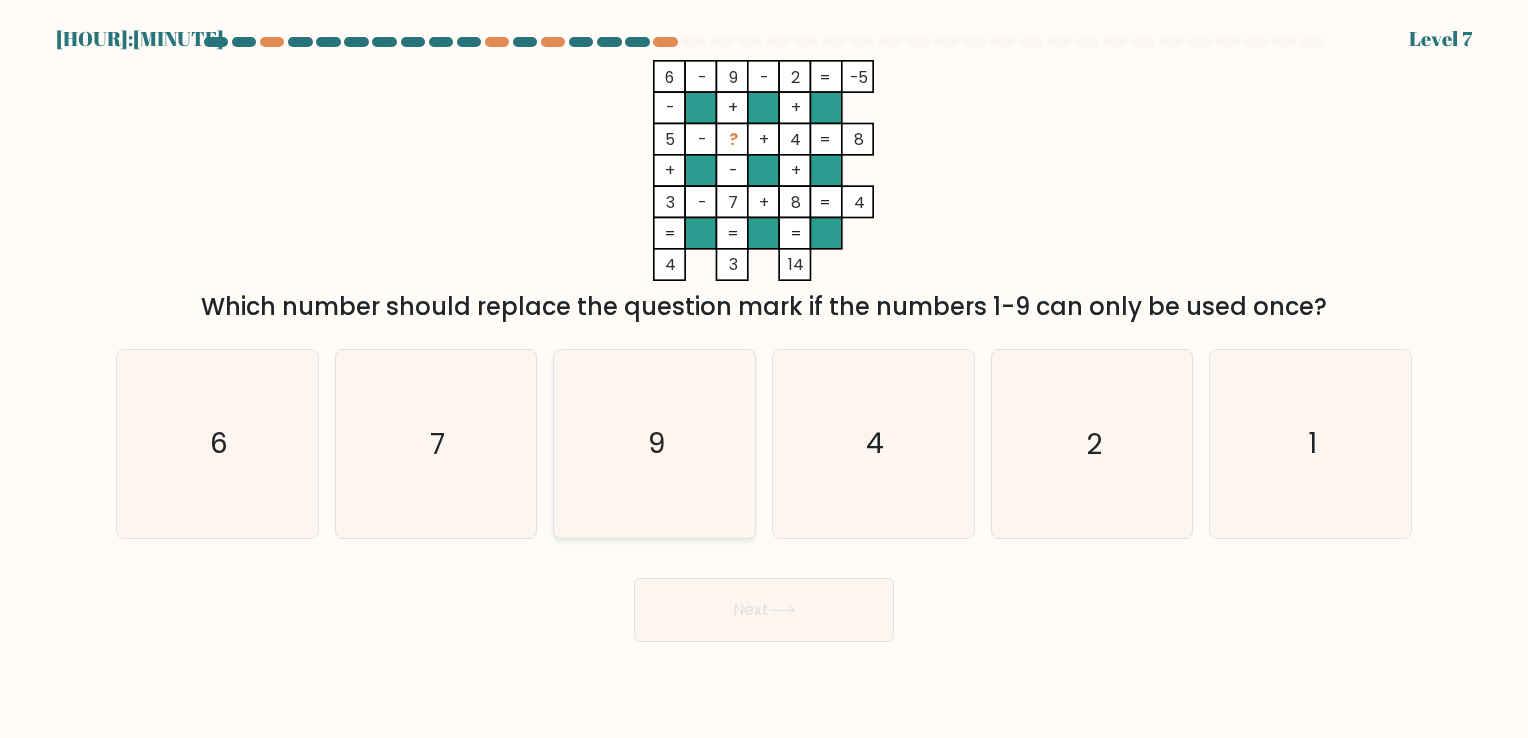 click on "9" at bounding box center (654, 443) 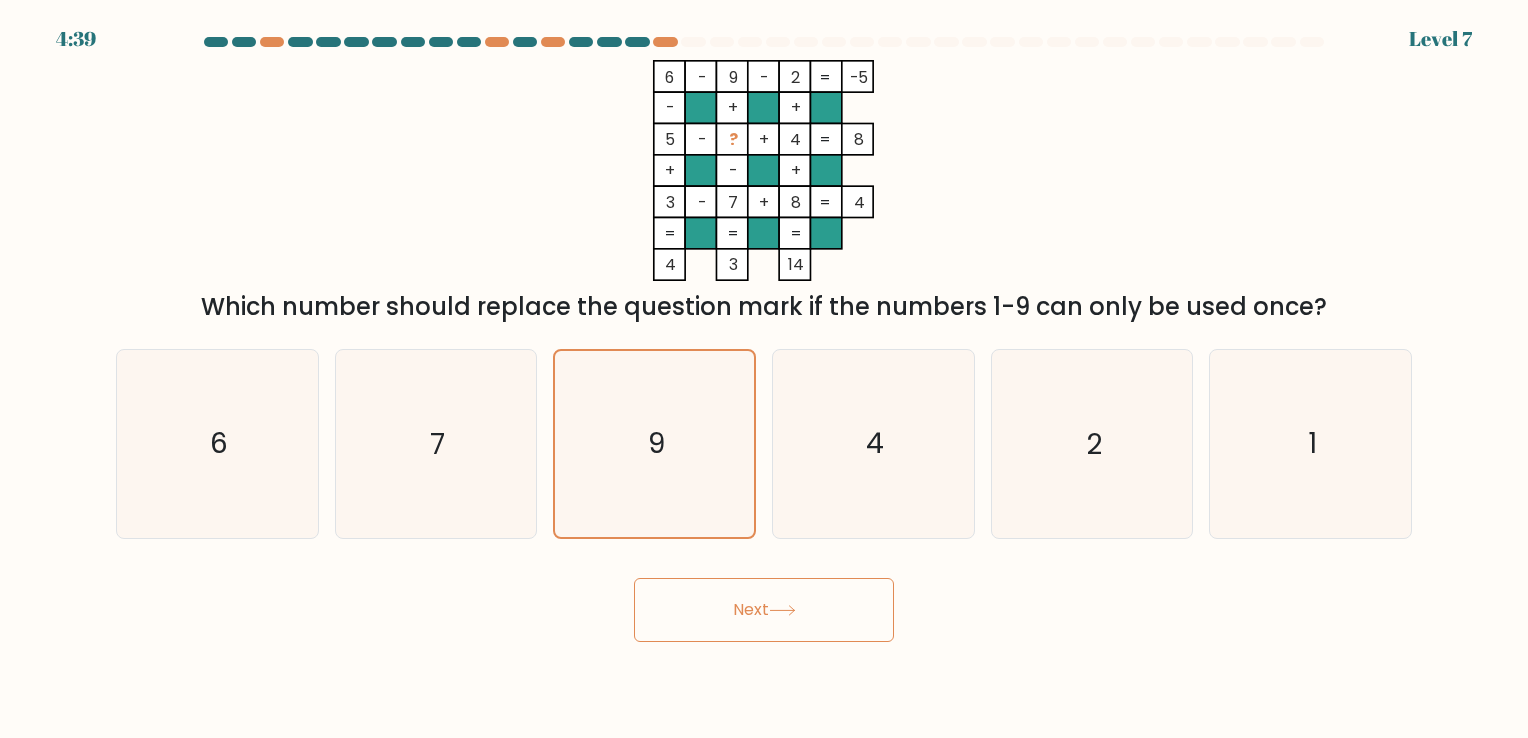 click on "Next" at bounding box center (764, 610) 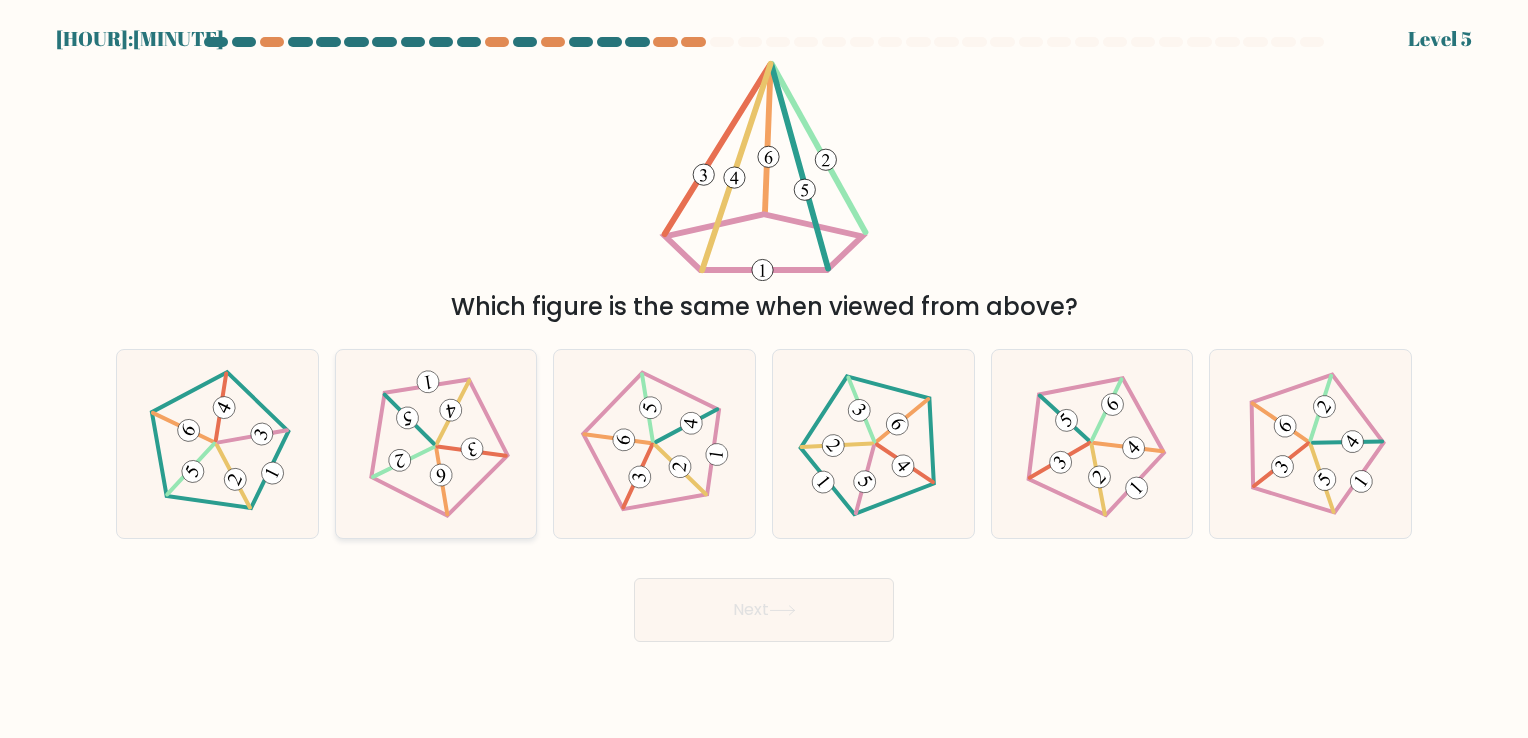 click at bounding box center [436, 444] 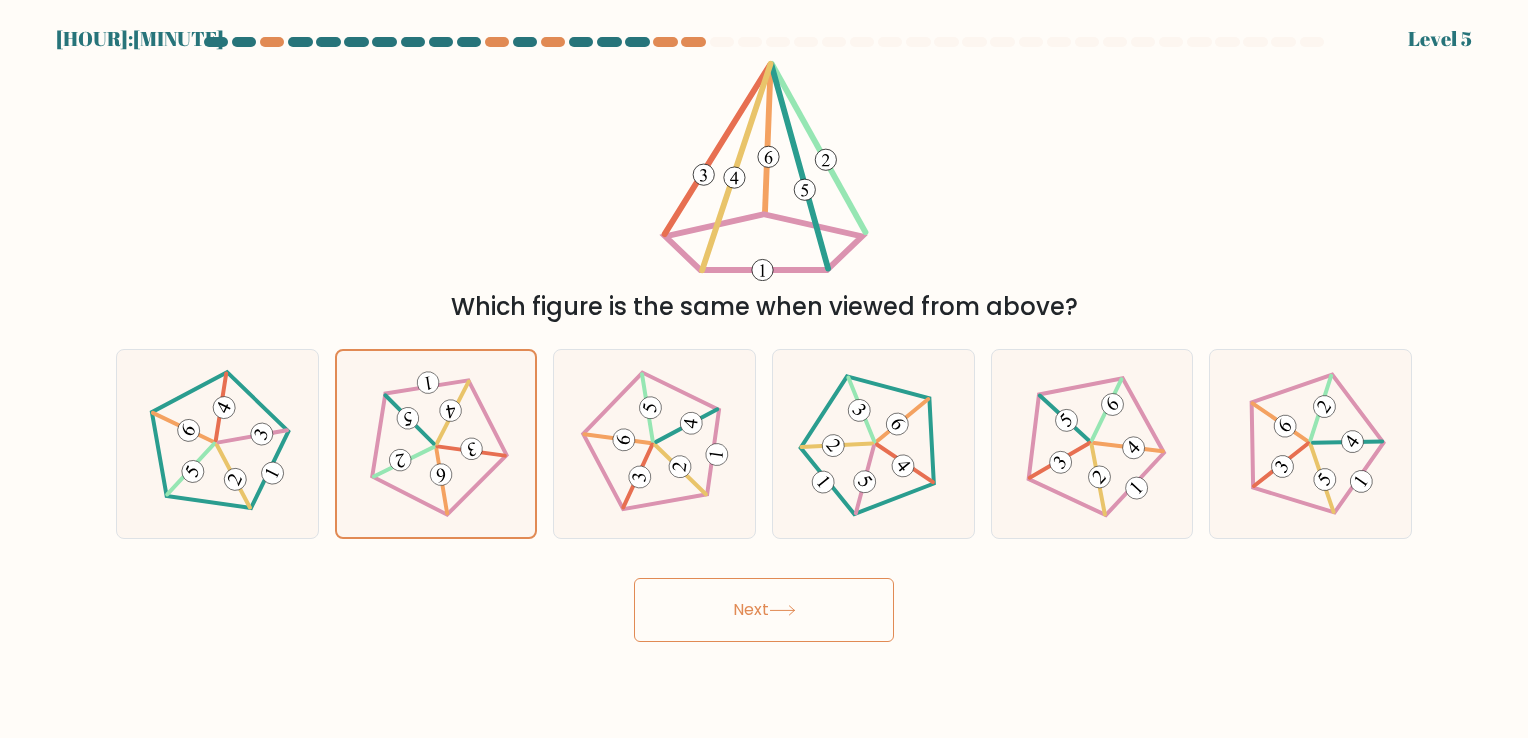 click on "Next" at bounding box center (764, 610) 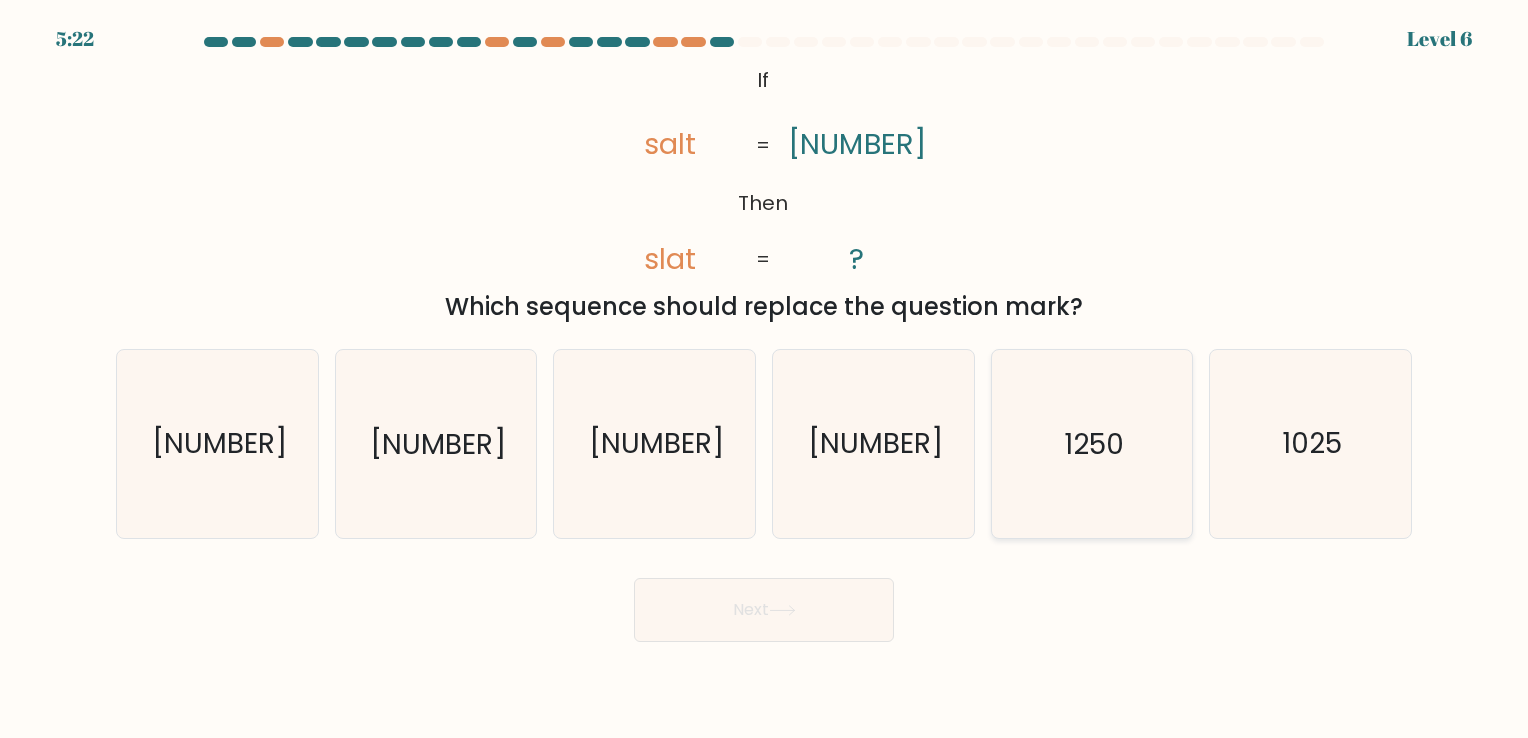 click on "1250" at bounding box center [1091, 443] 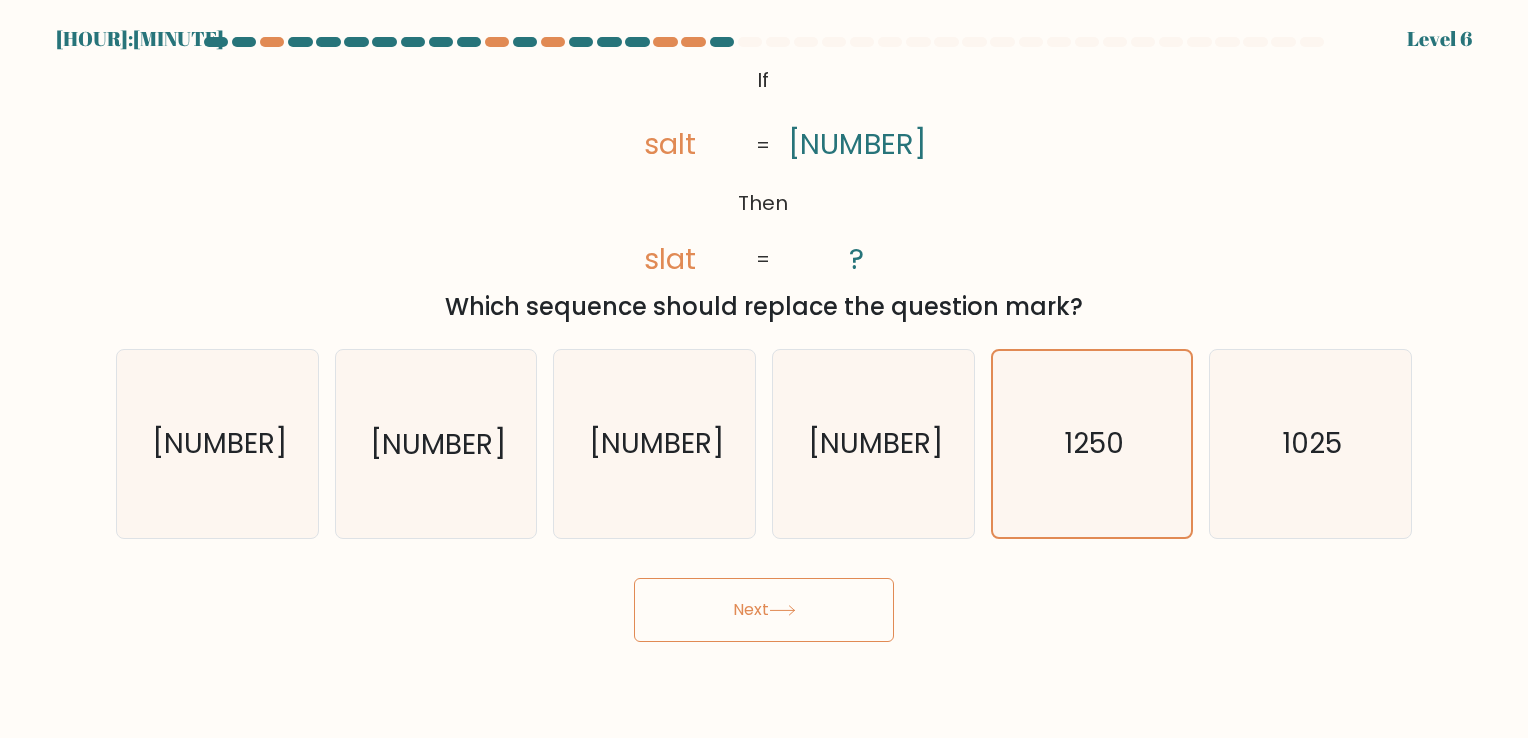 click on "Next" at bounding box center [764, 610] 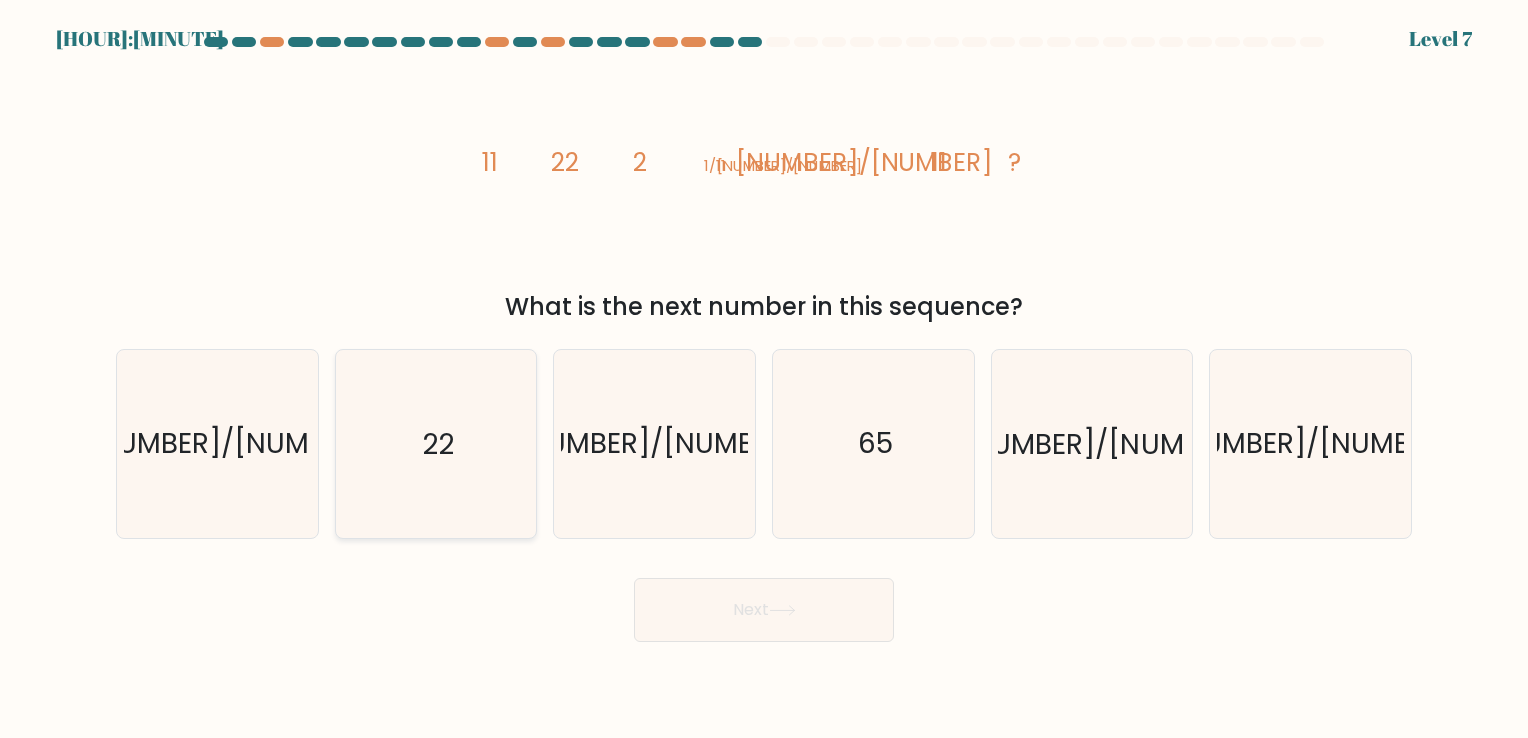 click on "22" at bounding box center (435, 443) 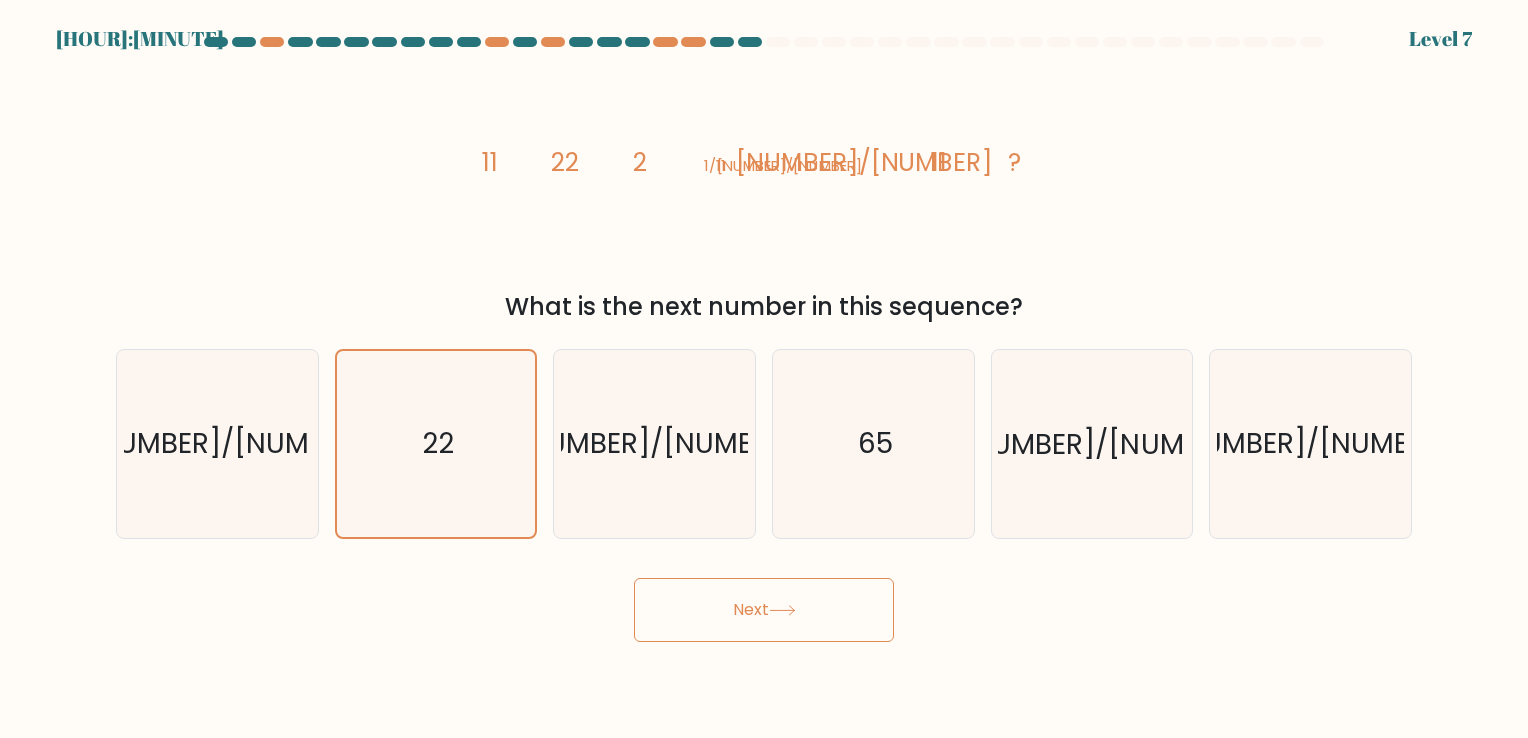 click on "Next" at bounding box center [764, 610] 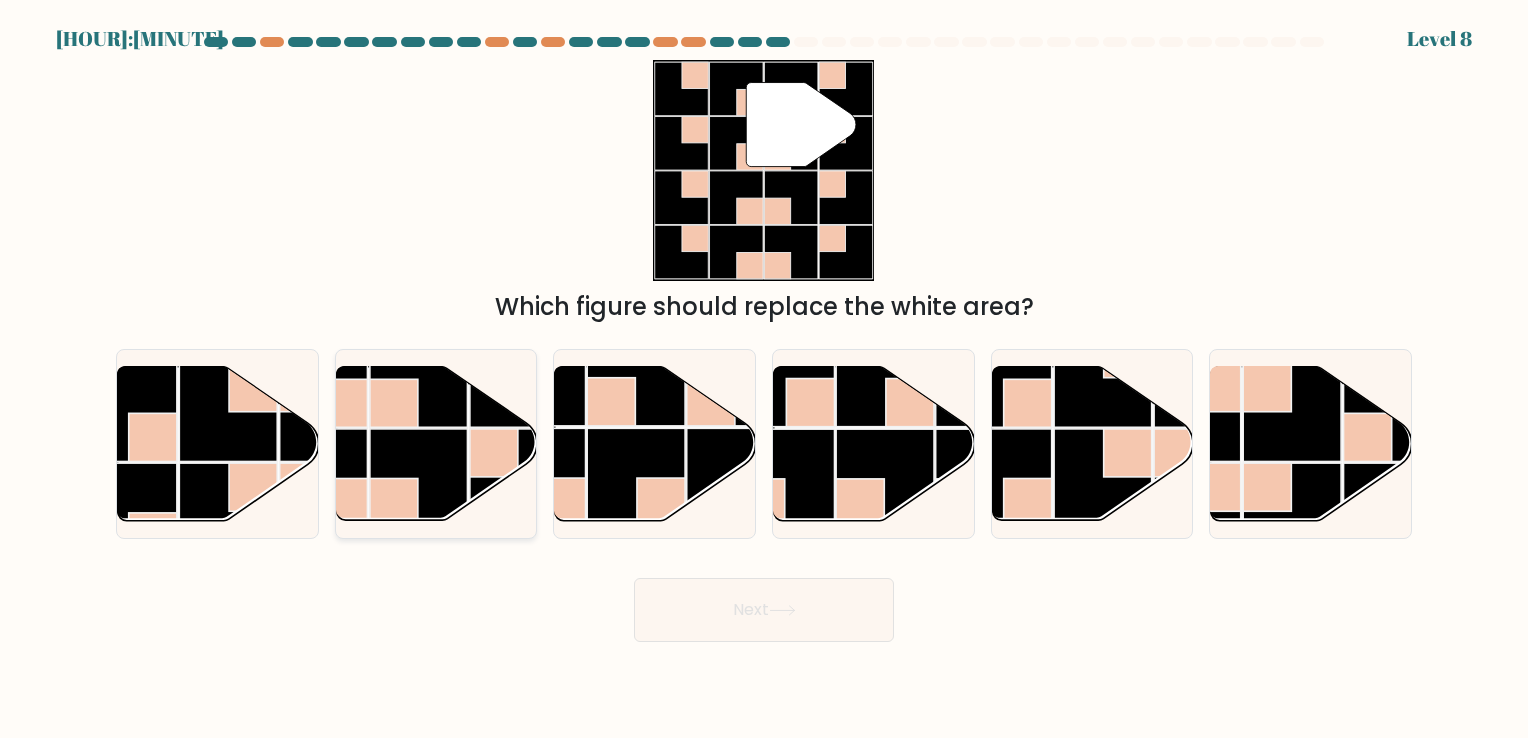 click at bounding box center [394, 403] 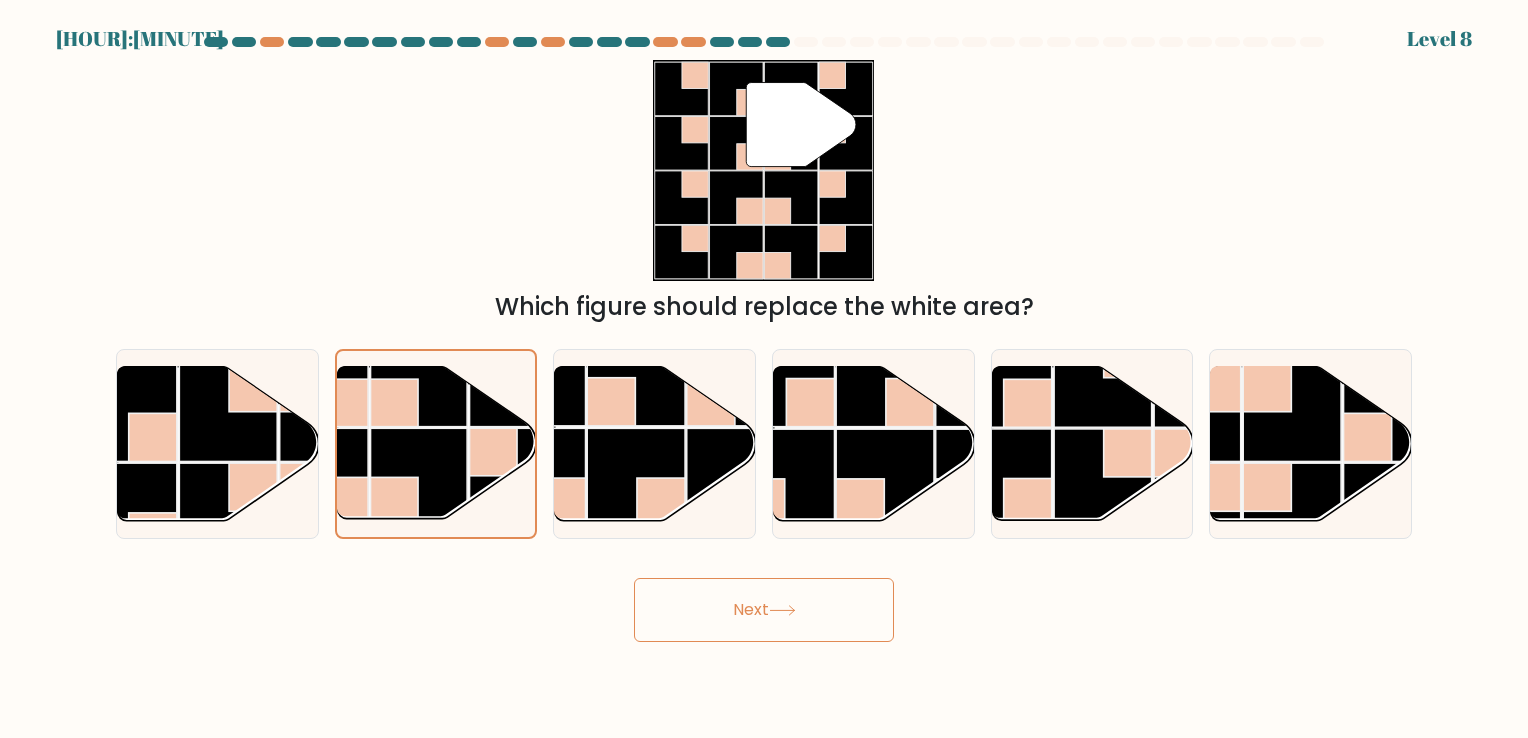 click on "Next" at bounding box center (764, 610) 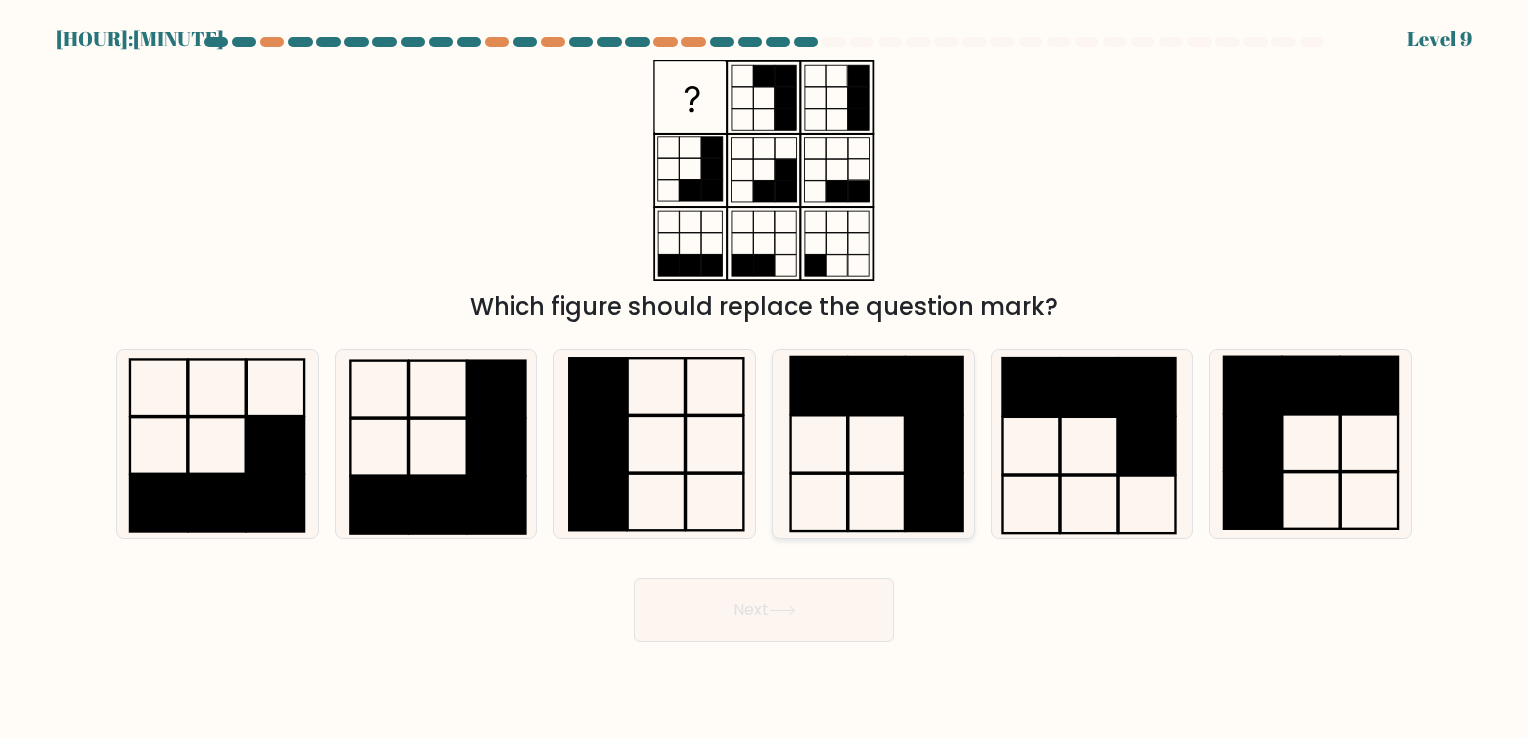 click at bounding box center (873, 443) 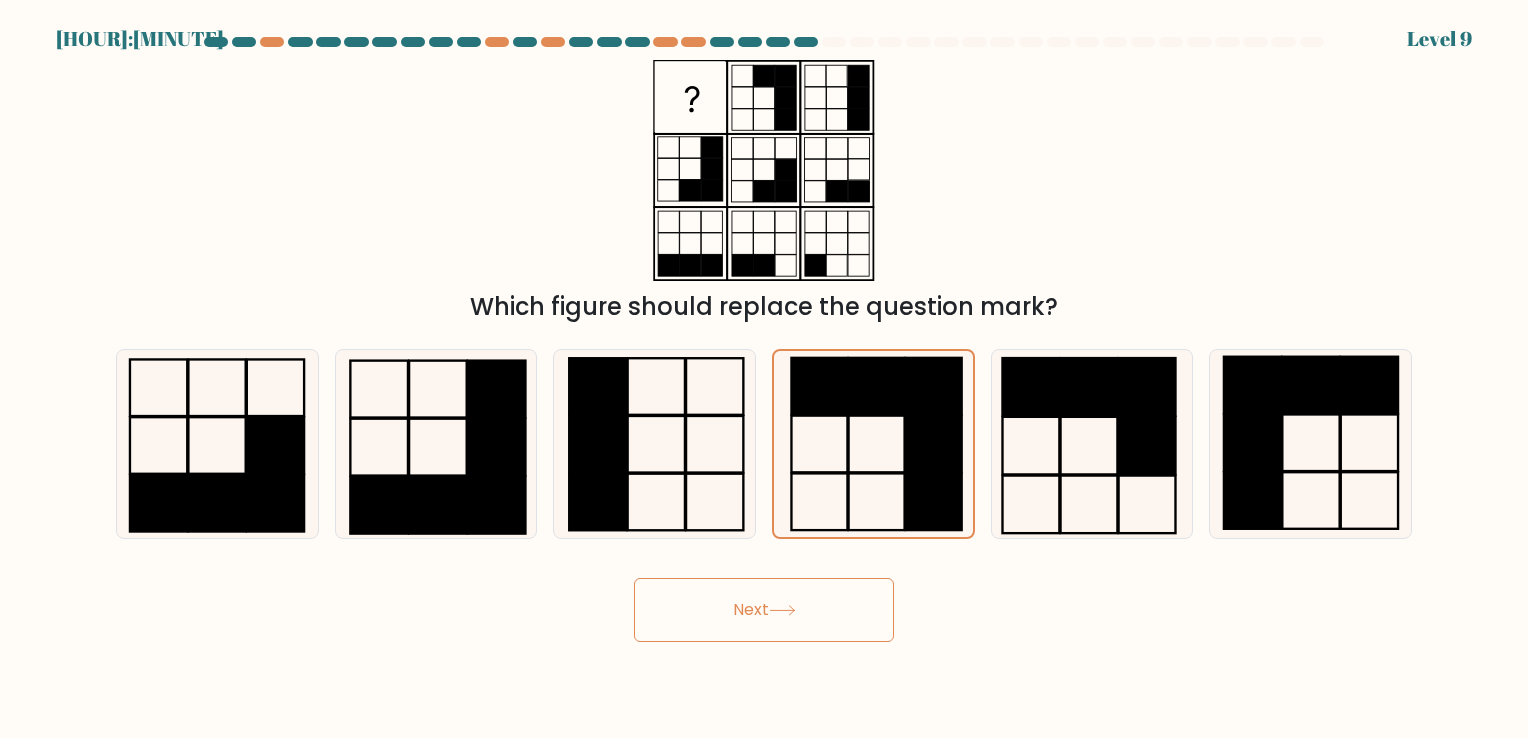 click on "Next" at bounding box center (764, 610) 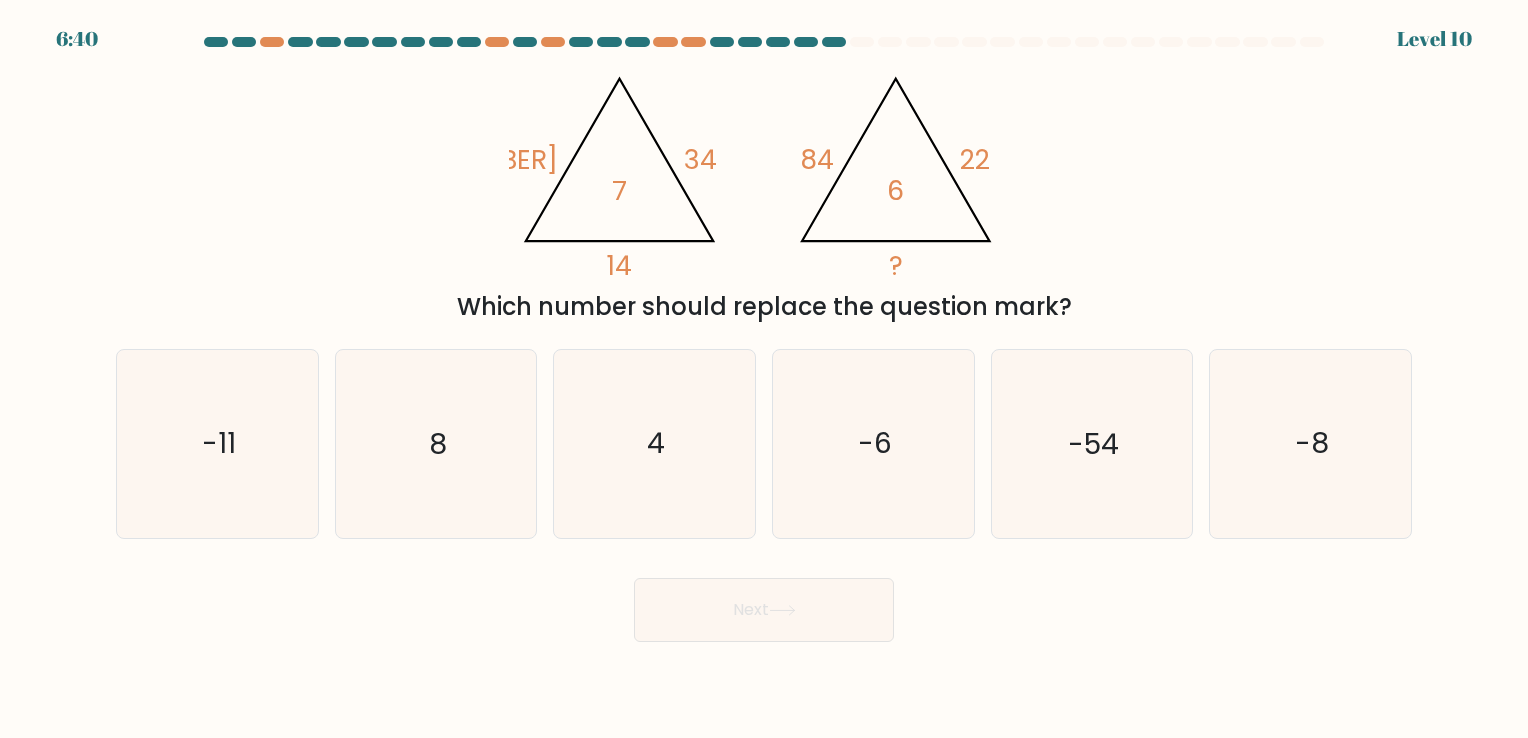 click on "@import url('https://fonts.googleapis.com/css?family=Abril+Fatface:400,100,100italic,300,300italic,400italic,500,500italic,700,700italic,900,900italic');                        140       34       14       7                                       @import url('https://fonts.googleapis.com/css?family=Abril+Fatface:400,100,100italic,300,300italic,400italic,500,500italic,700,700italic,900,900italic');                        84       22       ?       6" at bounding box center (763, 170) 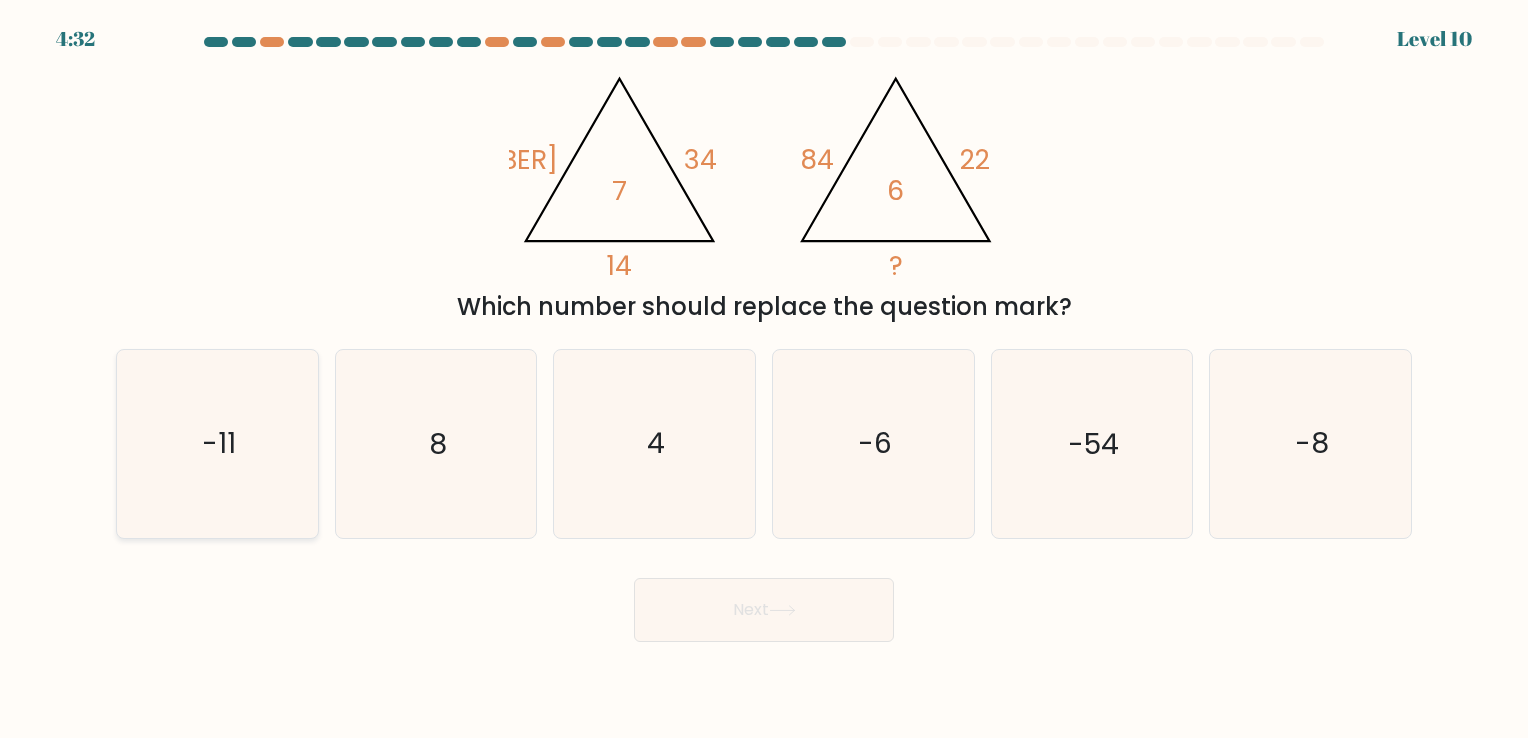 click on "-11" at bounding box center (217, 443) 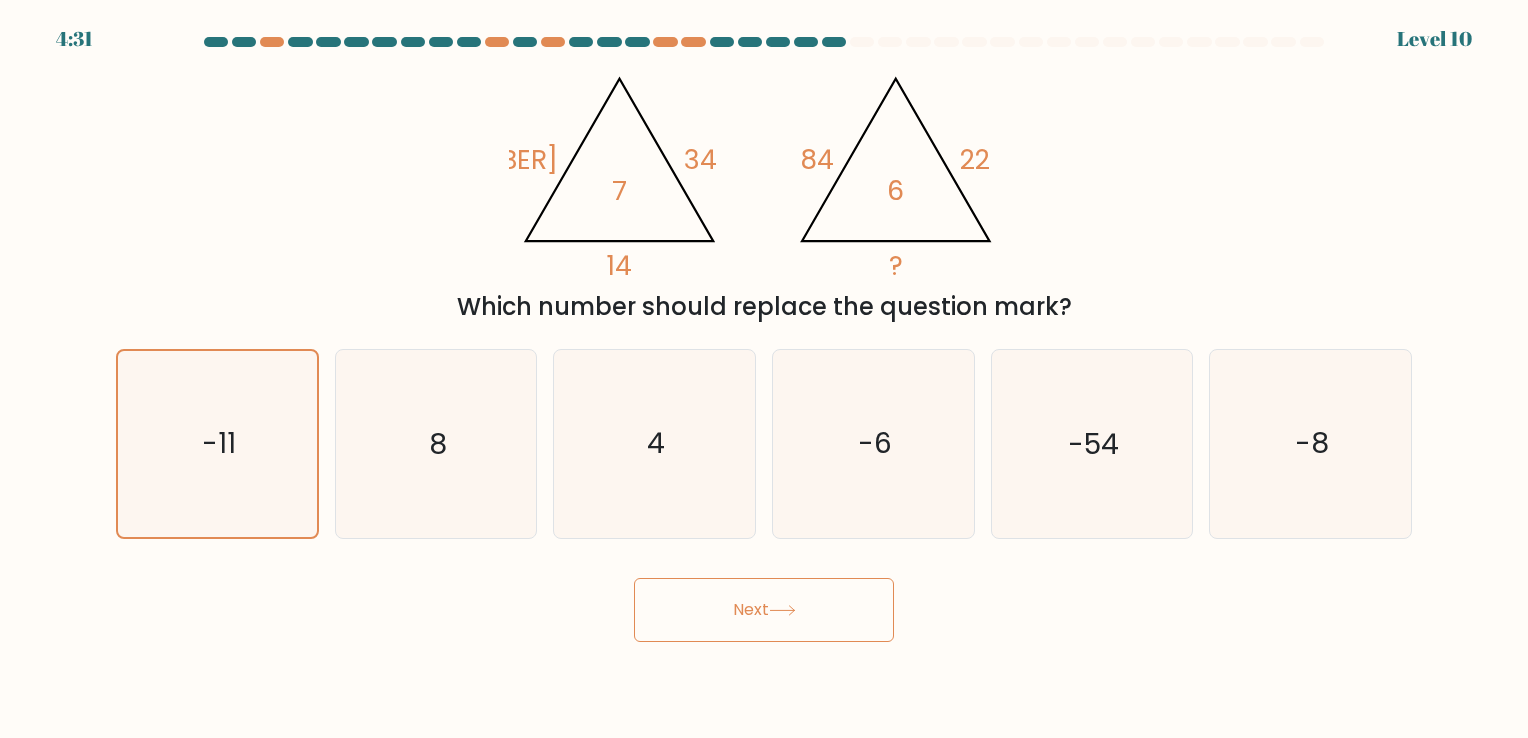 click on "Next" at bounding box center (764, 610) 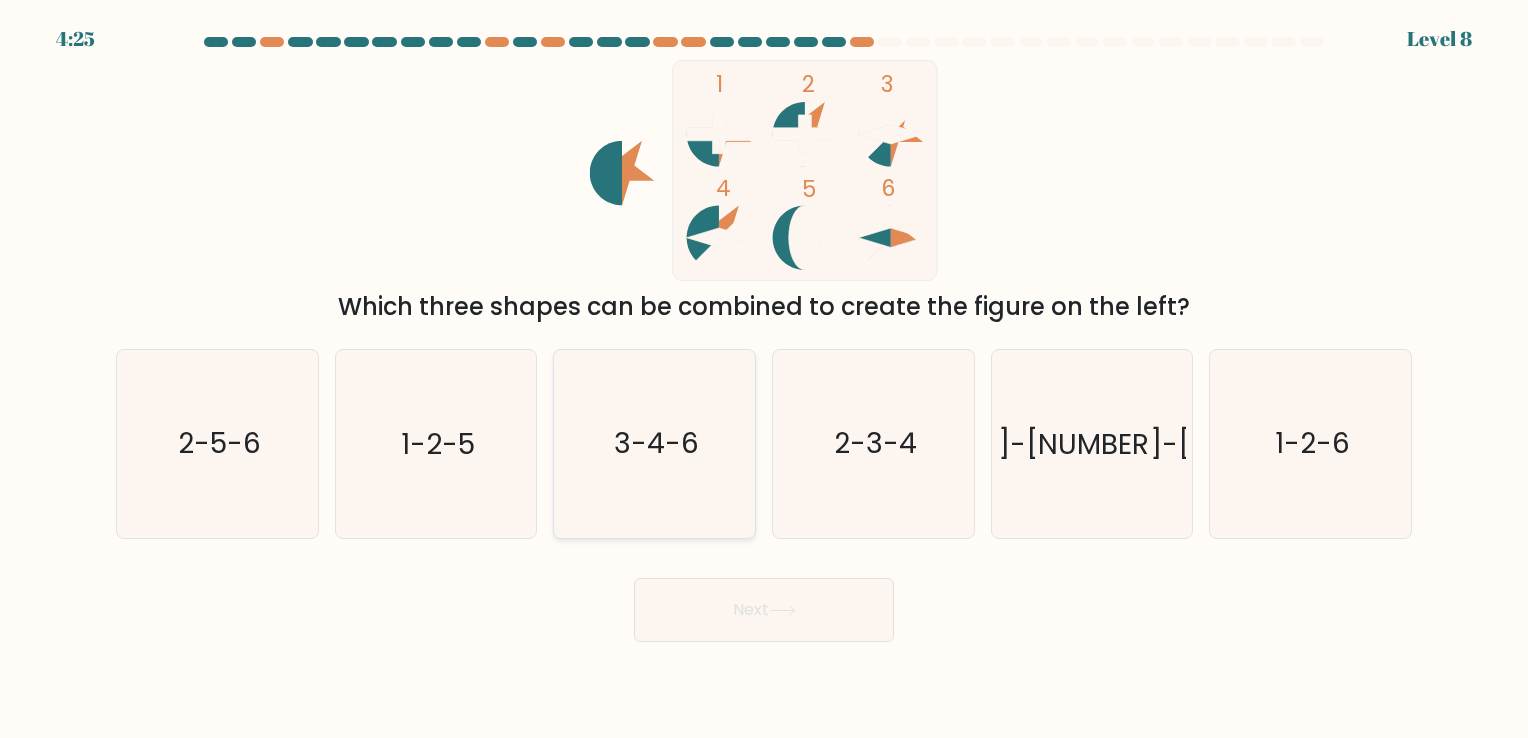 click on "3-4-6" at bounding box center [654, 443] 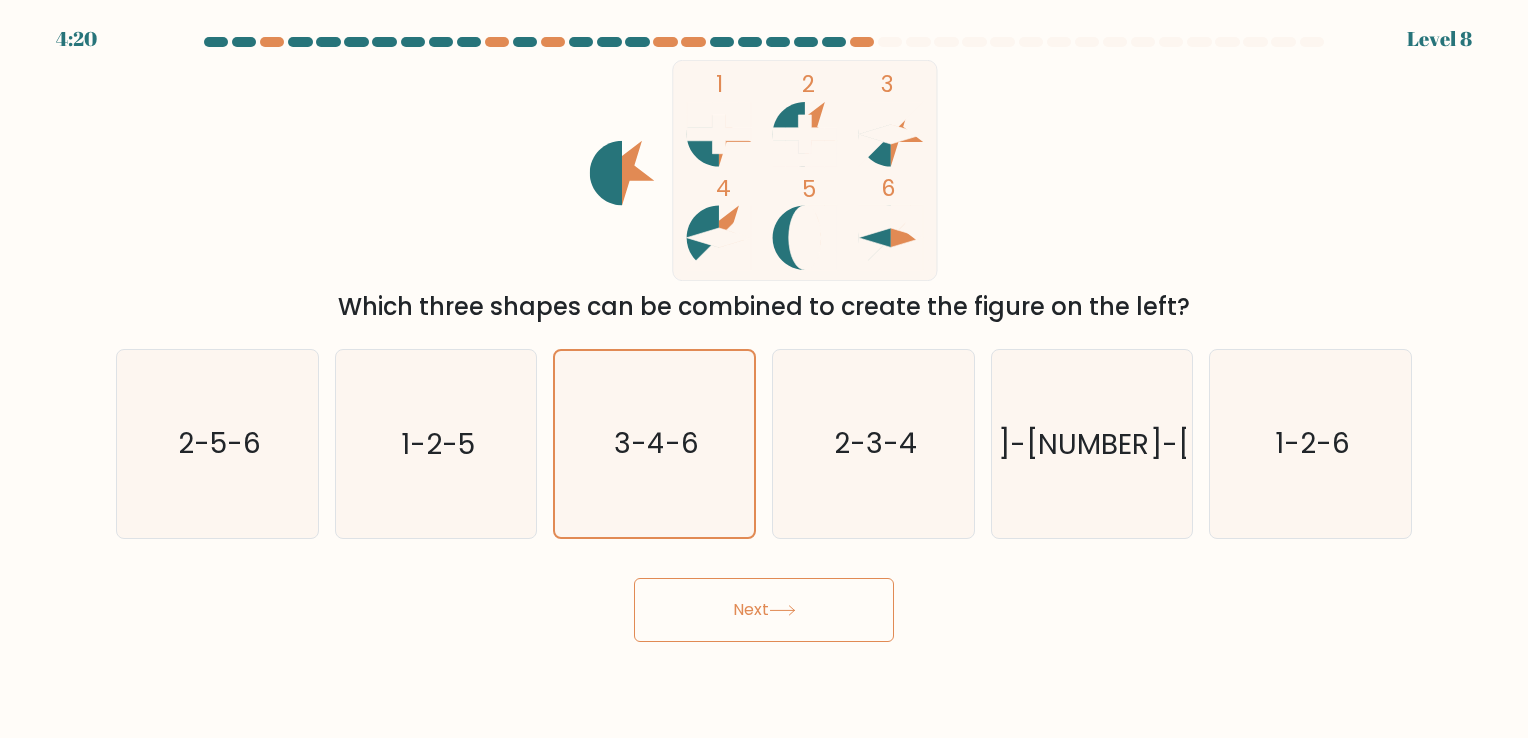 click on "Next" at bounding box center [764, 610] 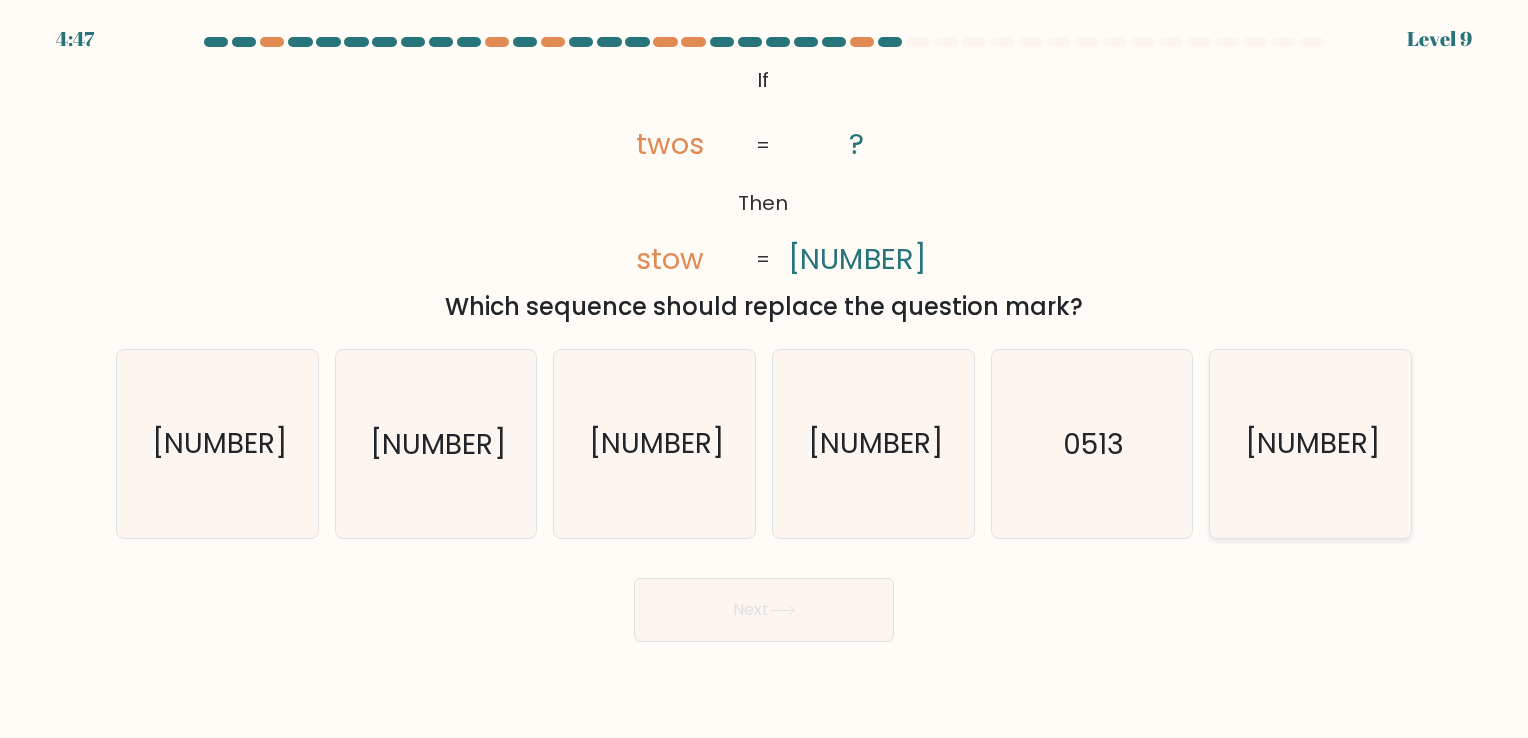 click on "5130" at bounding box center [1312, 444] 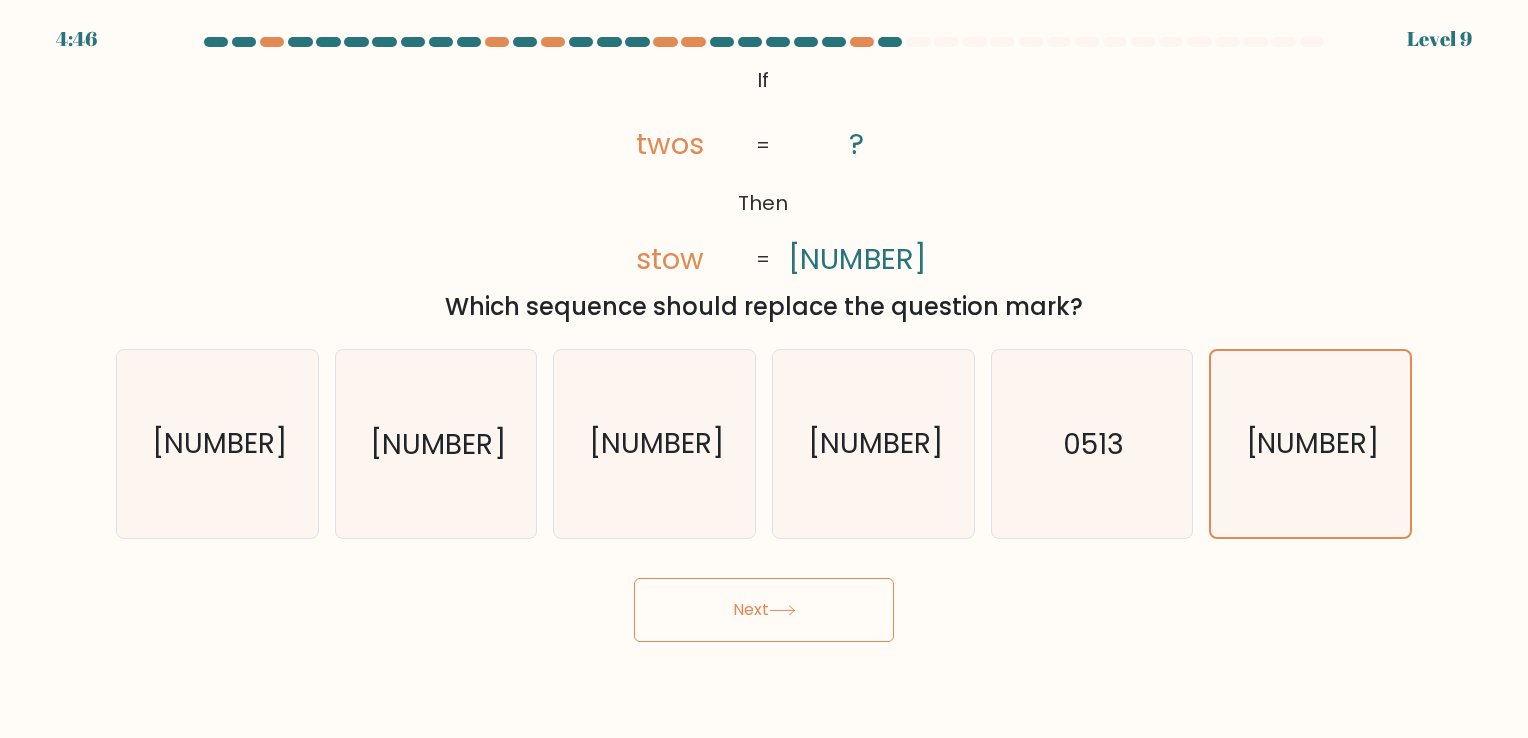 click on "Next" at bounding box center [764, 610] 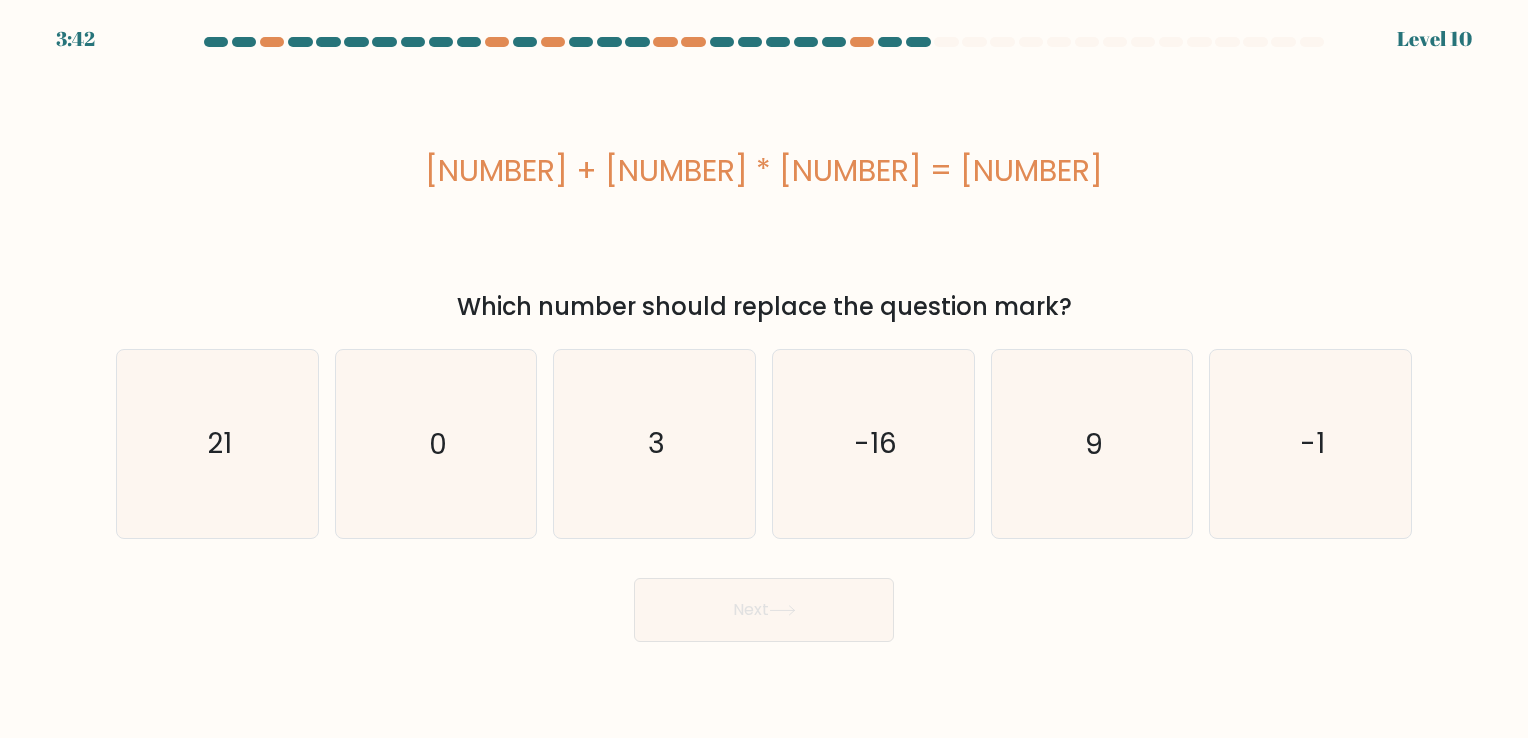 type 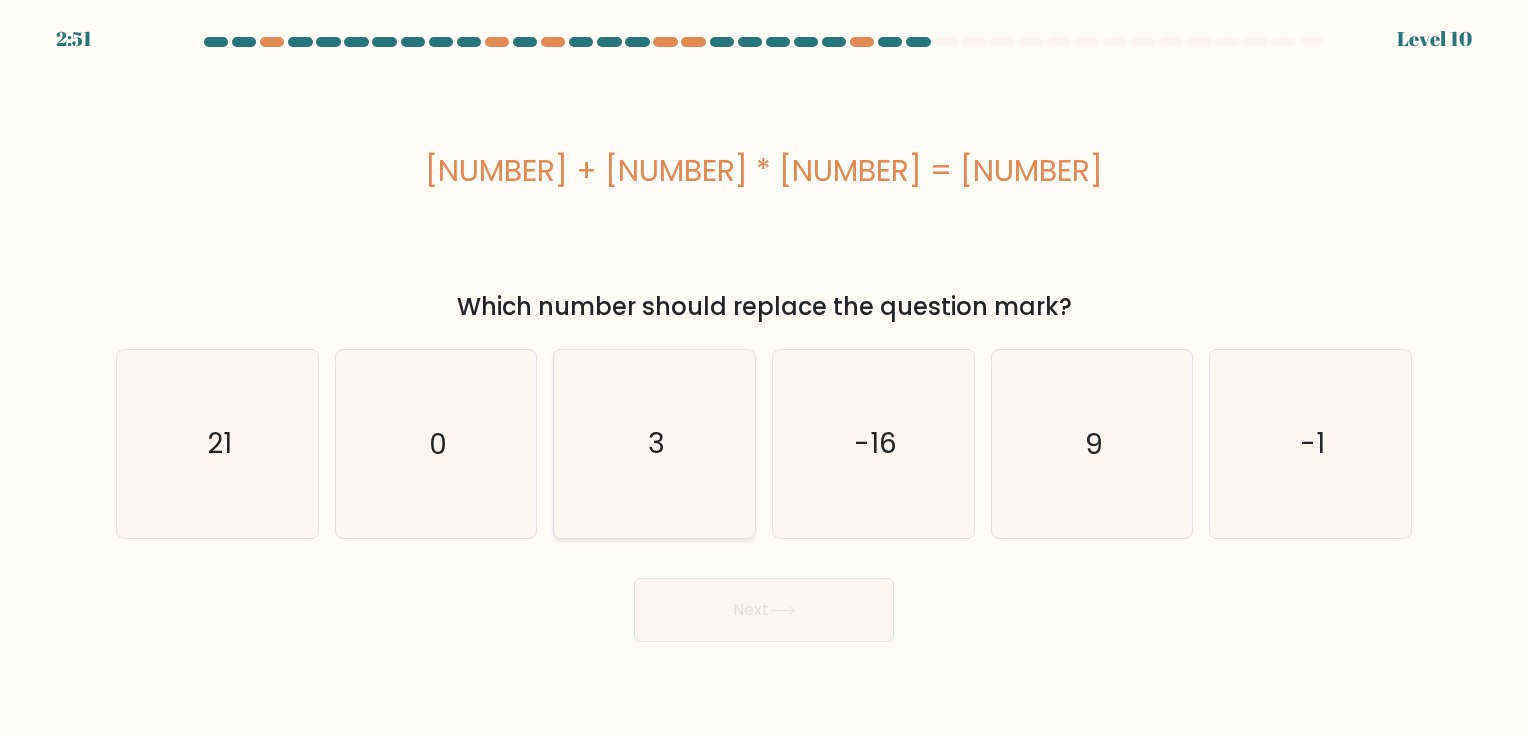 click on "3" at bounding box center [654, 443] 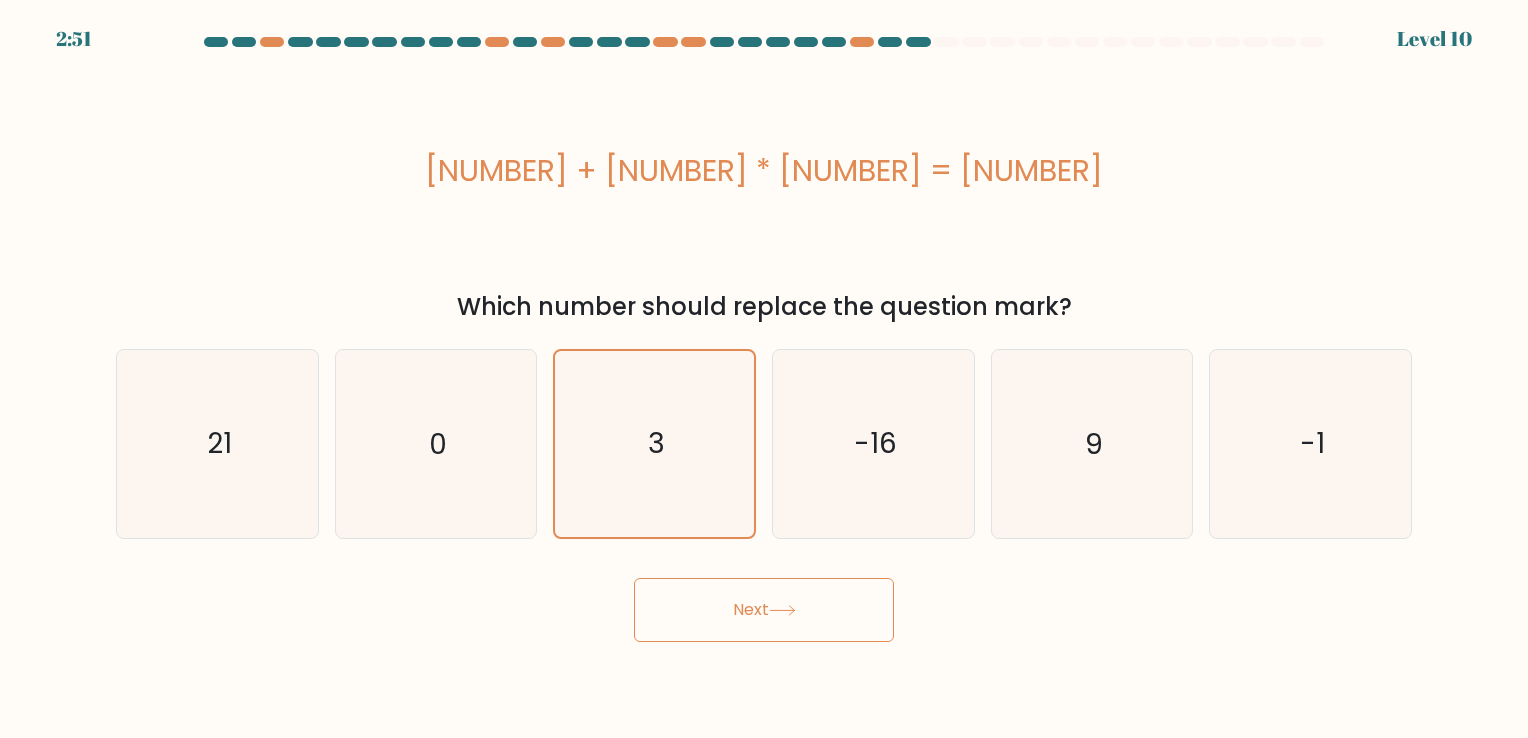 click at bounding box center [782, 610] 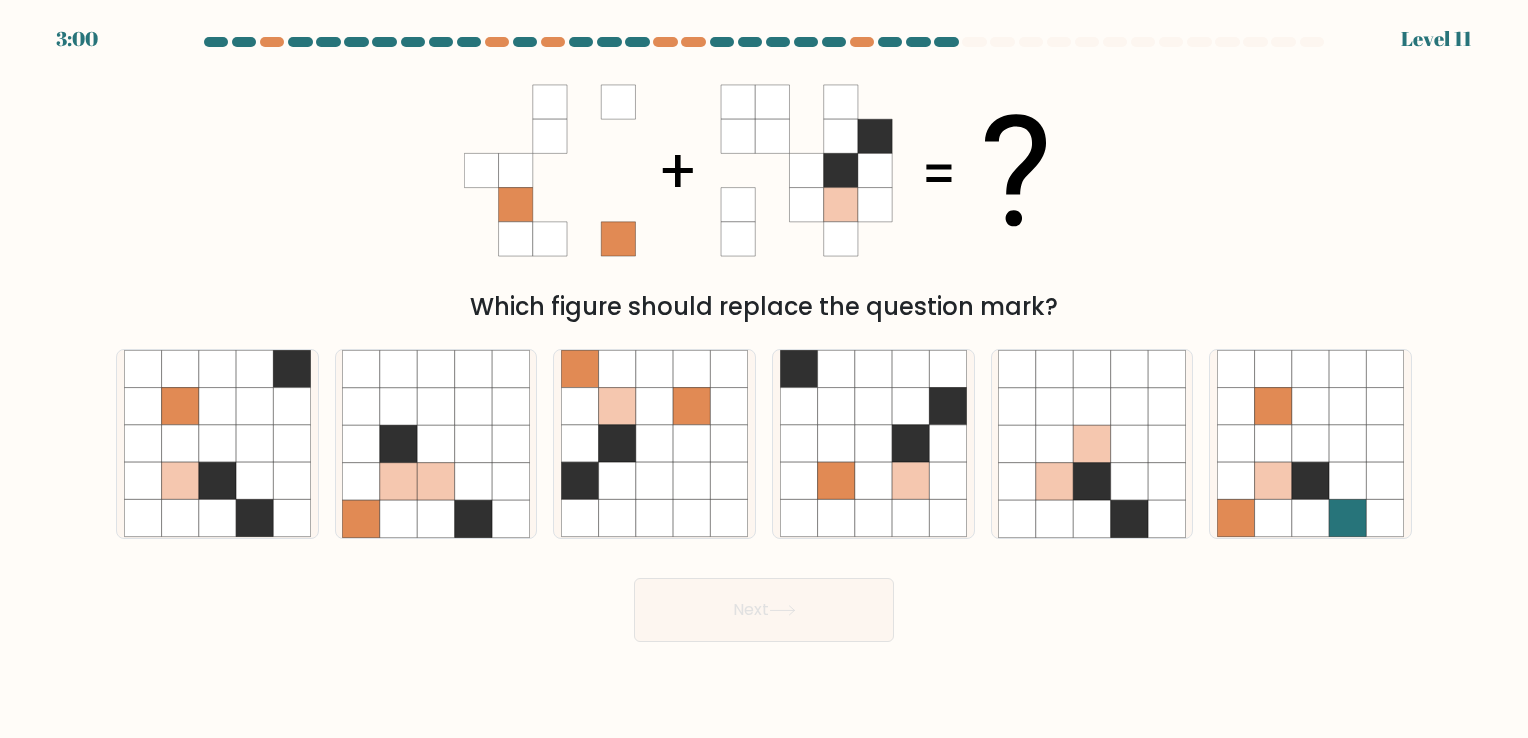 type 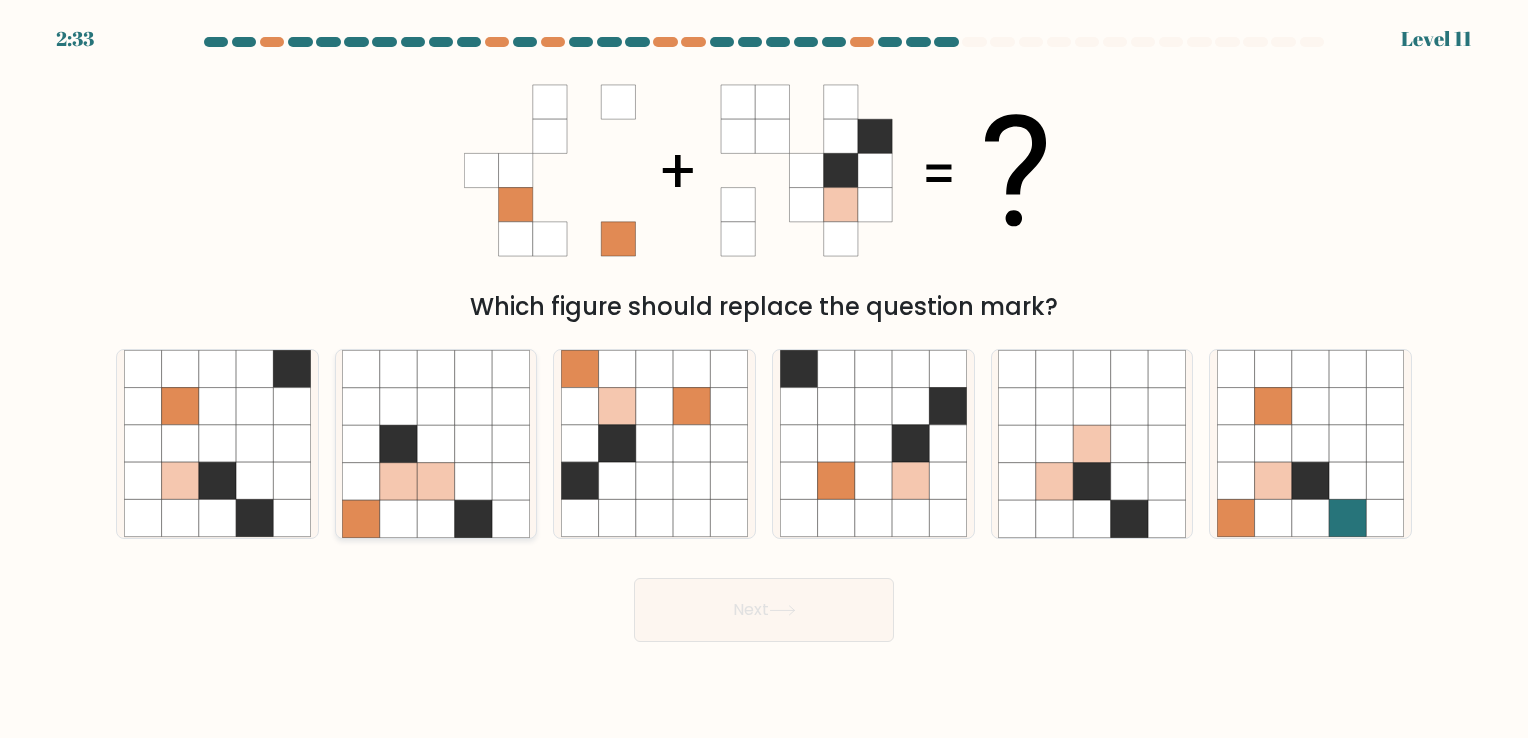 click at bounding box center (435, 481) 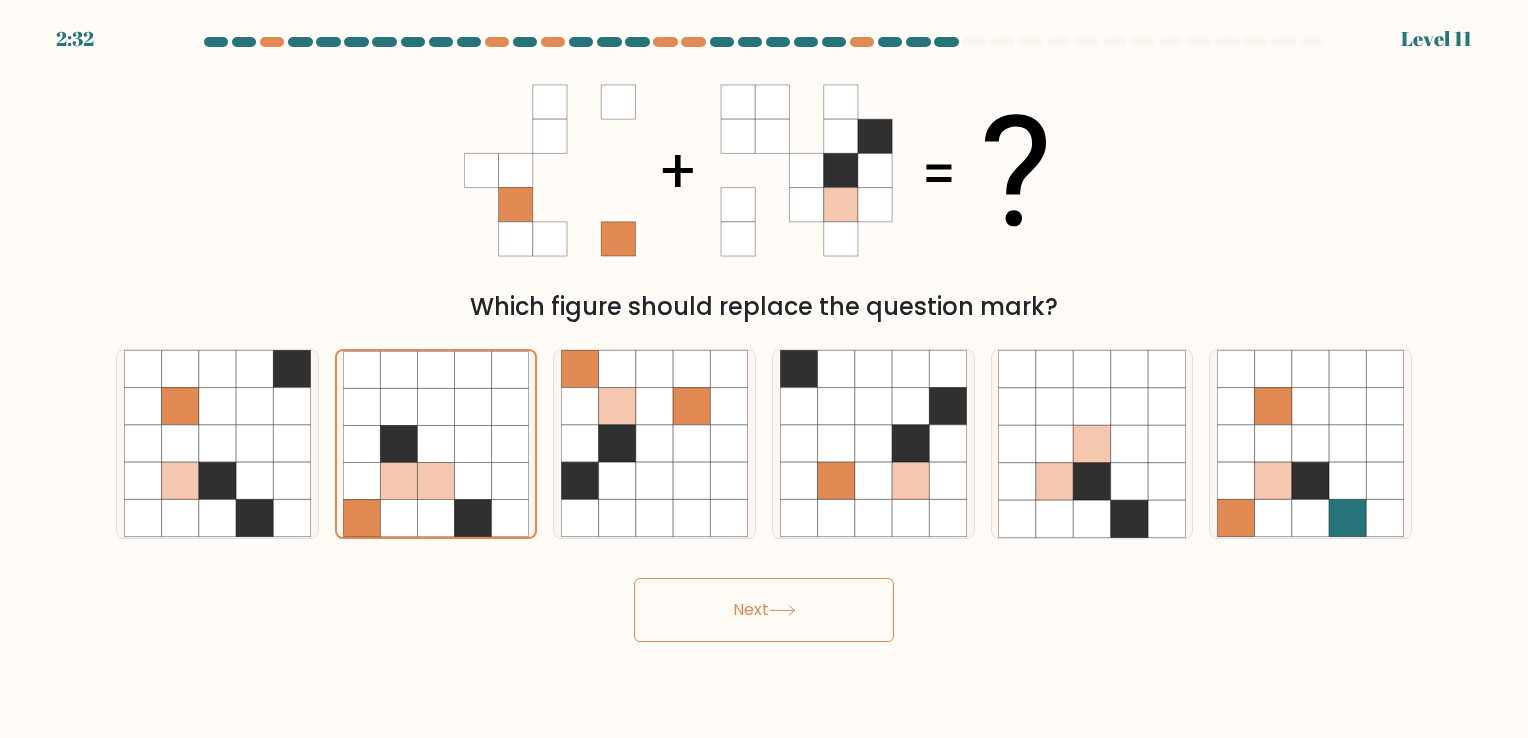 click on "Next" at bounding box center [764, 610] 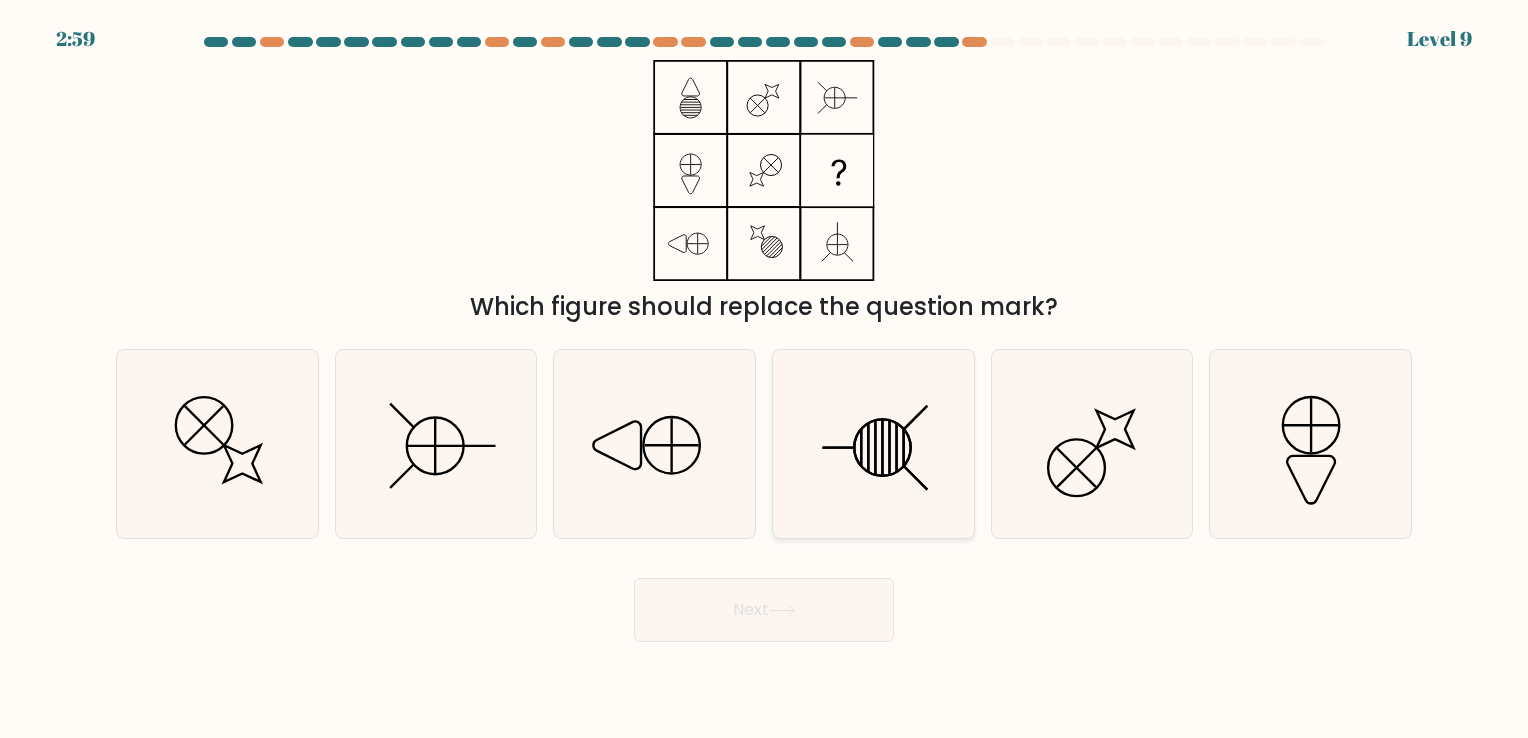 click at bounding box center [873, 443] 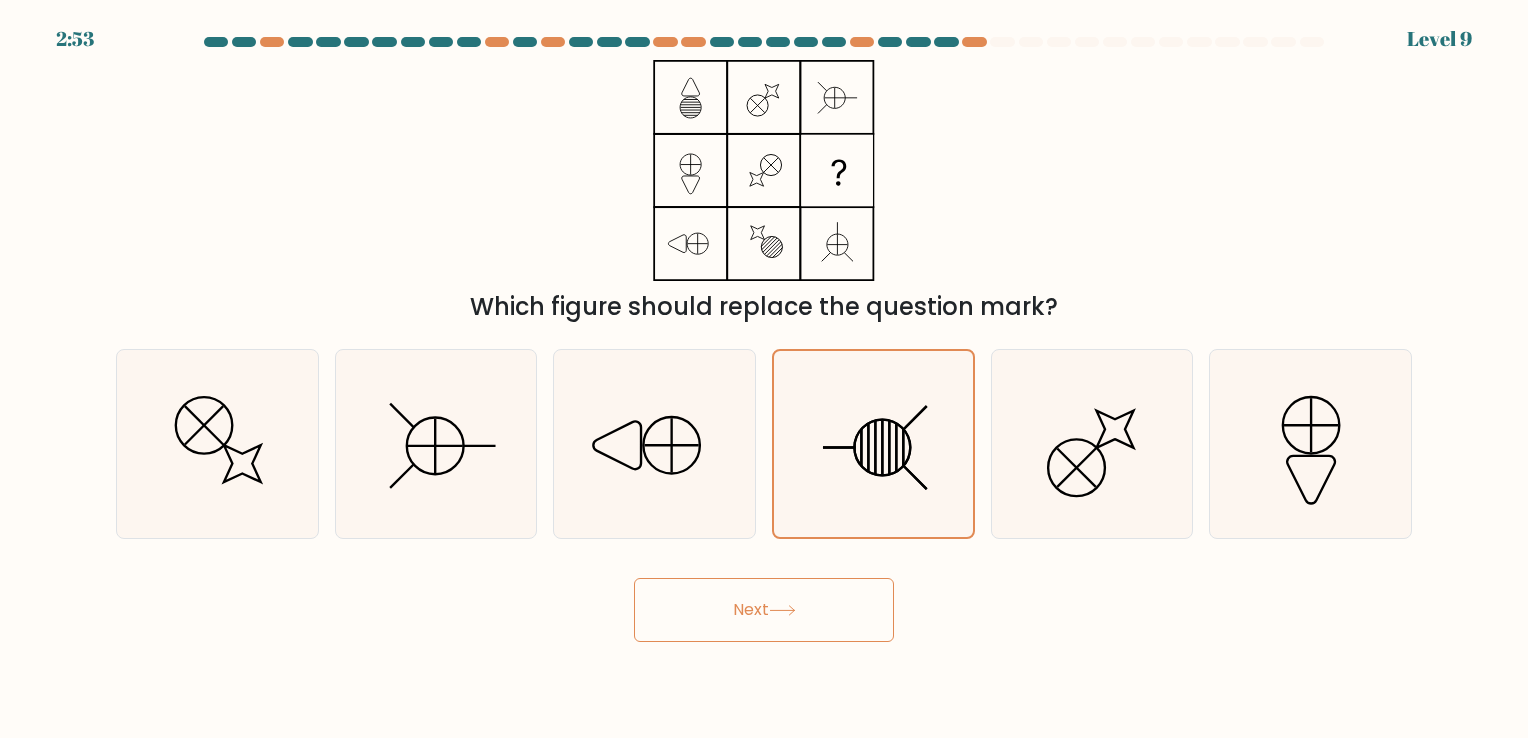 click on "Next" at bounding box center [764, 610] 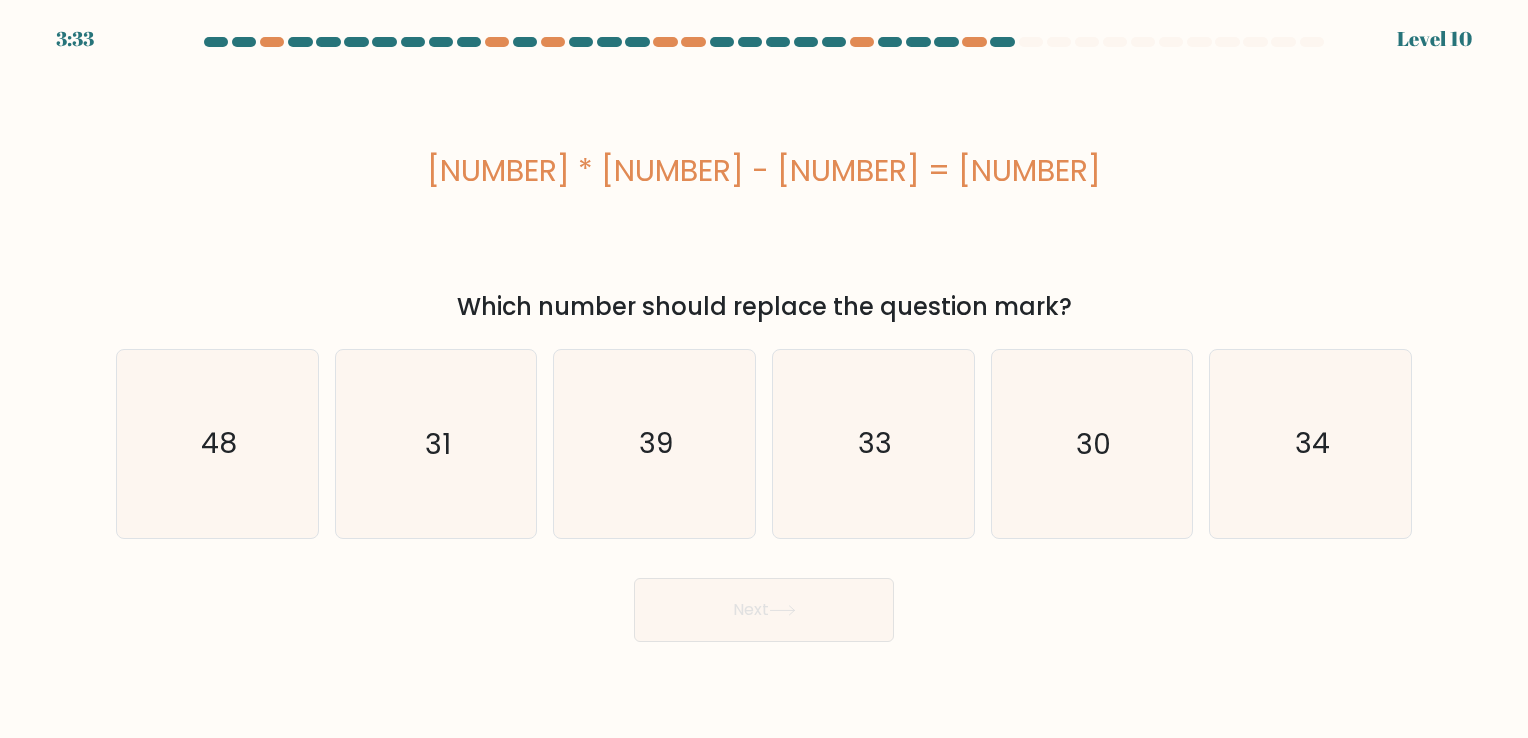 type 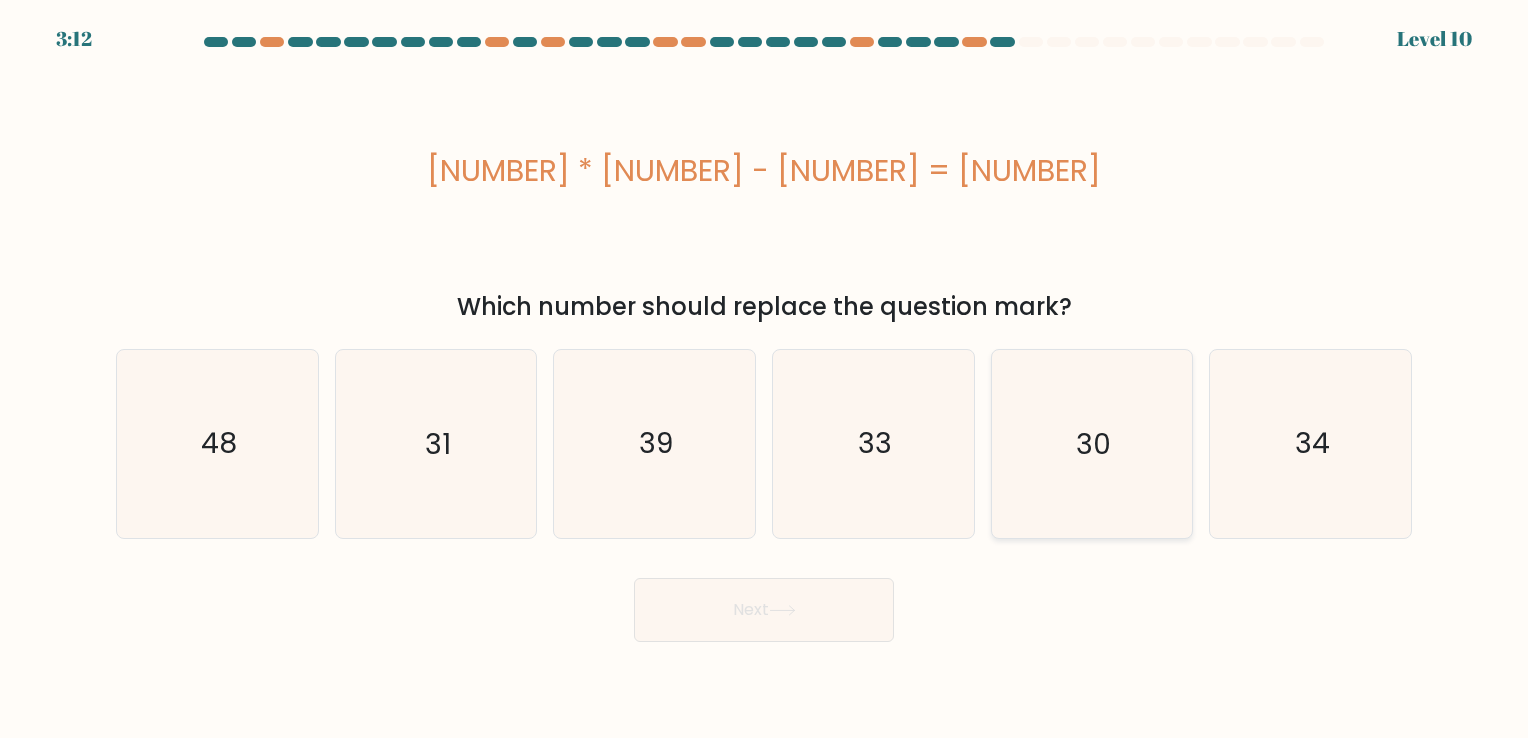 click on "30" at bounding box center (1091, 443) 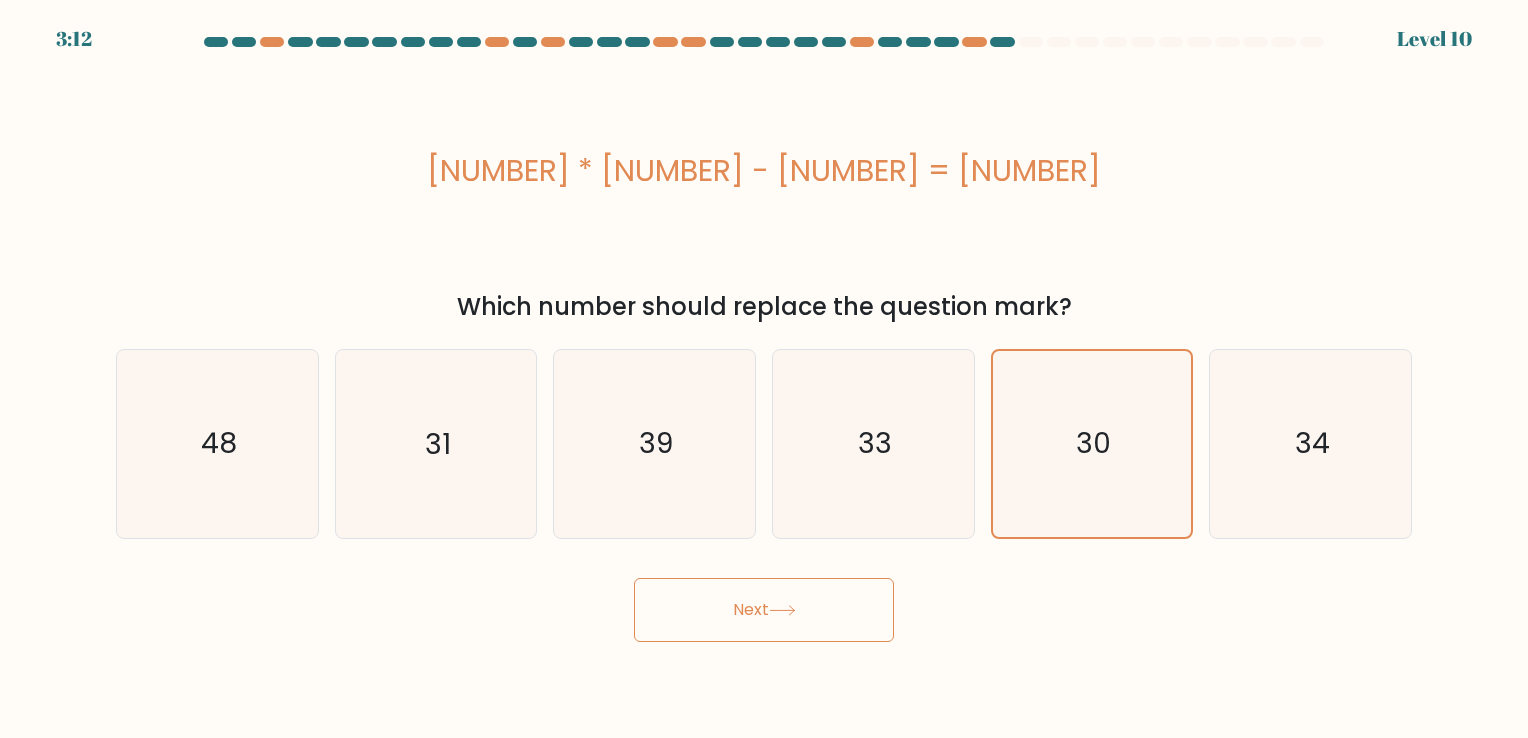 click on "Next" at bounding box center [764, 610] 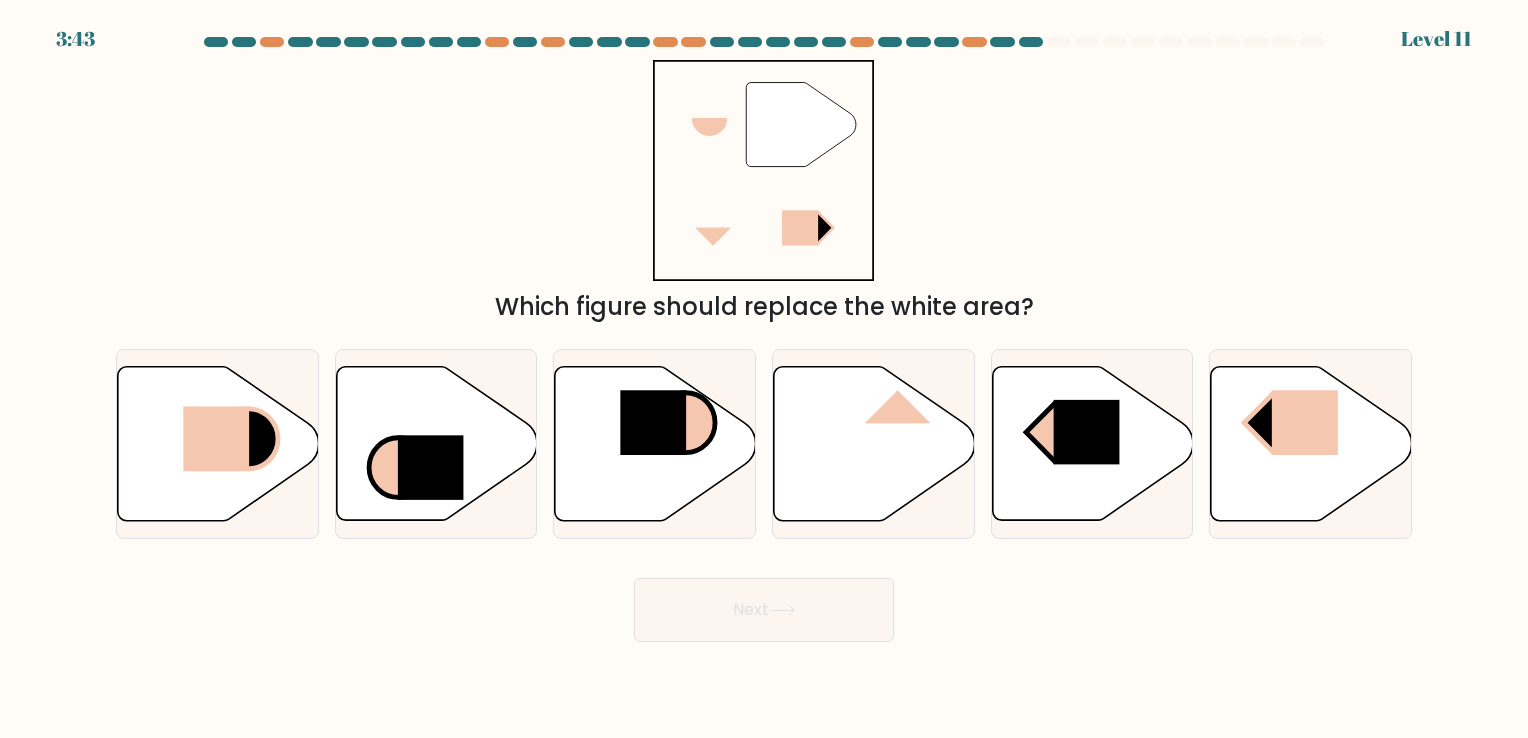 type 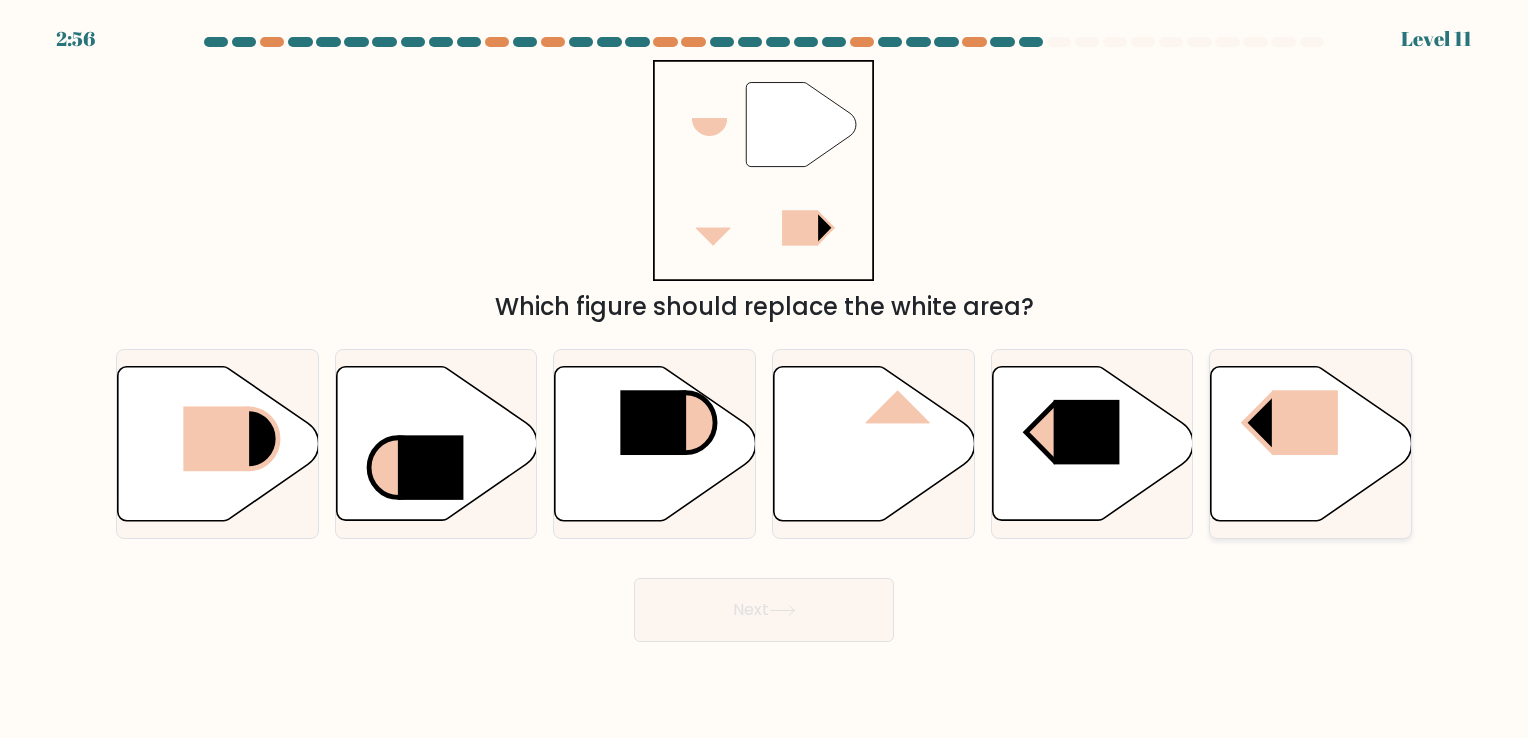 click at bounding box center (1305, 422) 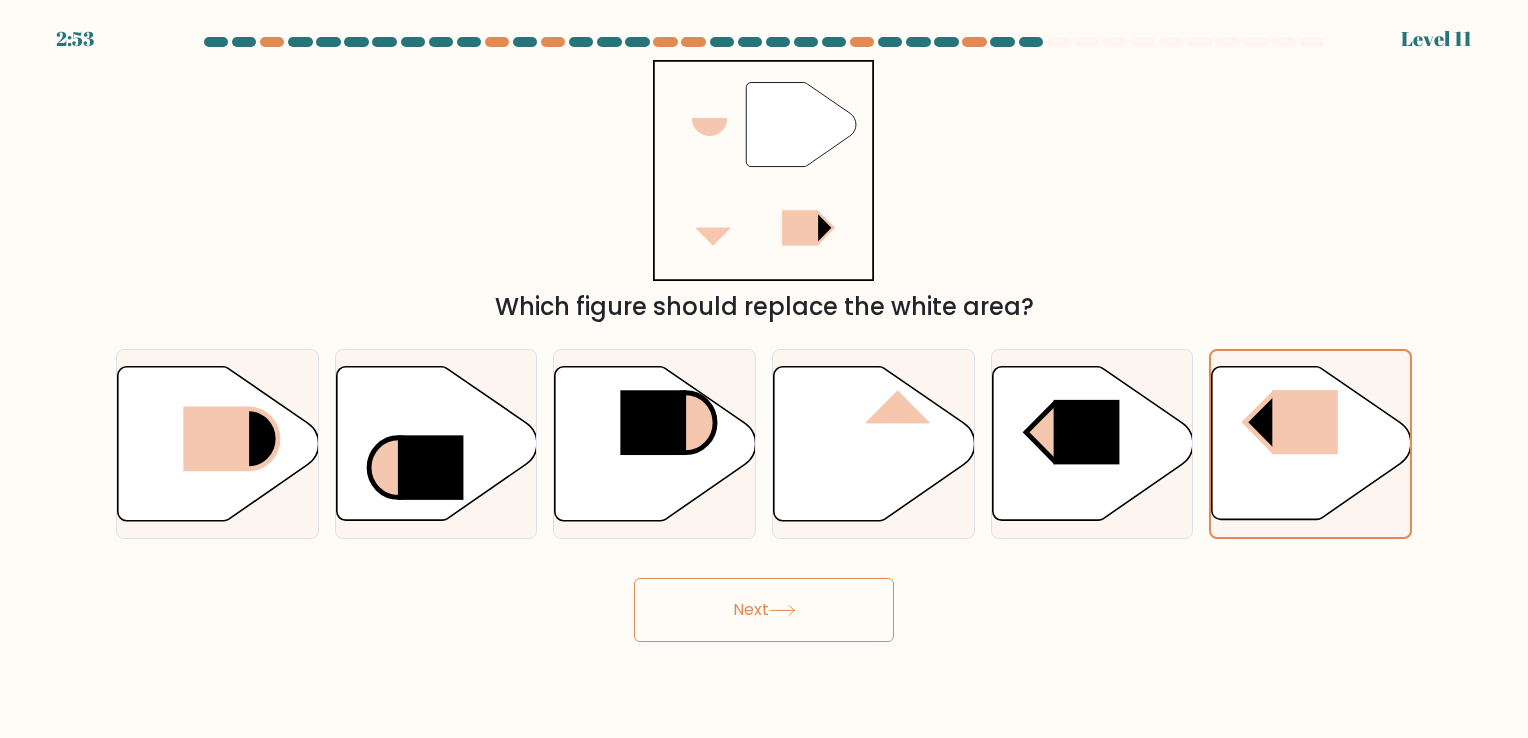 click on "Next" at bounding box center [764, 610] 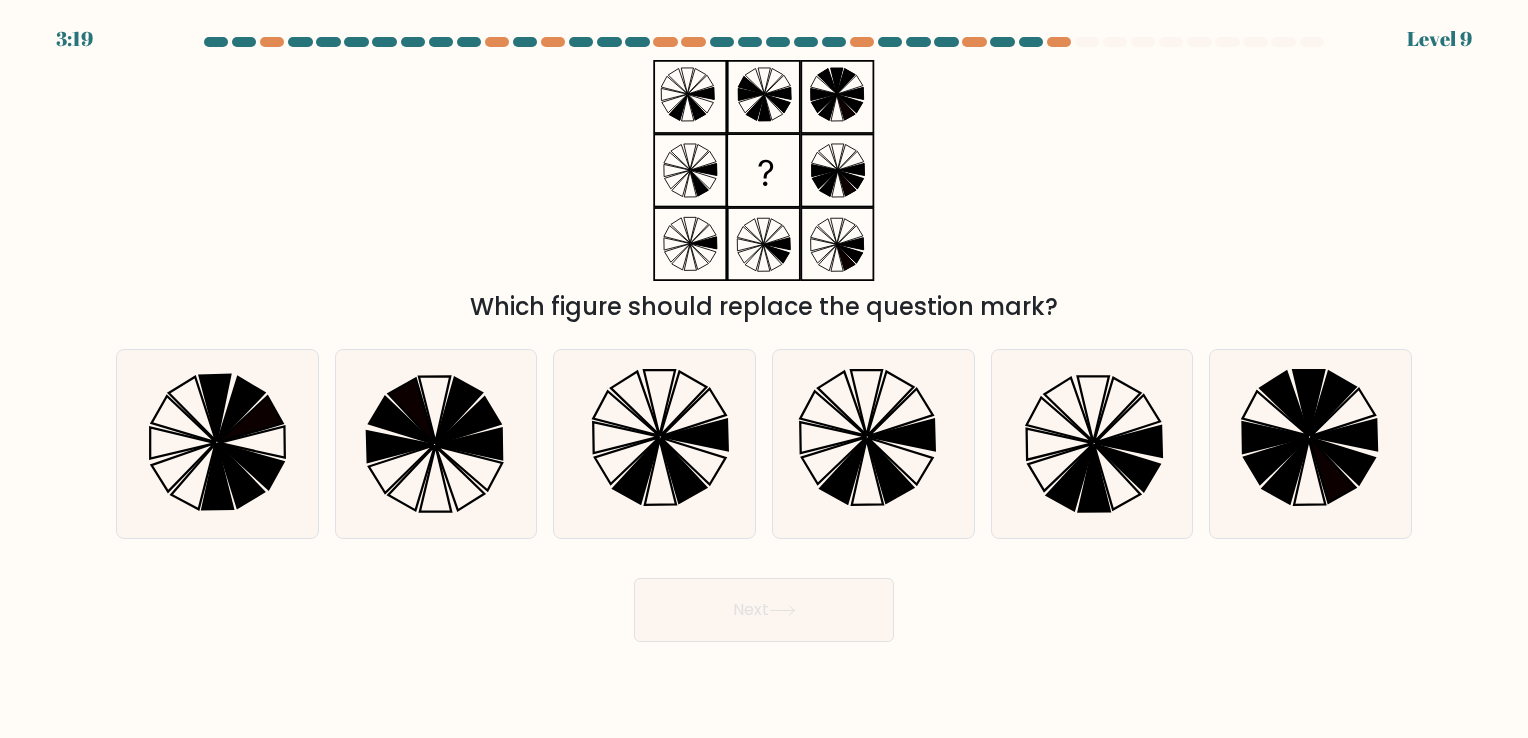 type 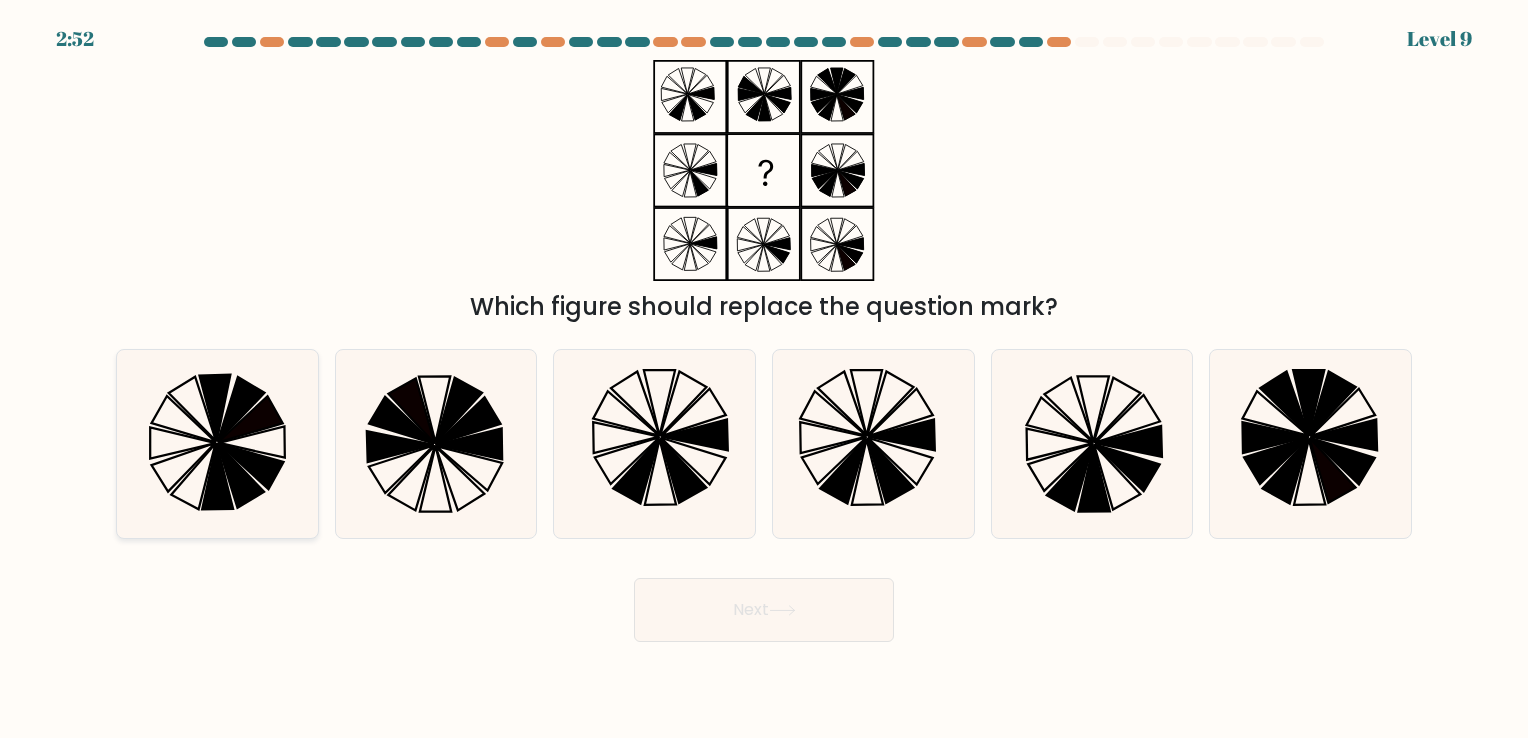 click at bounding box center [217, 443] 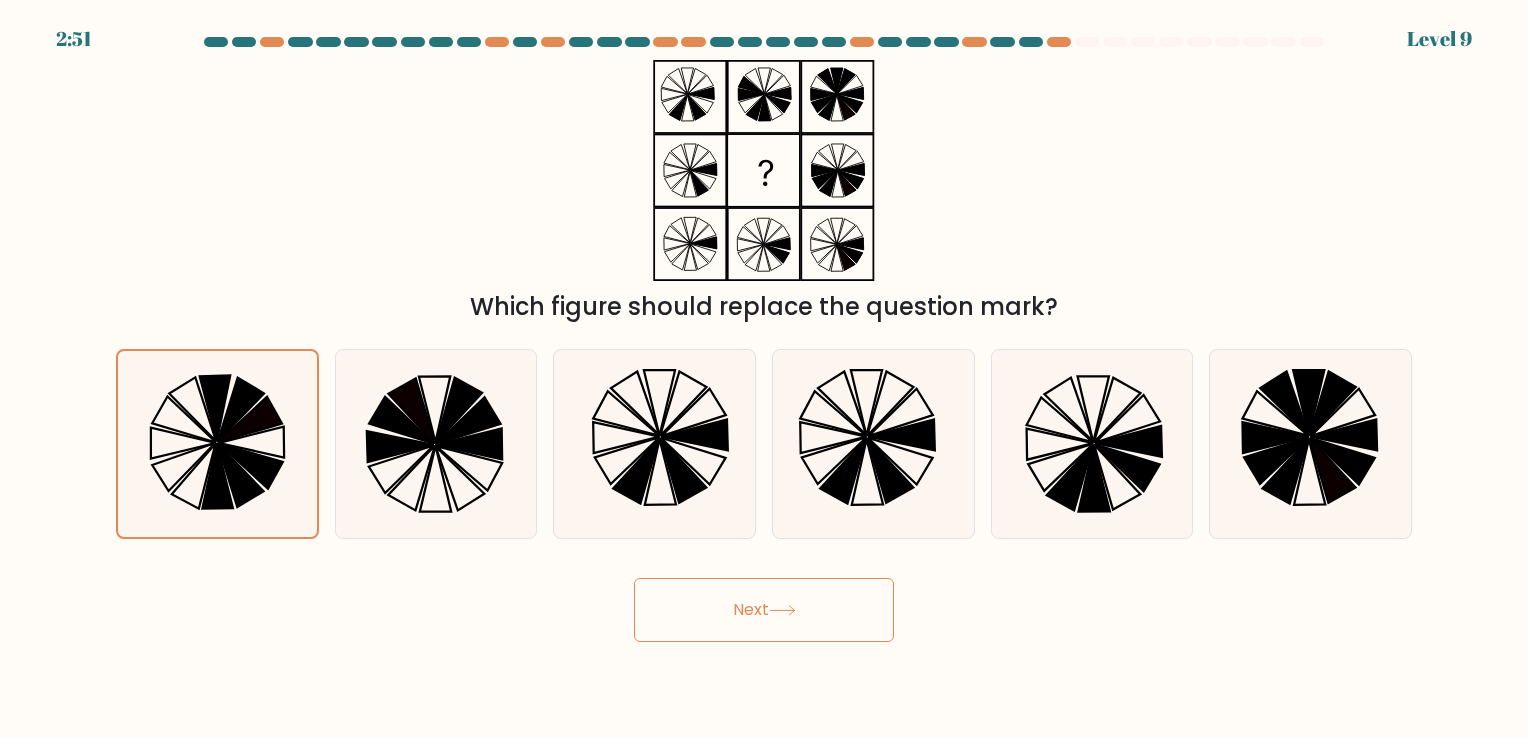 click on "Next" at bounding box center (764, 610) 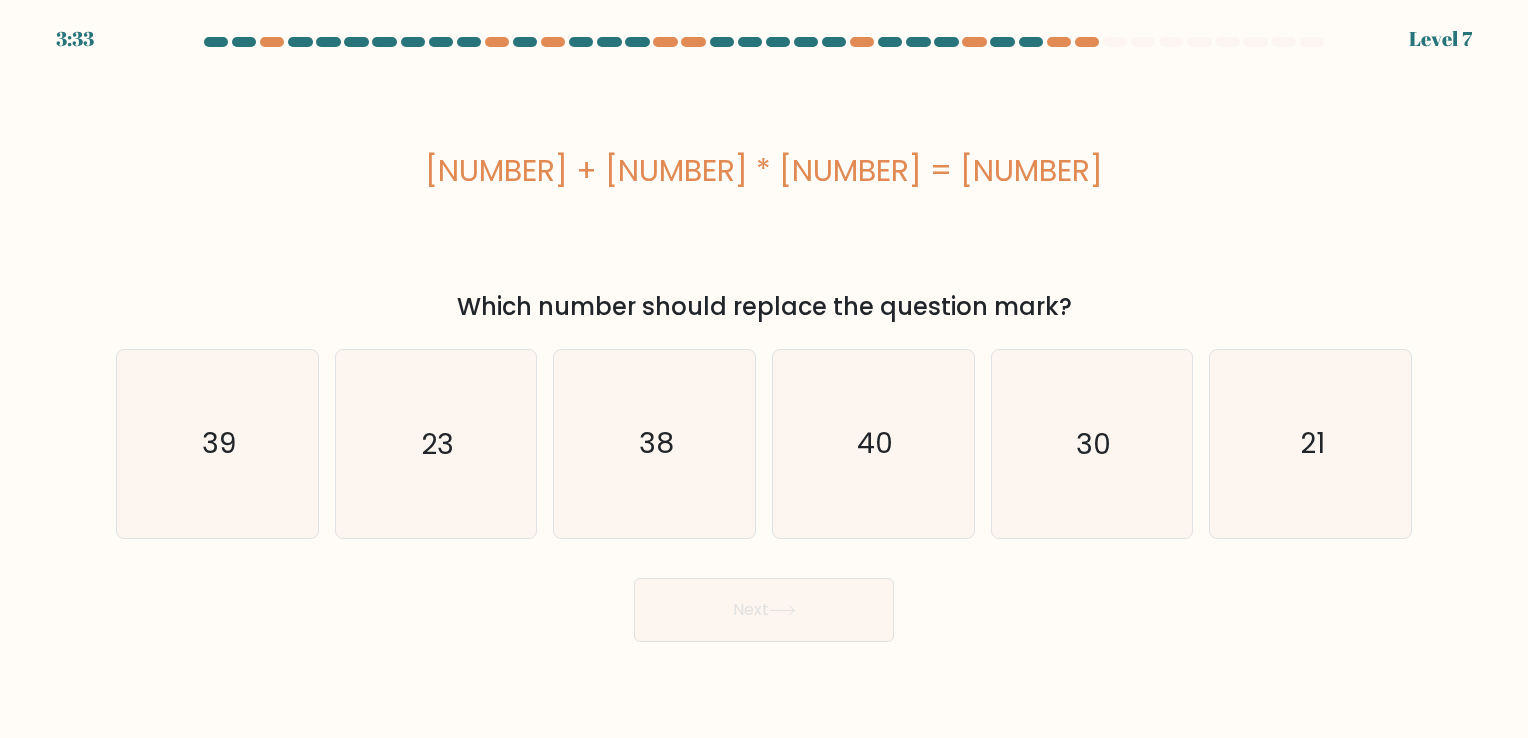 type 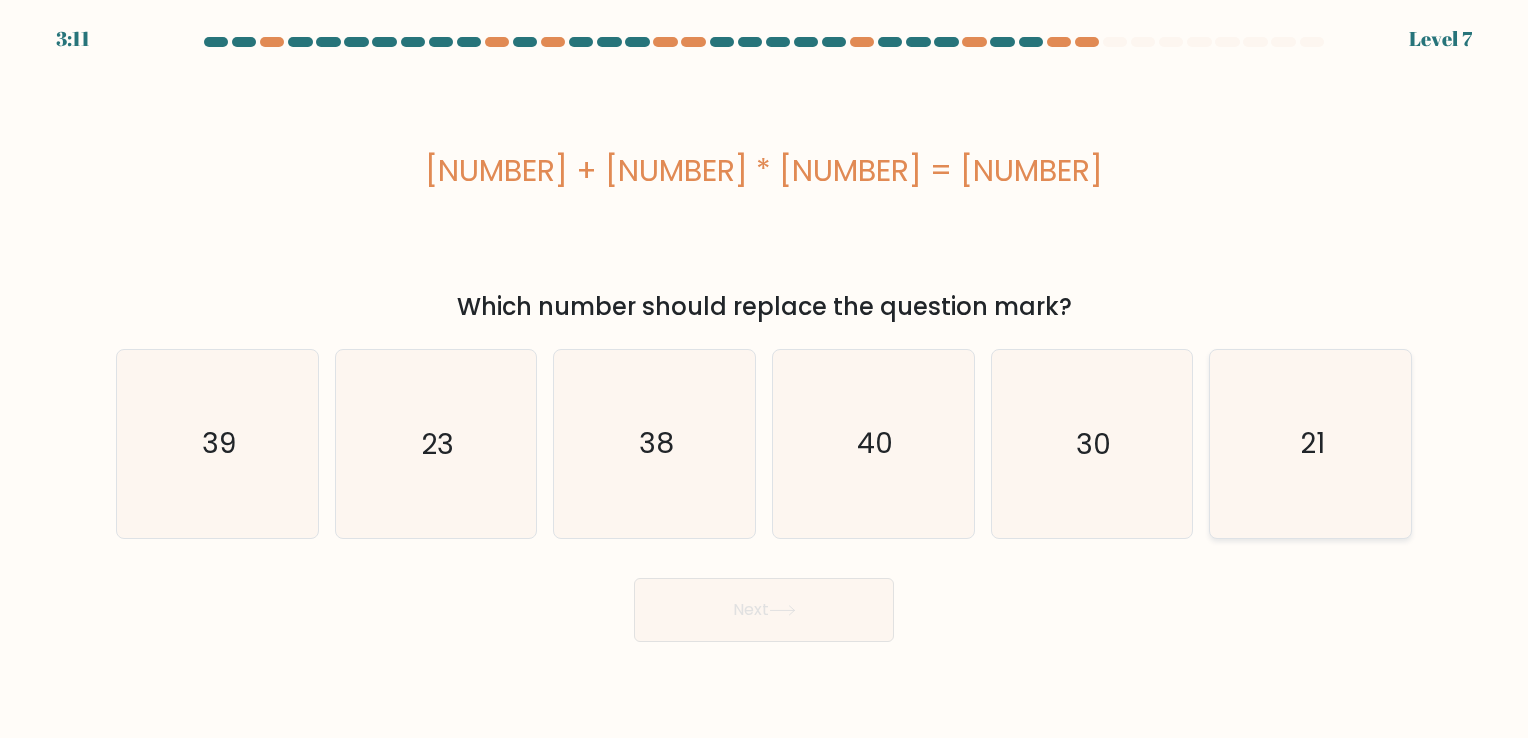 click on "21" at bounding box center [1310, 443] 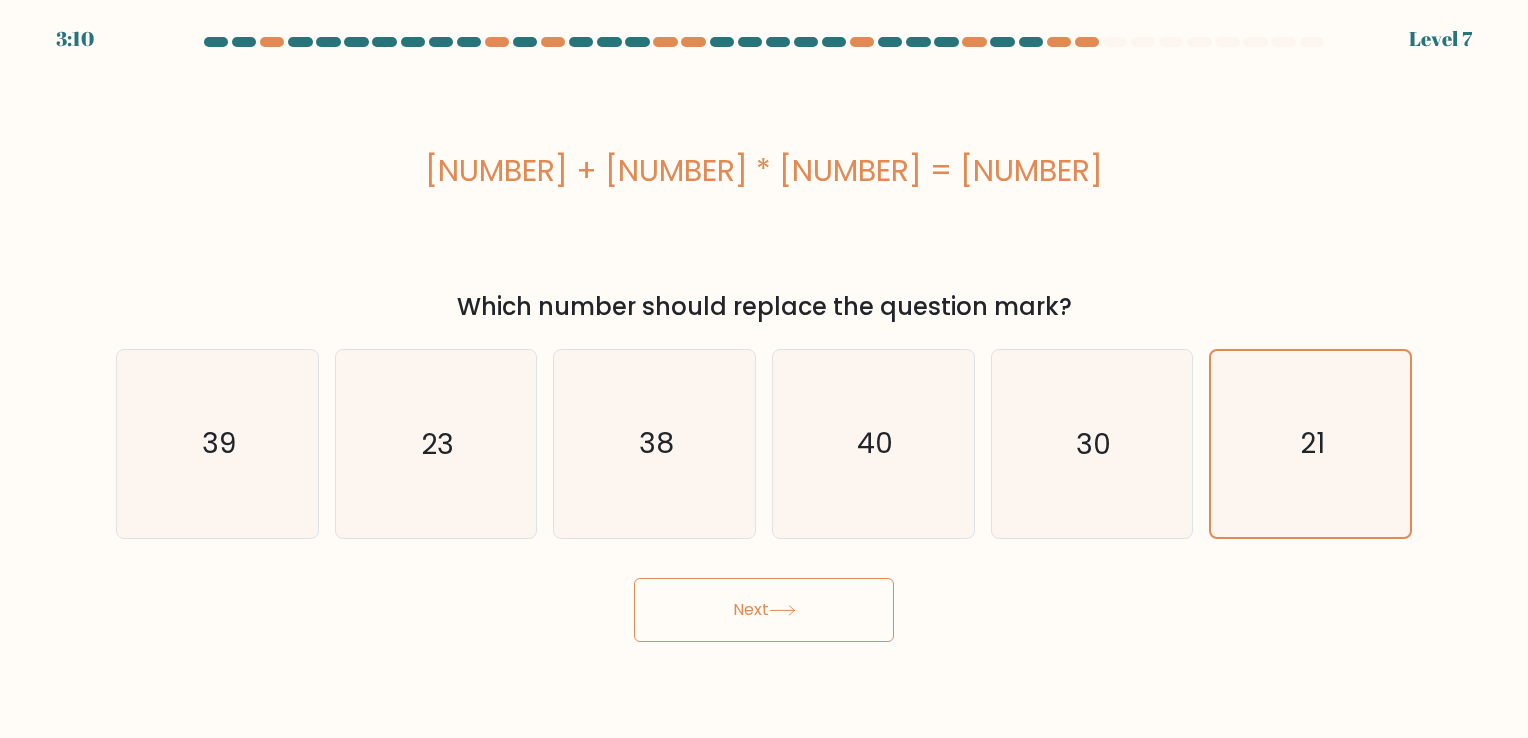 click on "Next" at bounding box center (764, 610) 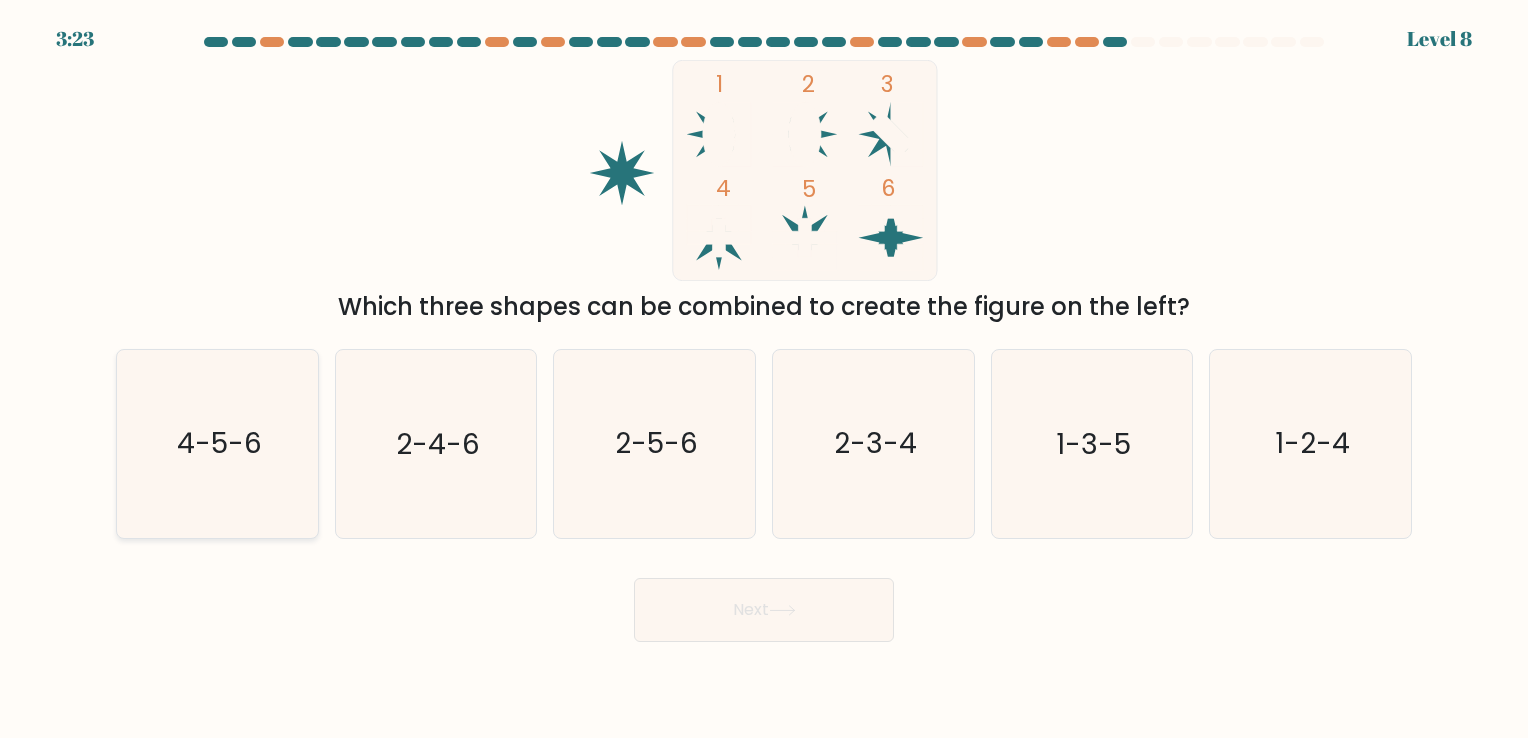 click on "4-5-6" at bounding box center [217, 443] 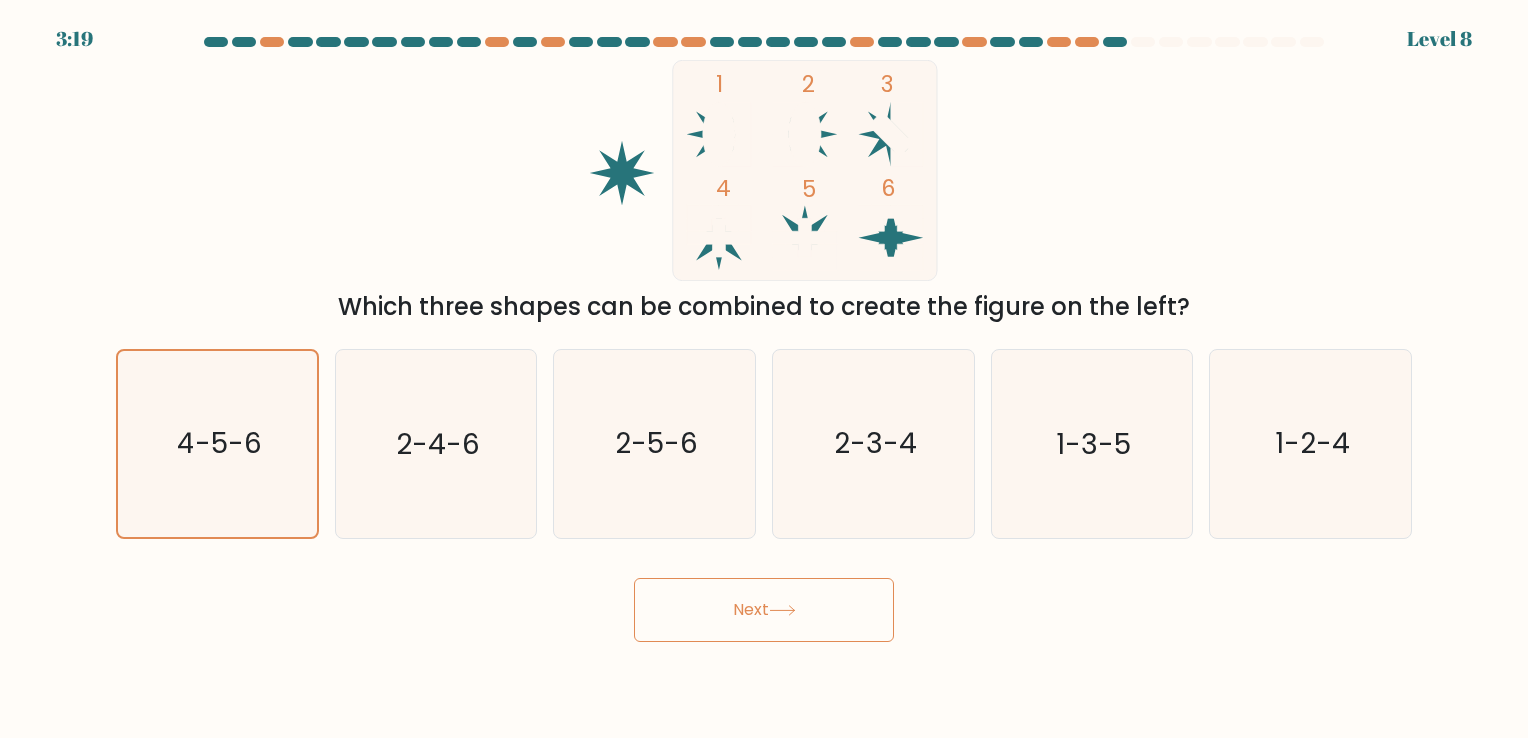 click on "Next" at bounding box center (764, 610) 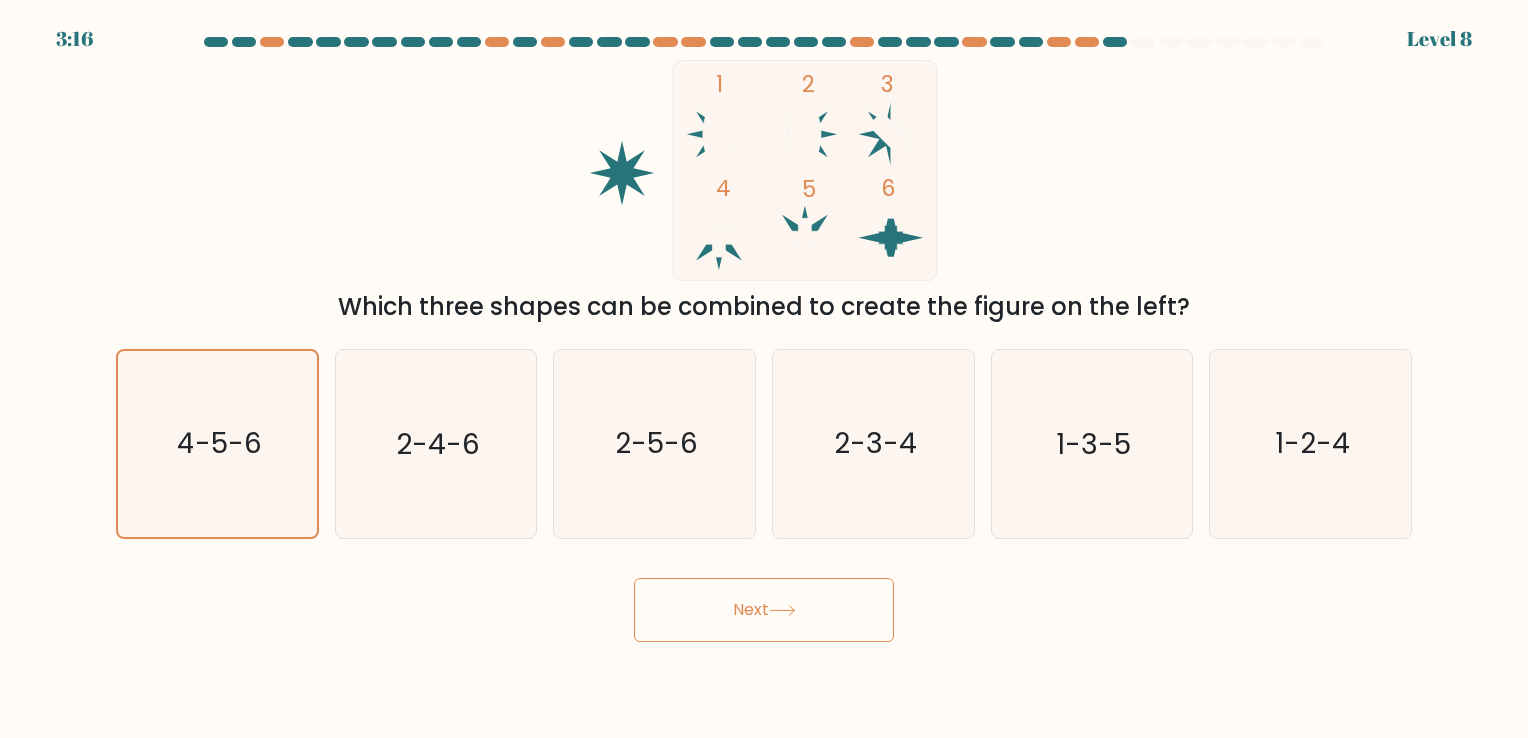click on "Next" at bounding box center [764, 610] 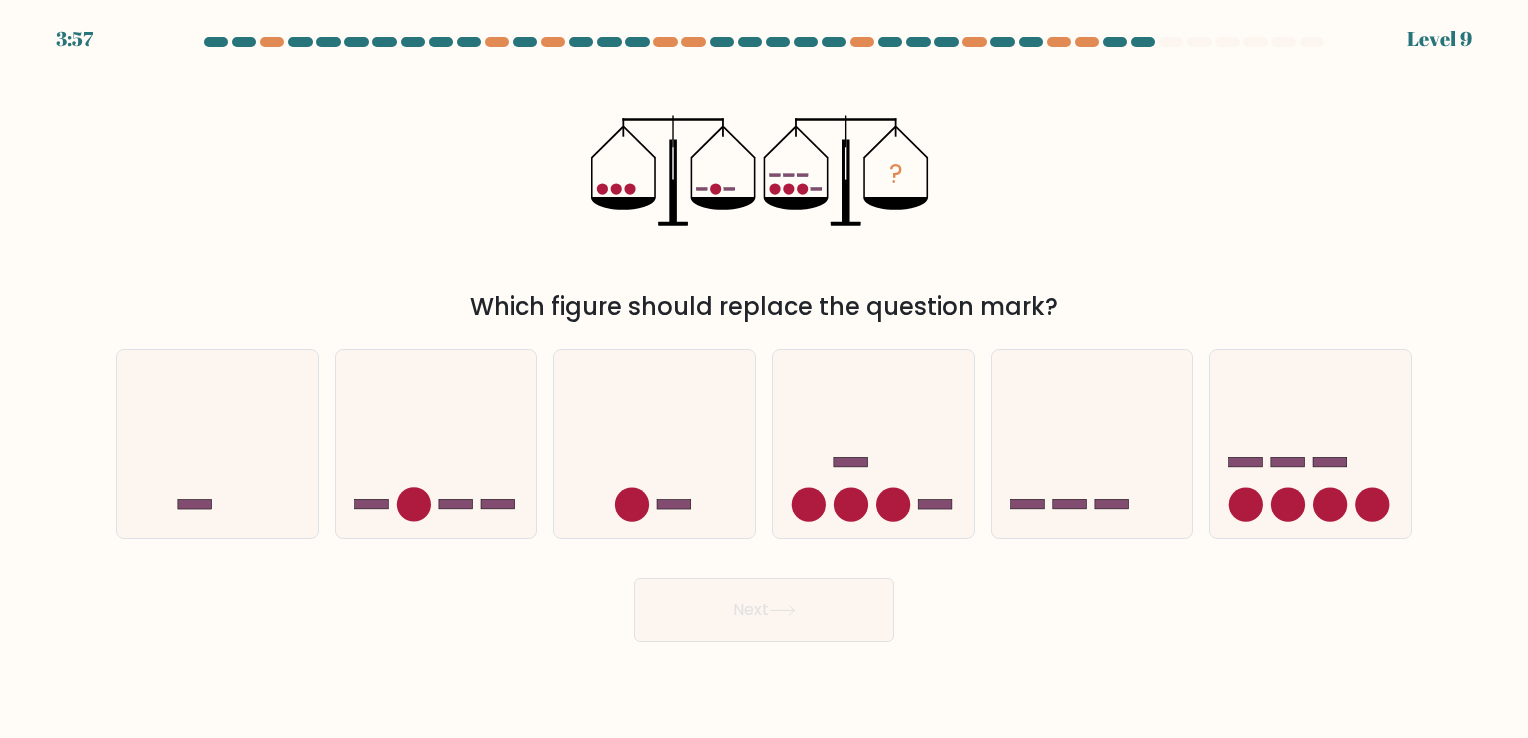 type 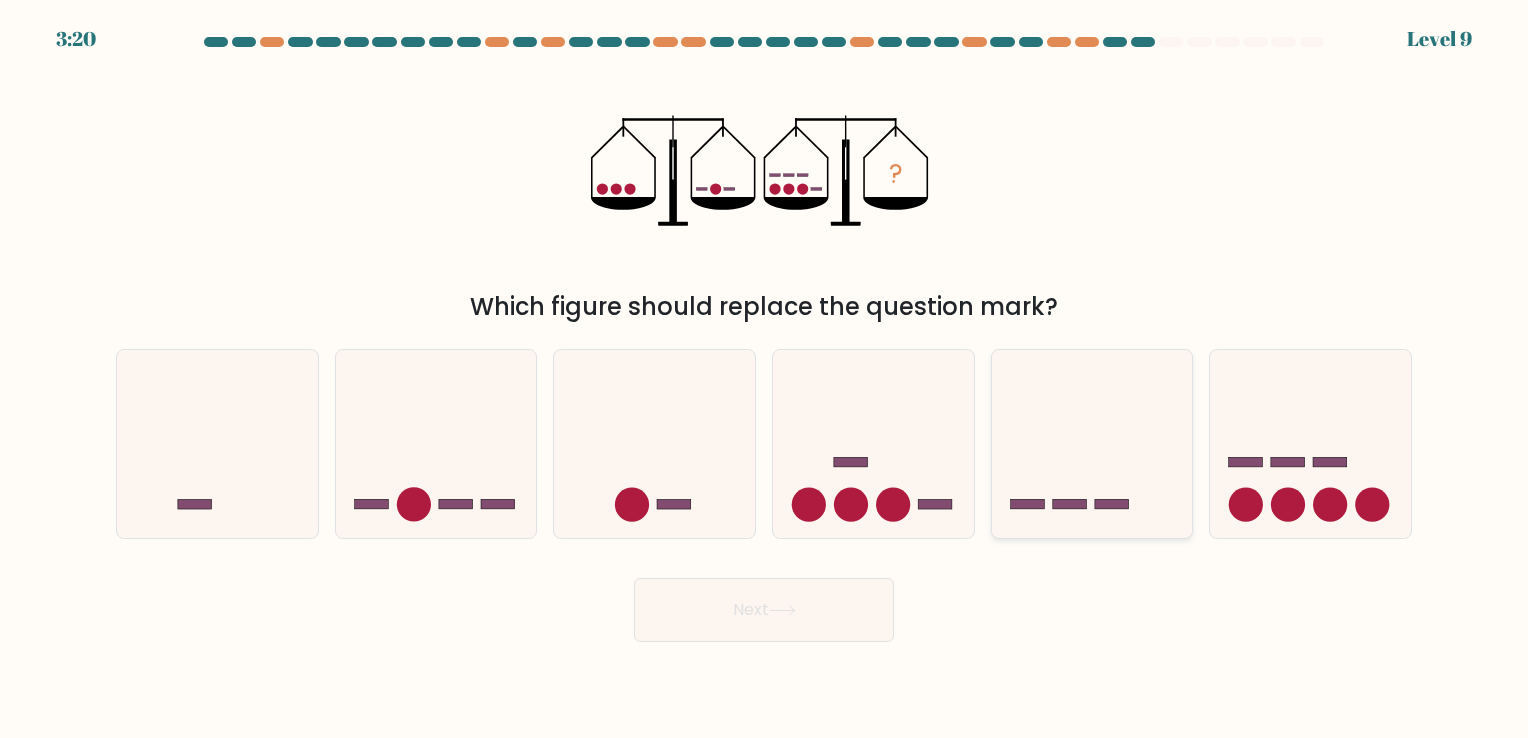 click at bounding box center [1092, 444] 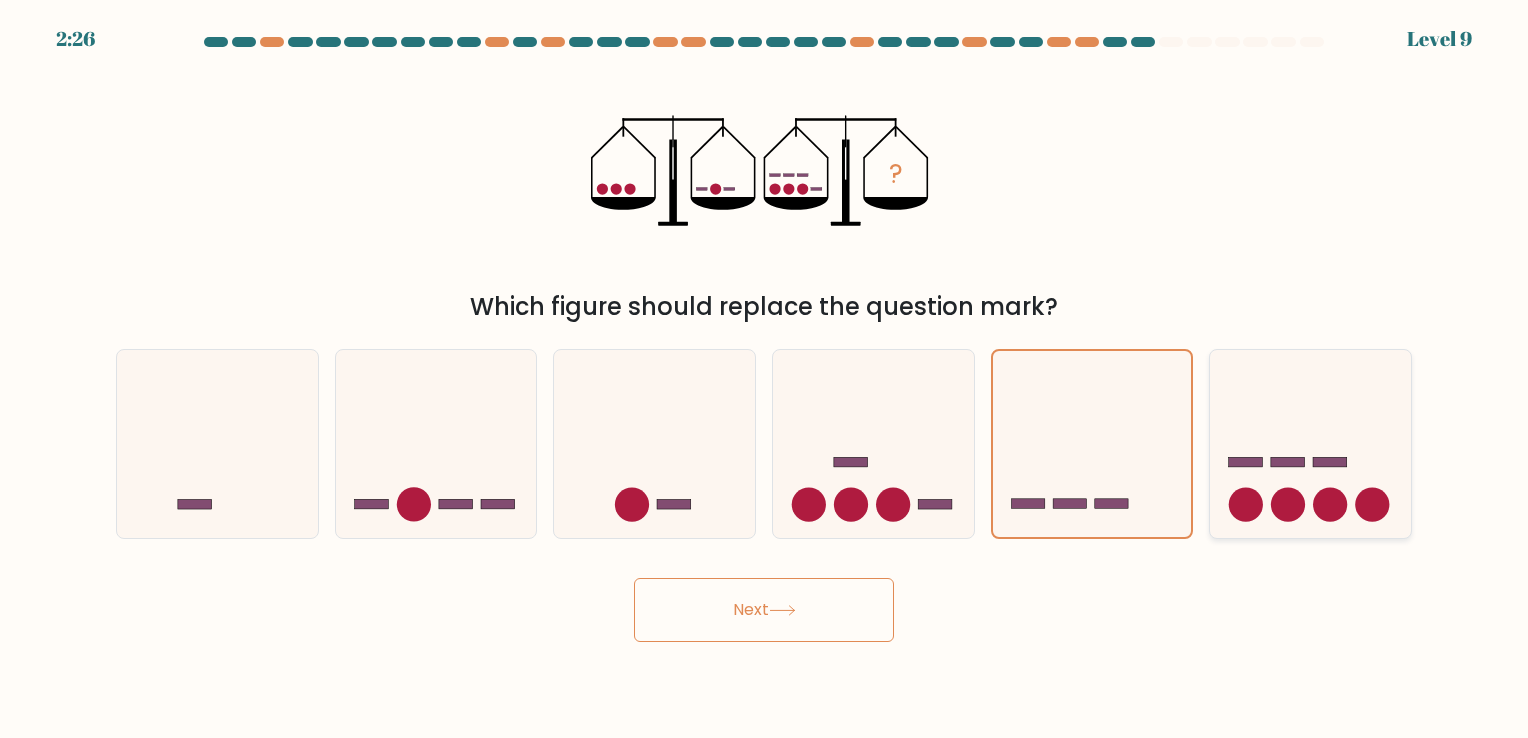 click at bounding box center (1288, 462) 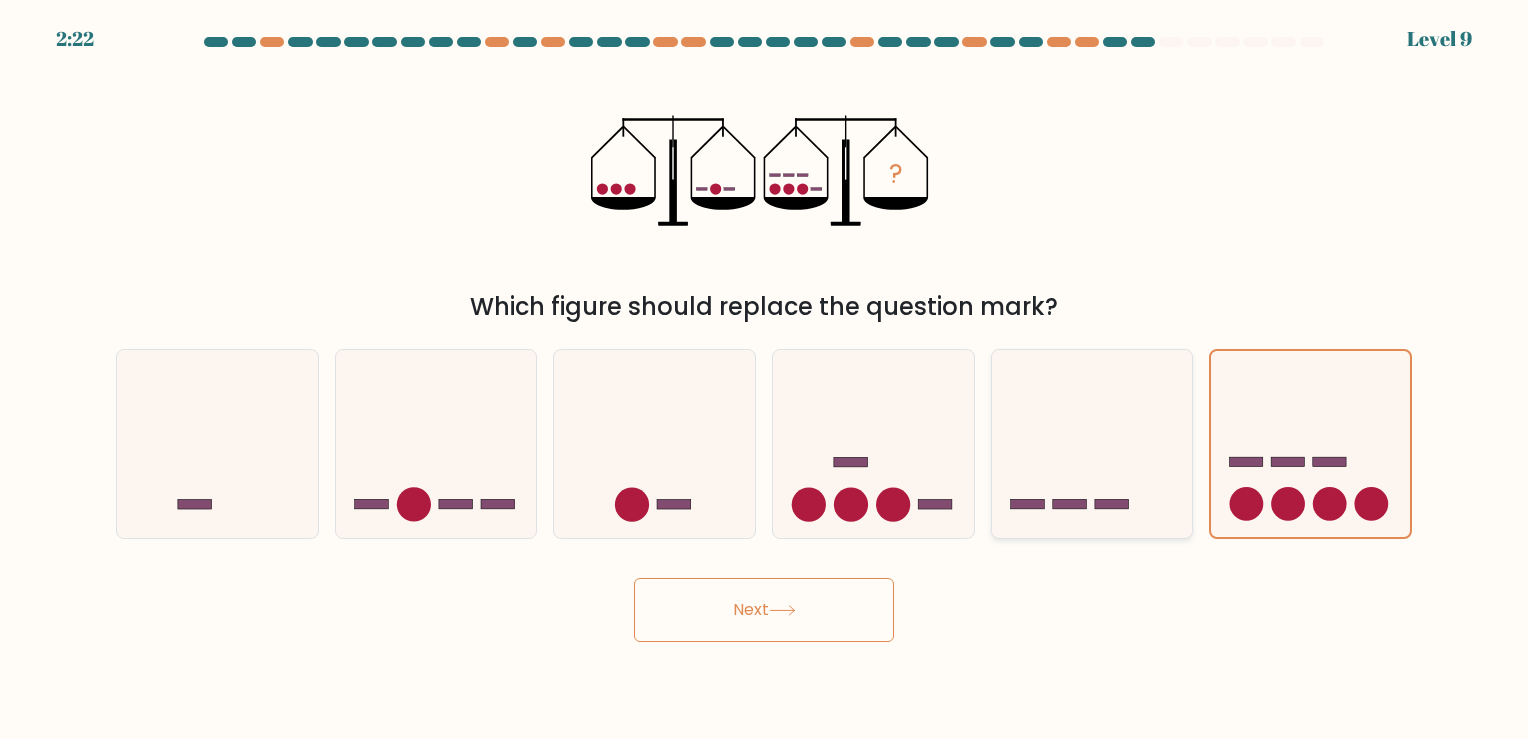 click at bounding box center [1092, 444] 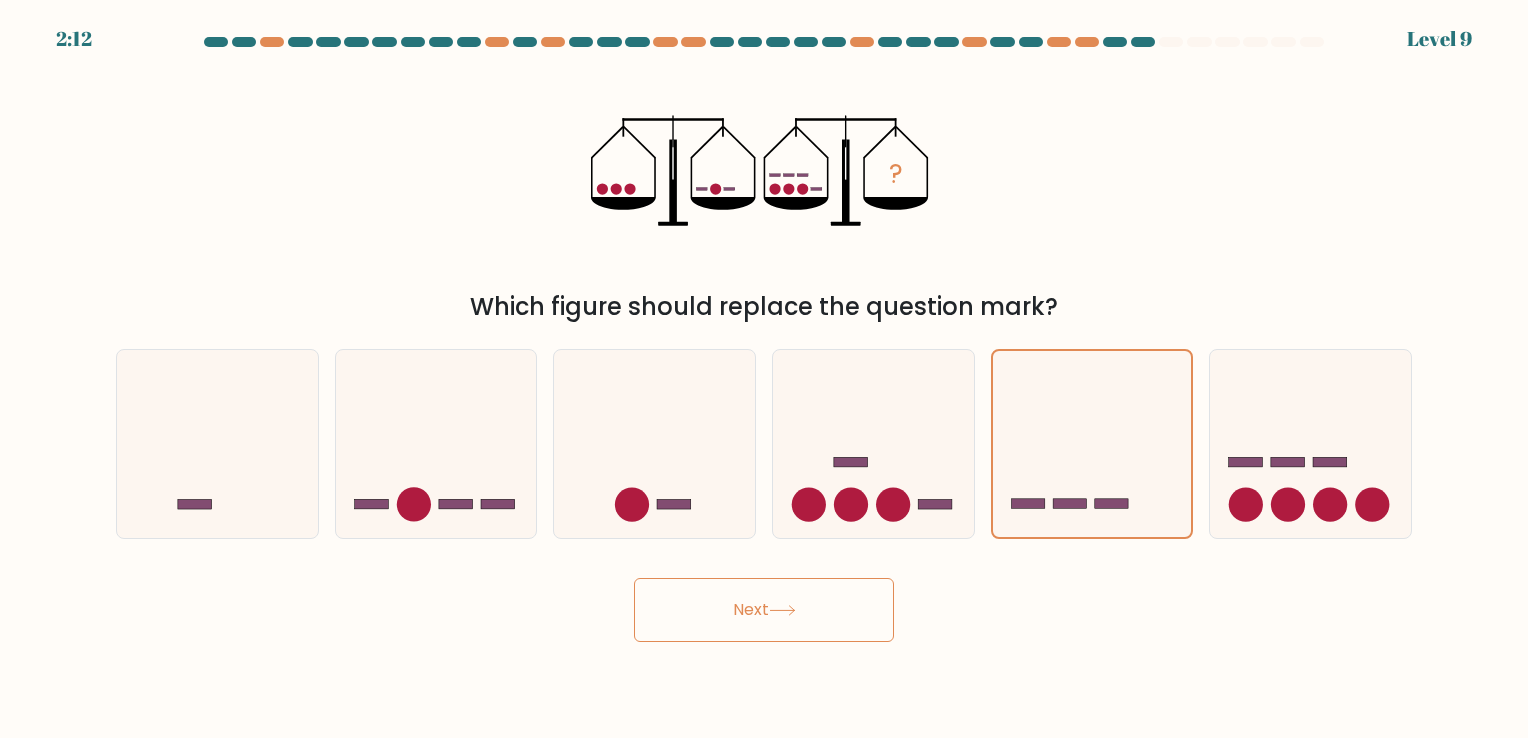 click on "Next" at bounding box center [764, 610] 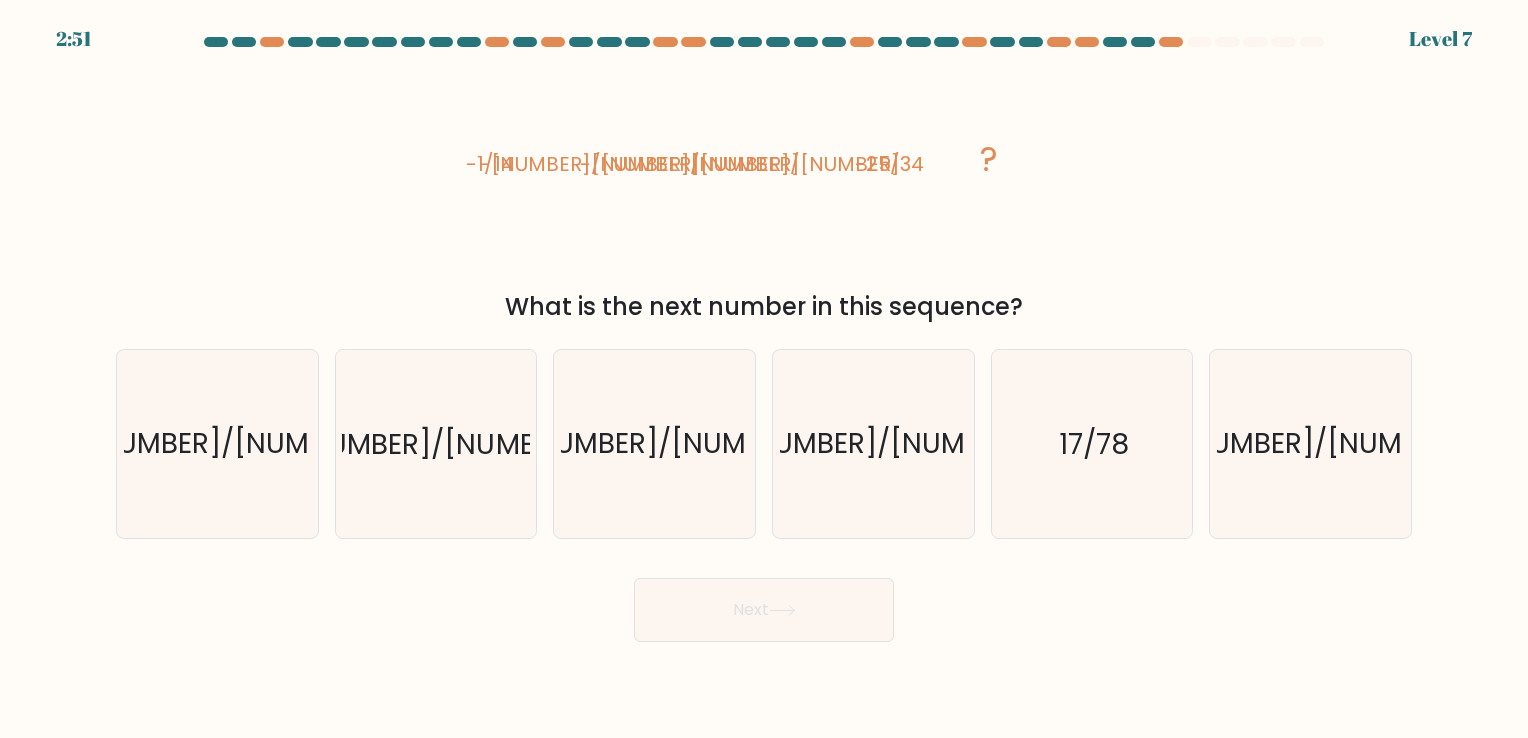type 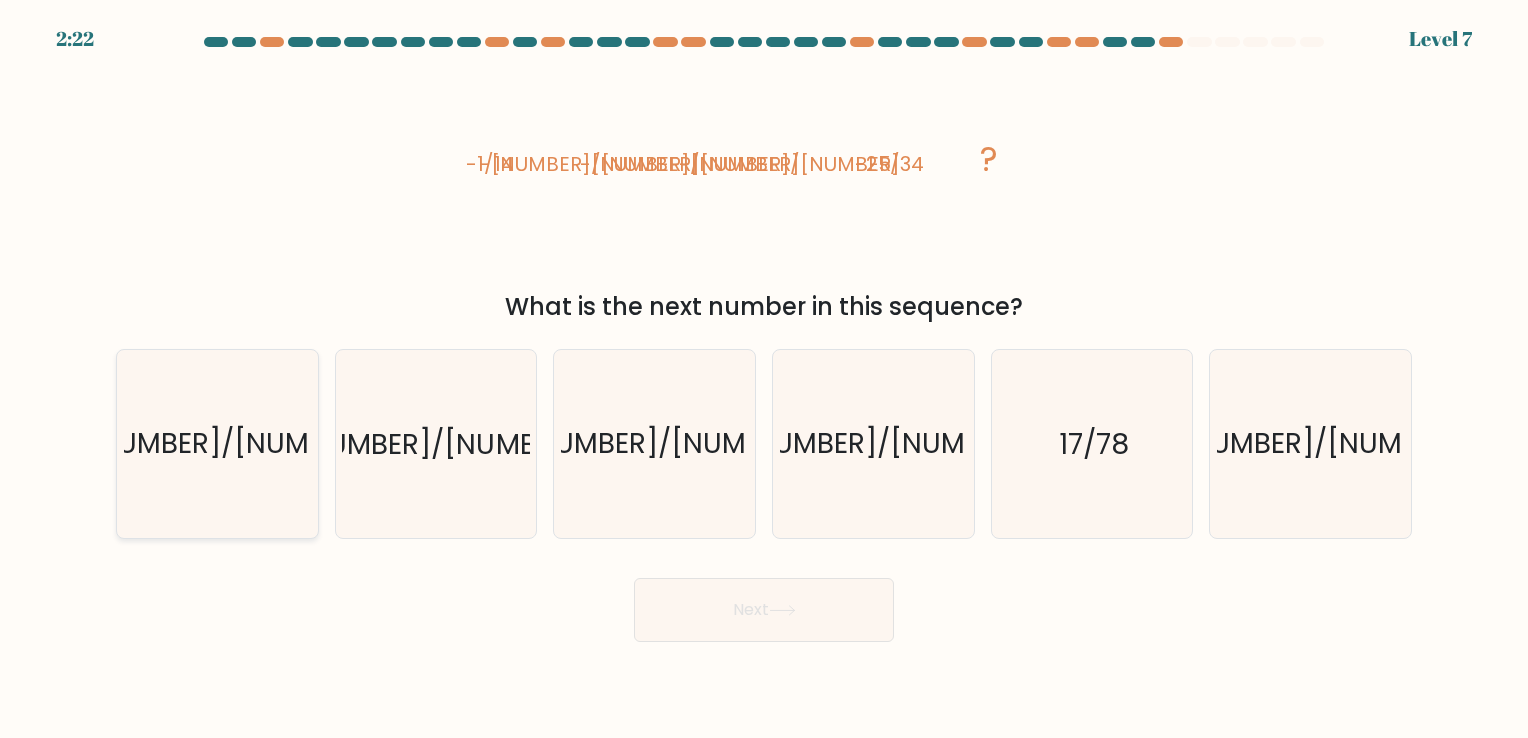 click on "-31/39" at bounding box center [217, 443] 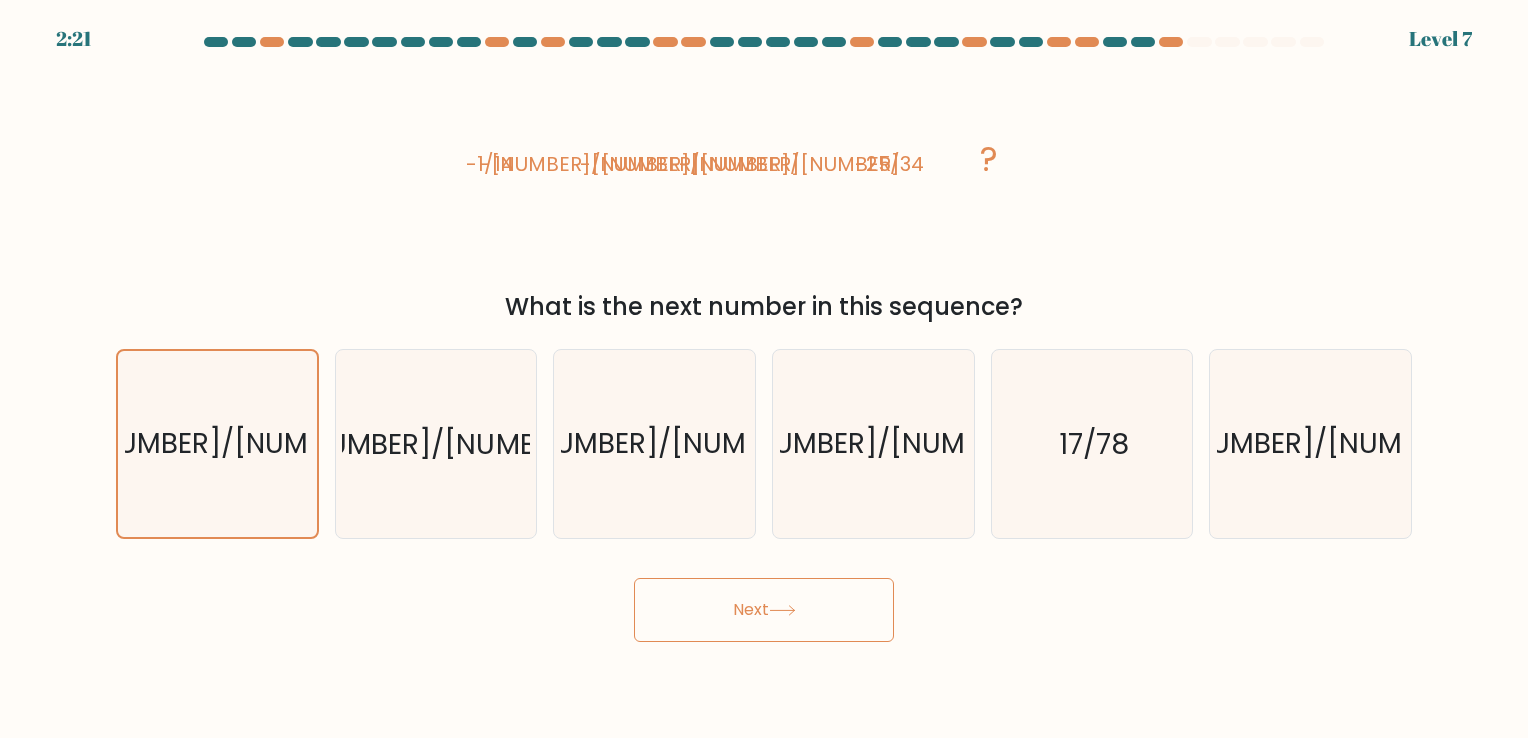 click on "Next" at bounding box center (764, 610) 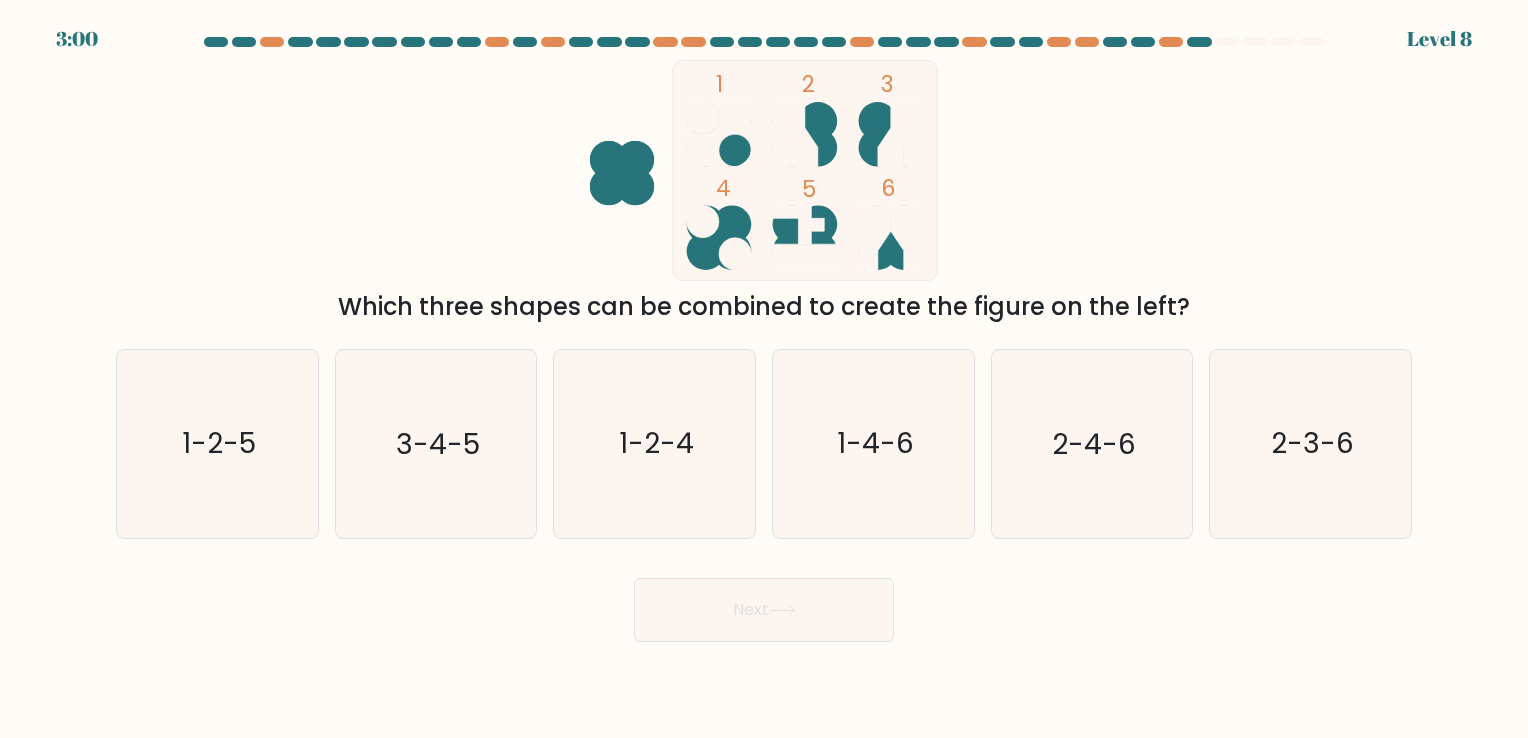 type 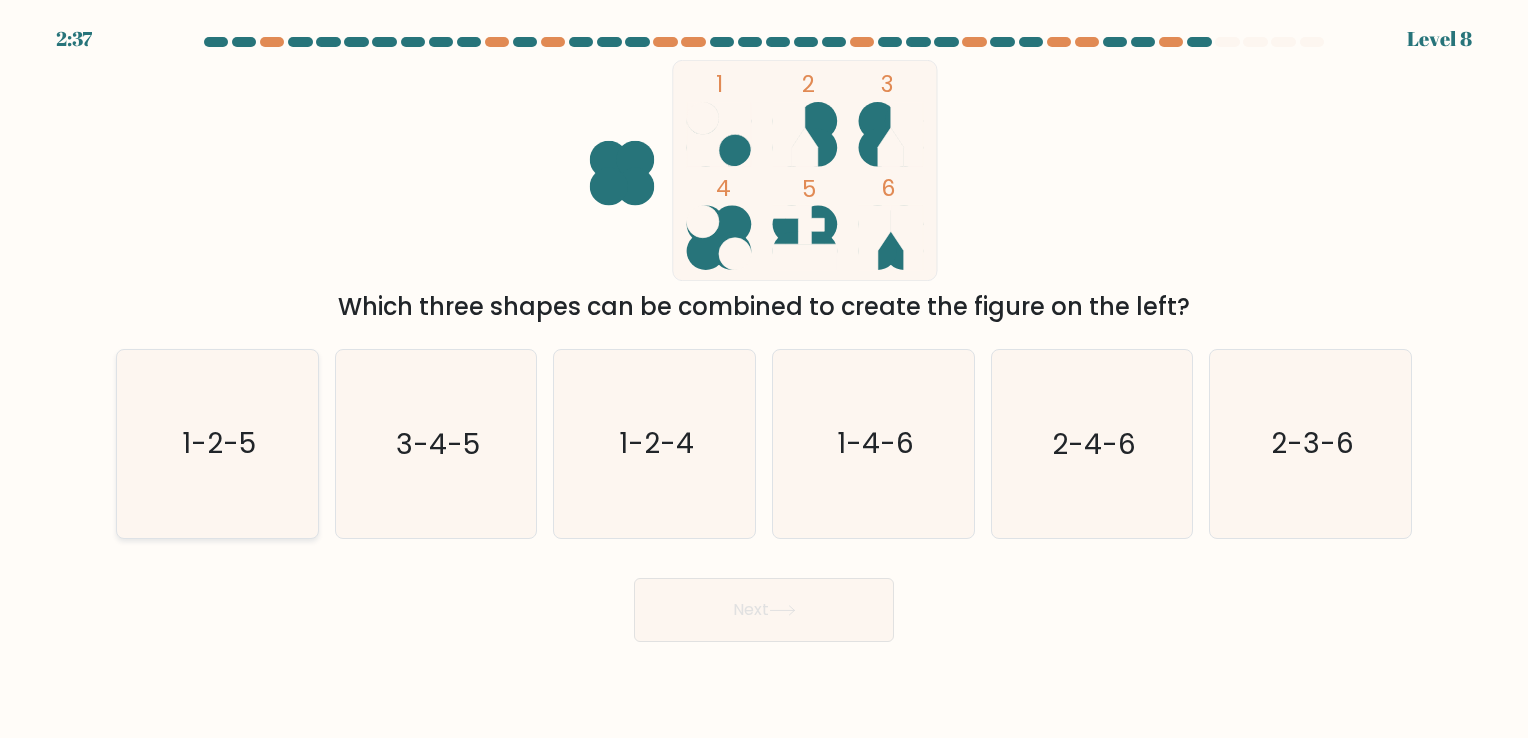 click on "1-2-5" at bounding box center (219, 444) 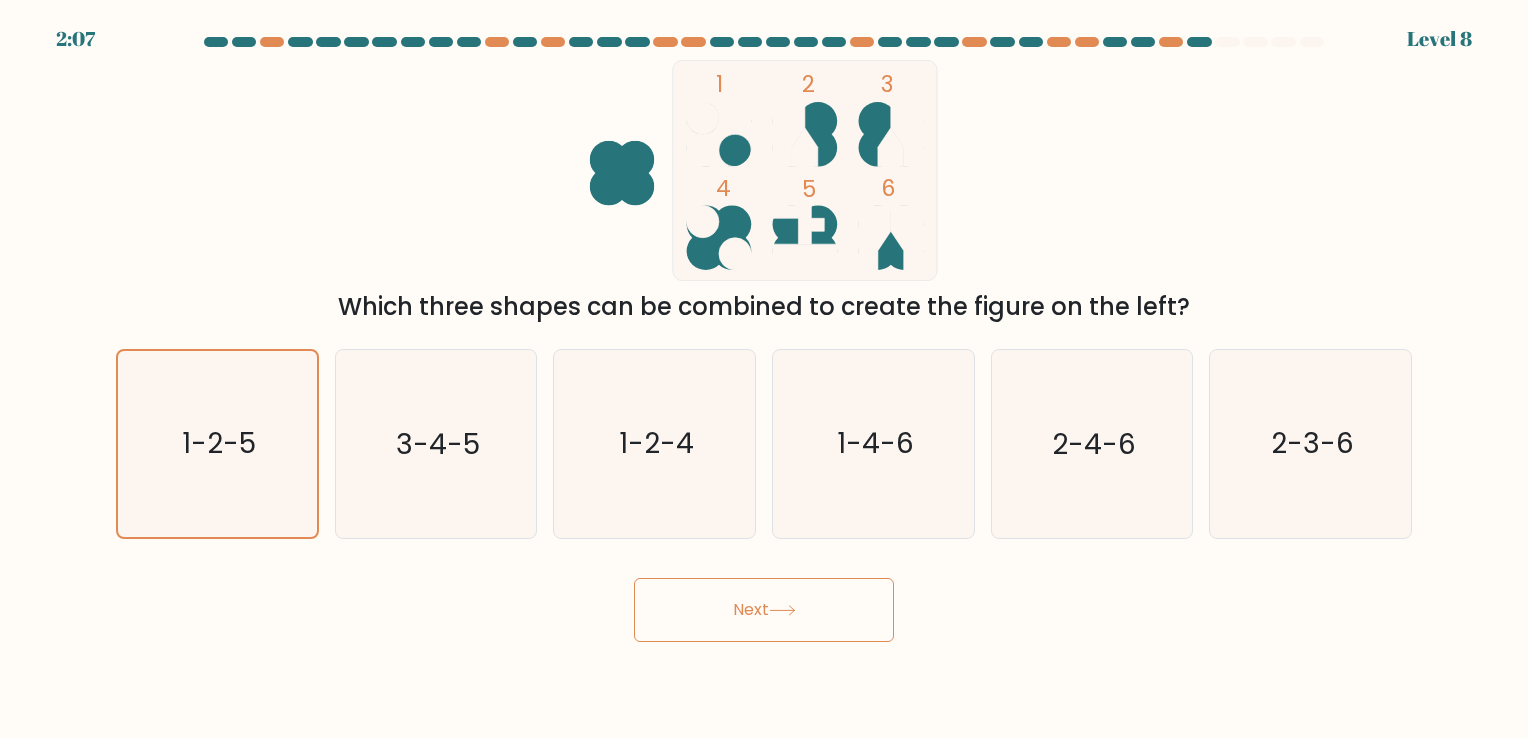 click at bounding box center (782, 610) 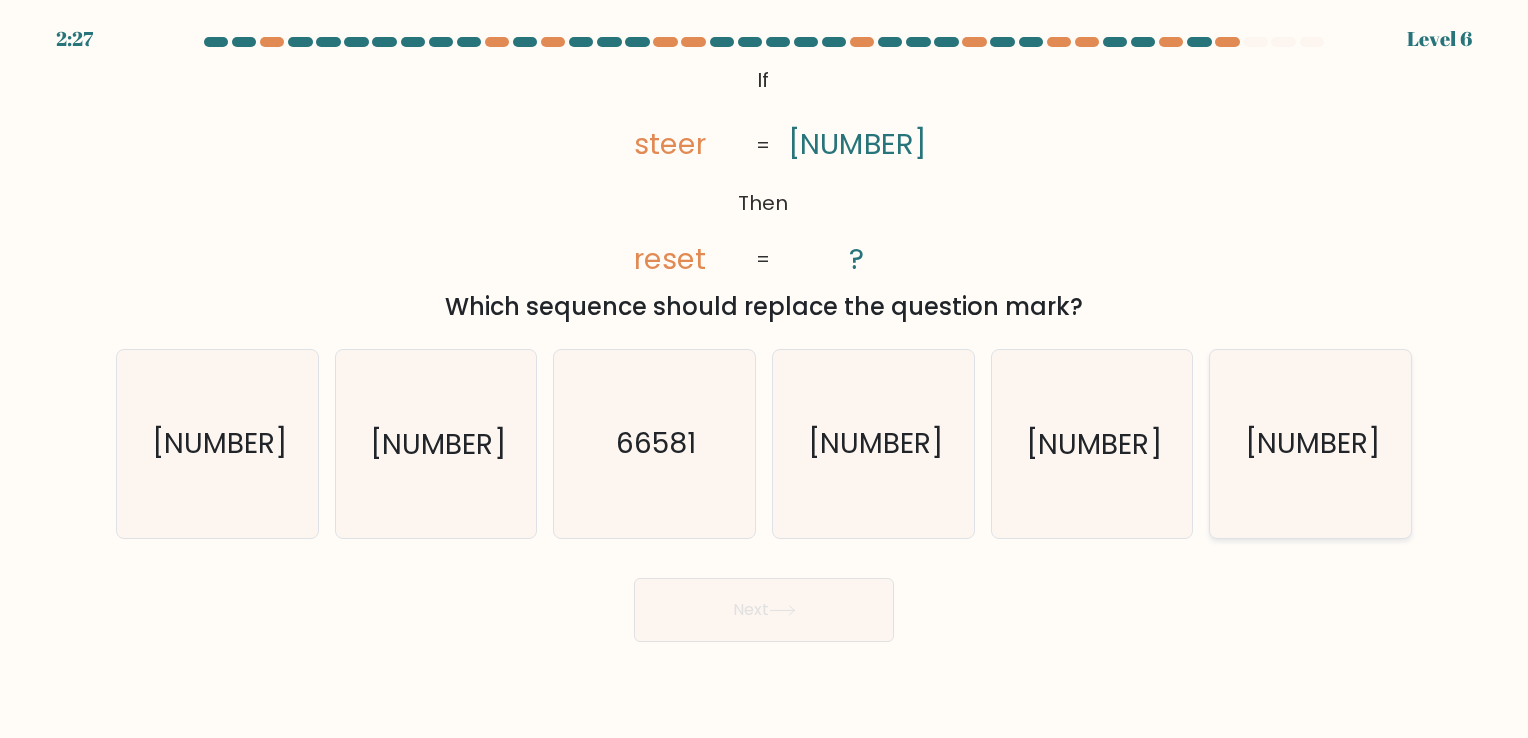 click on "16568" at bounding box center [1312, 444] 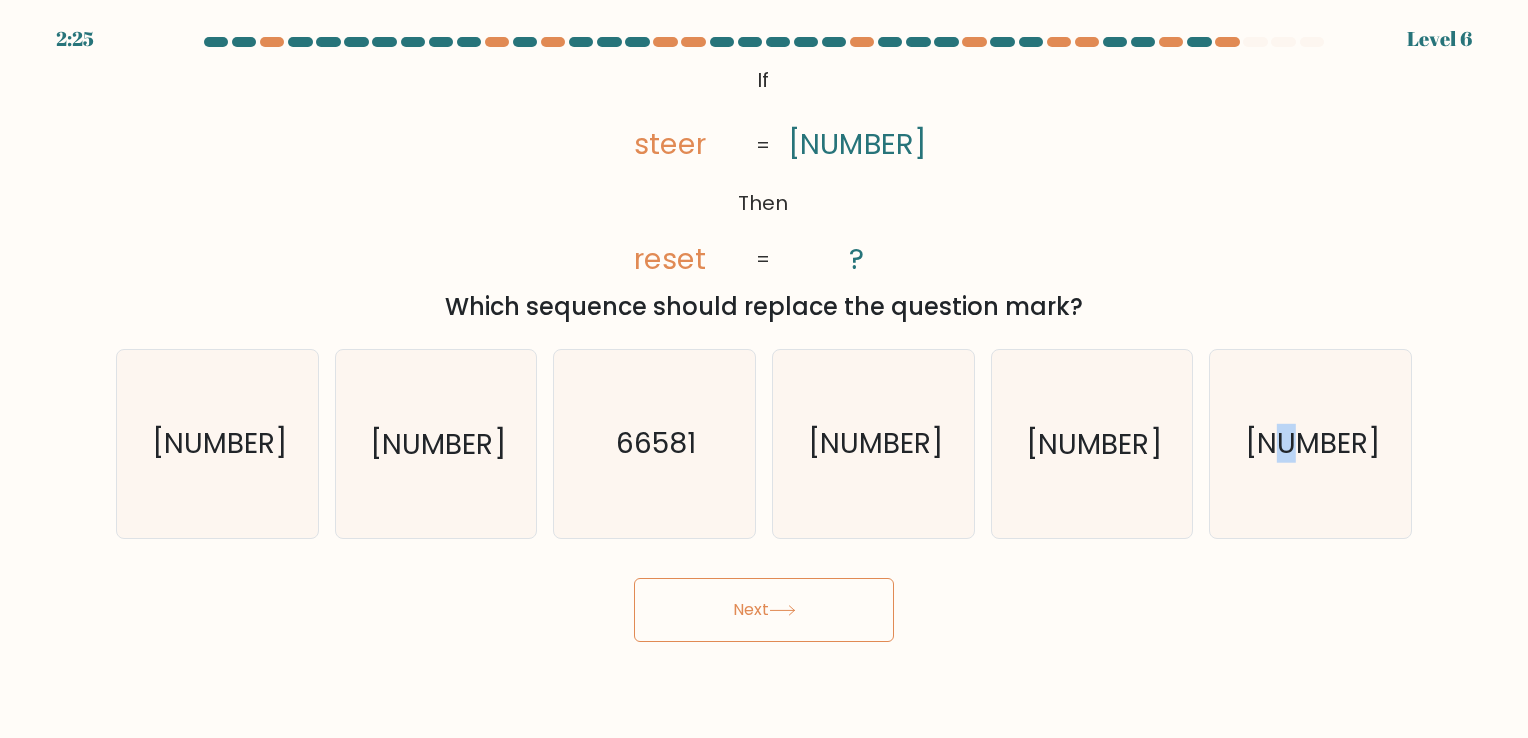 click on "Next" at bounding box center (764, 610) 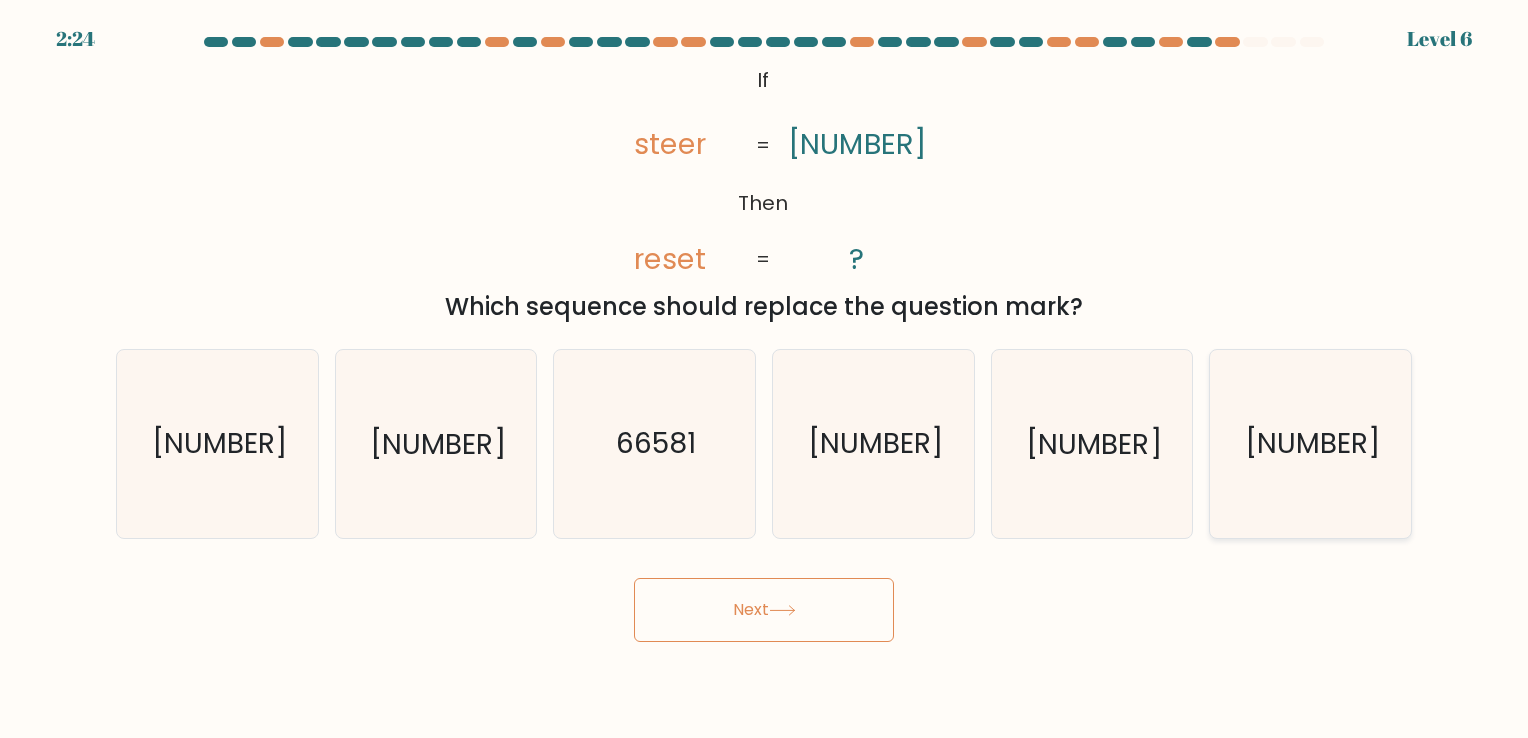 click on "16568" at bounding box center (1310, 443) 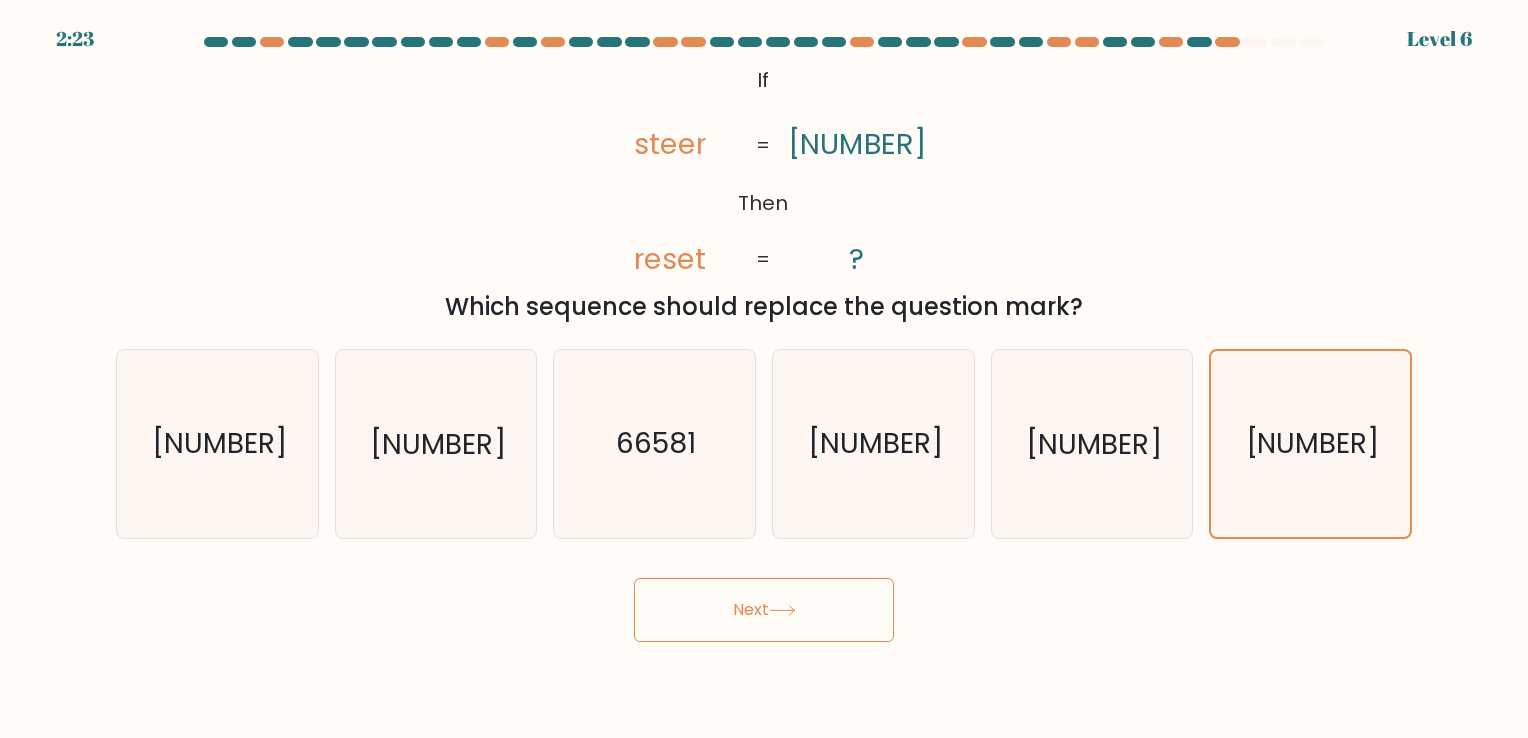 click on "Next" at bounding box center (764, 610) 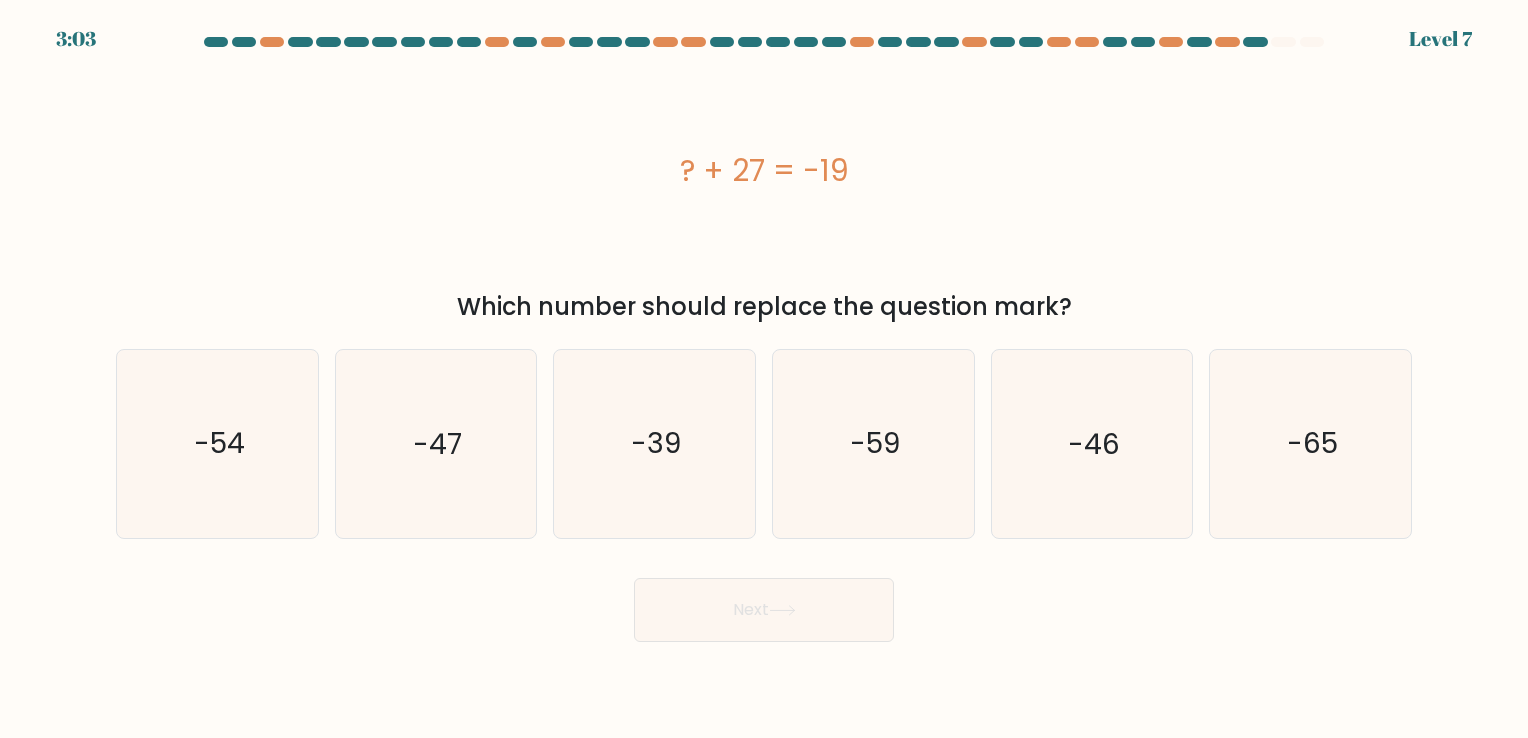 type 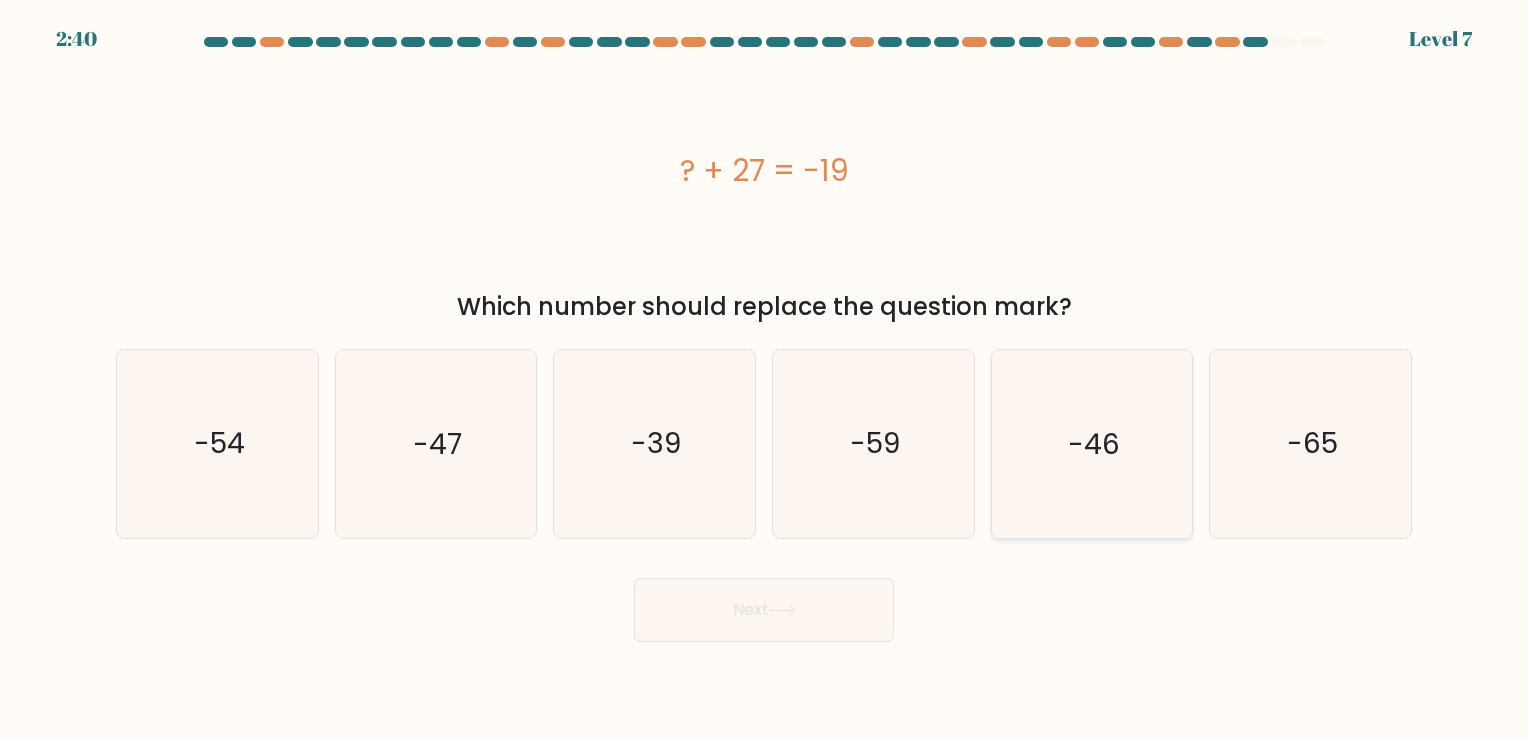 click on "-46" at bounding box center (1091, 443) 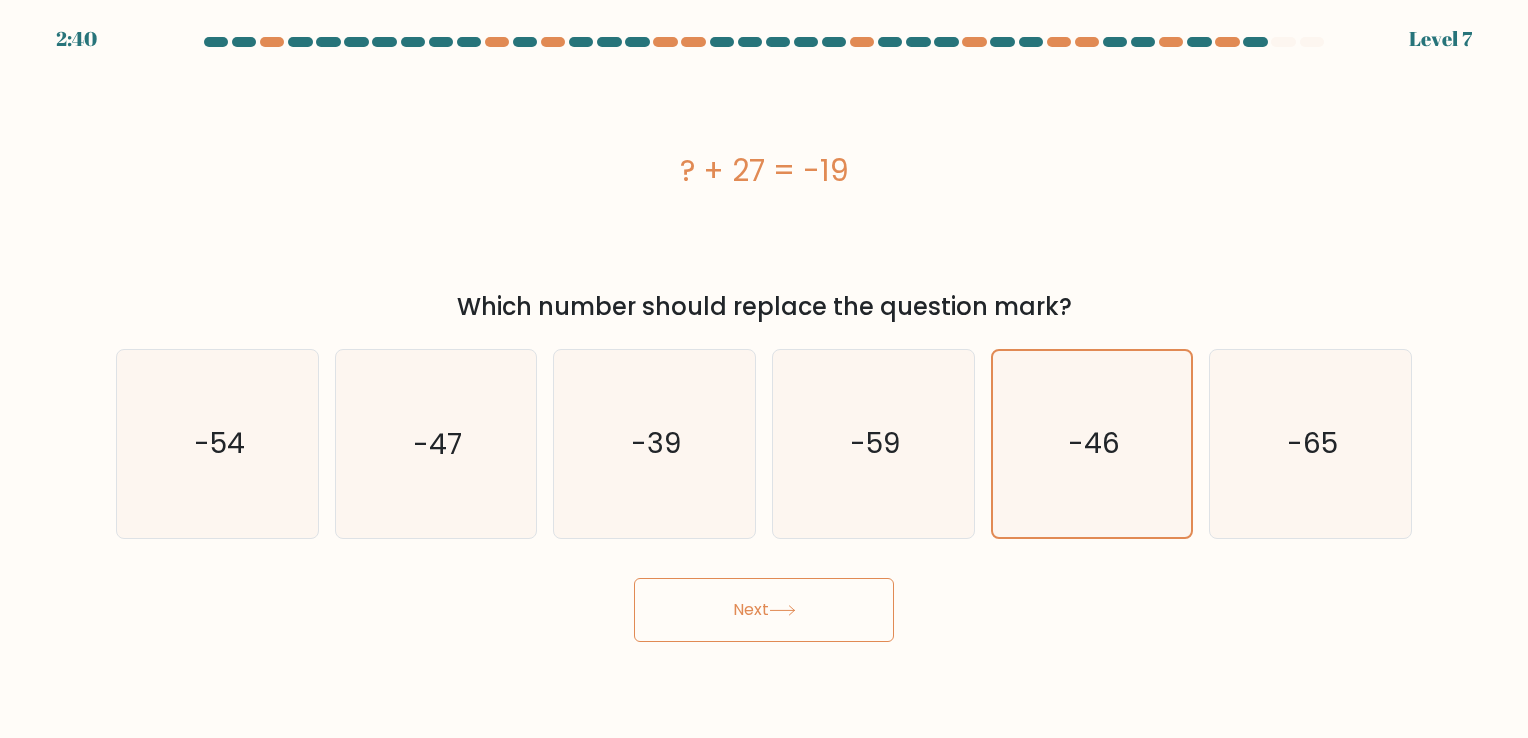 click on "Next" at bounding box center [764, 610] 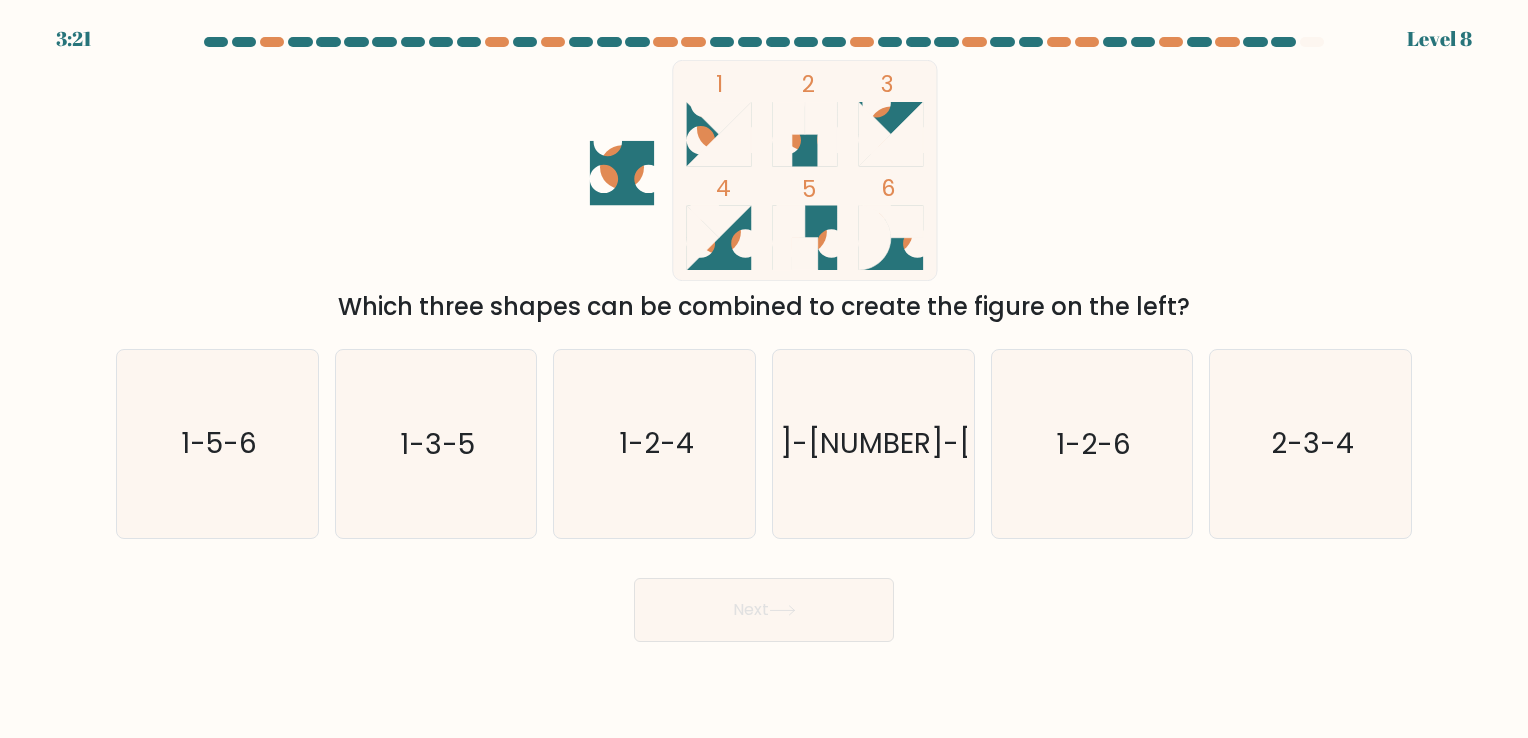 type 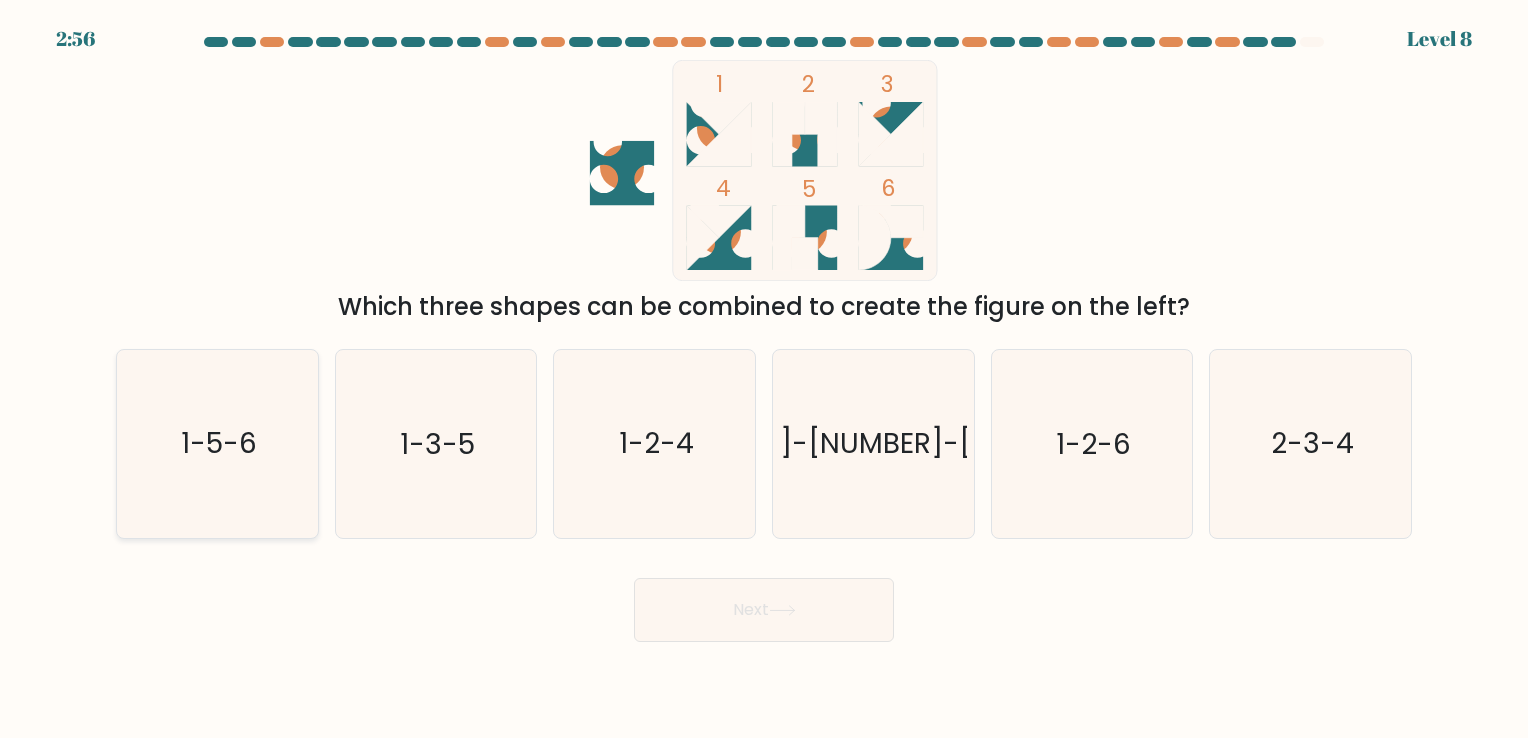 click on "1-5-6" at bounding box center [217, 443] 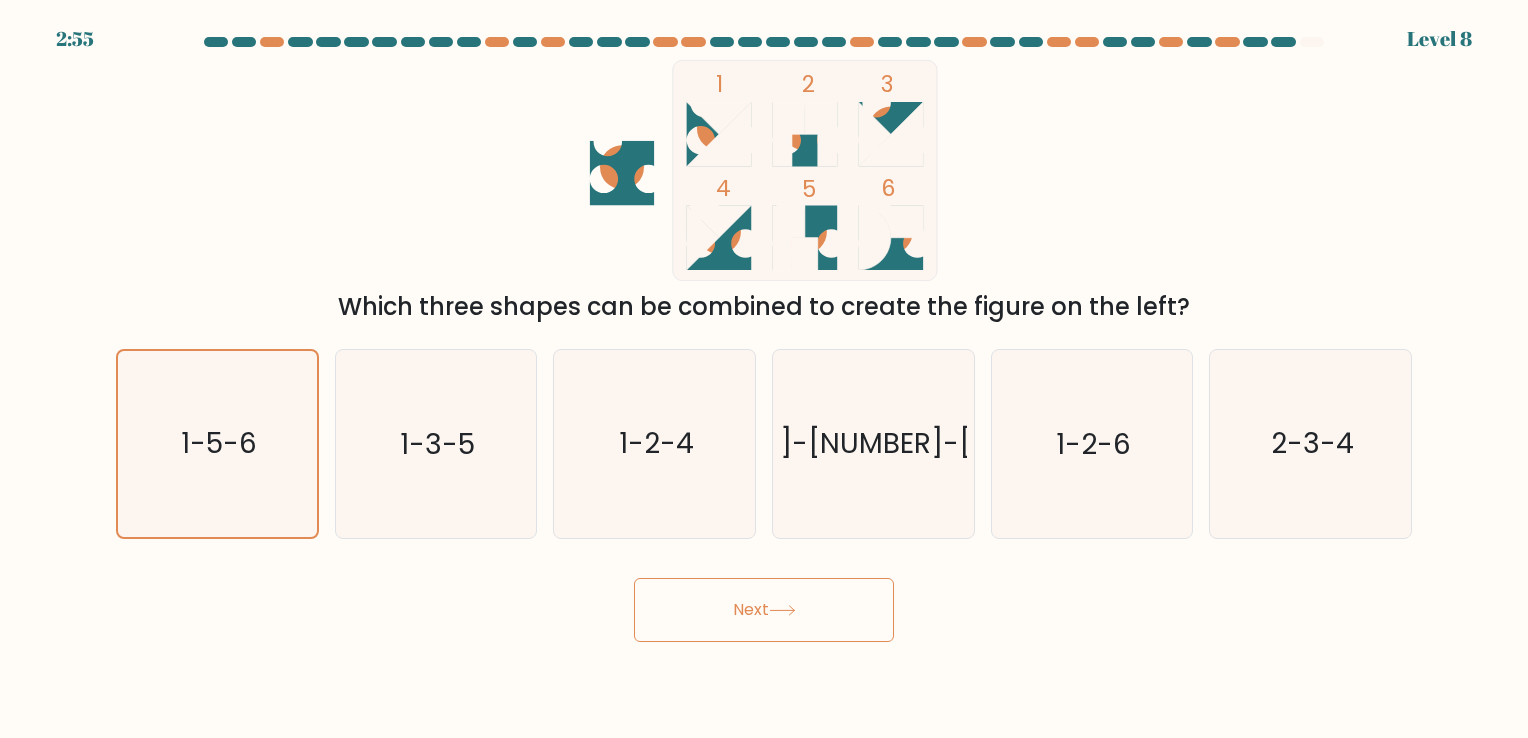click on "Next" at bounding box center (764, 610) 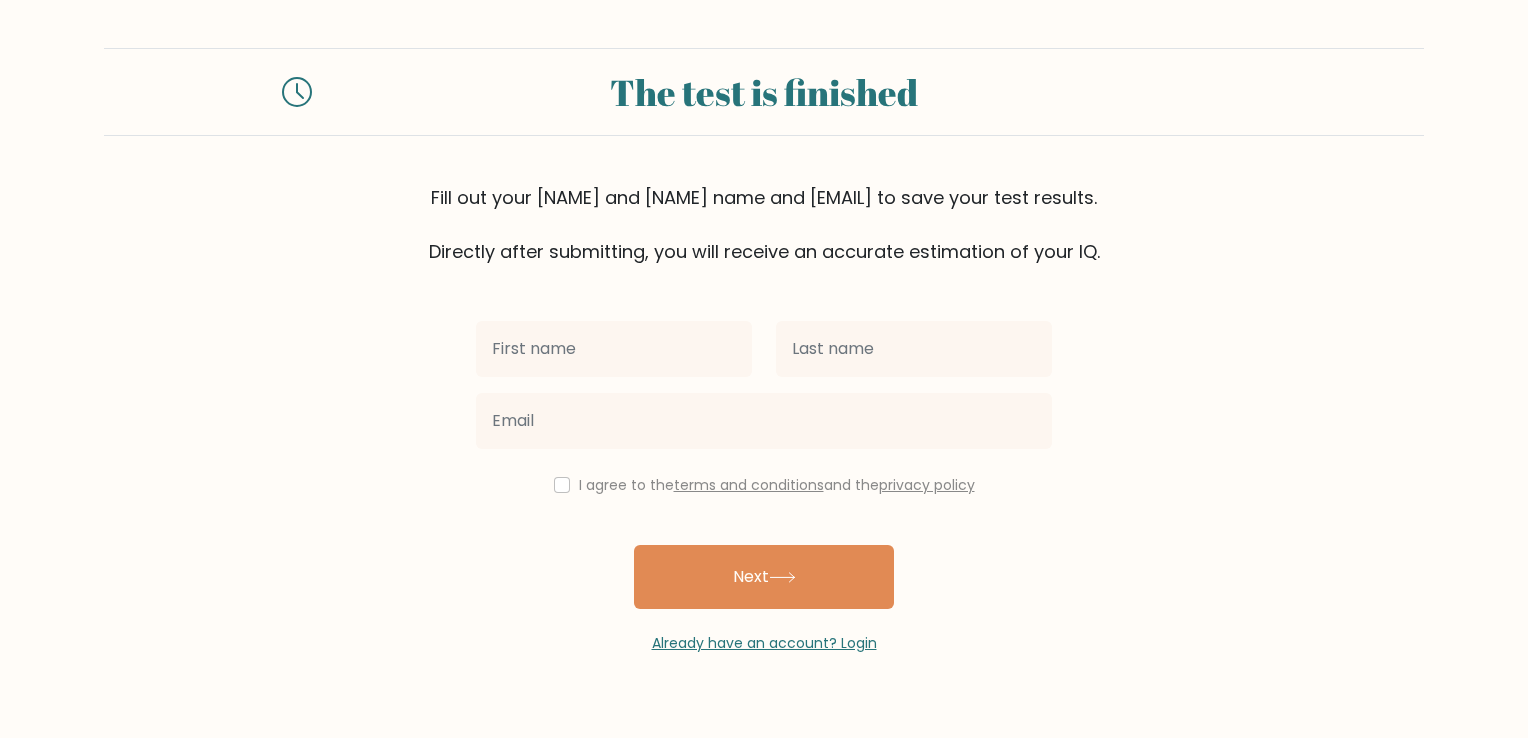 scroll, scrollTop: 0, scrollLeft: 0, axis: both 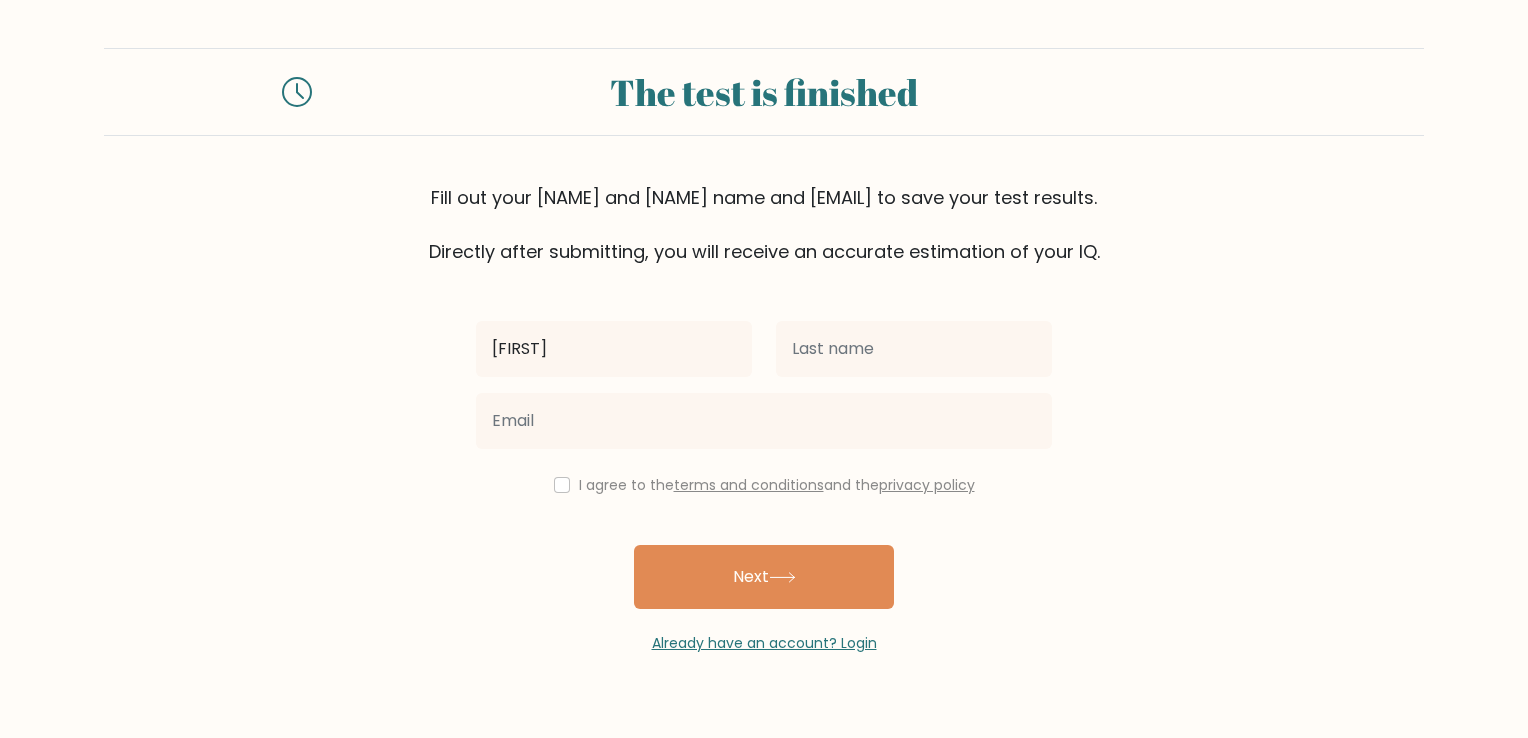 type on "[FIRST]" 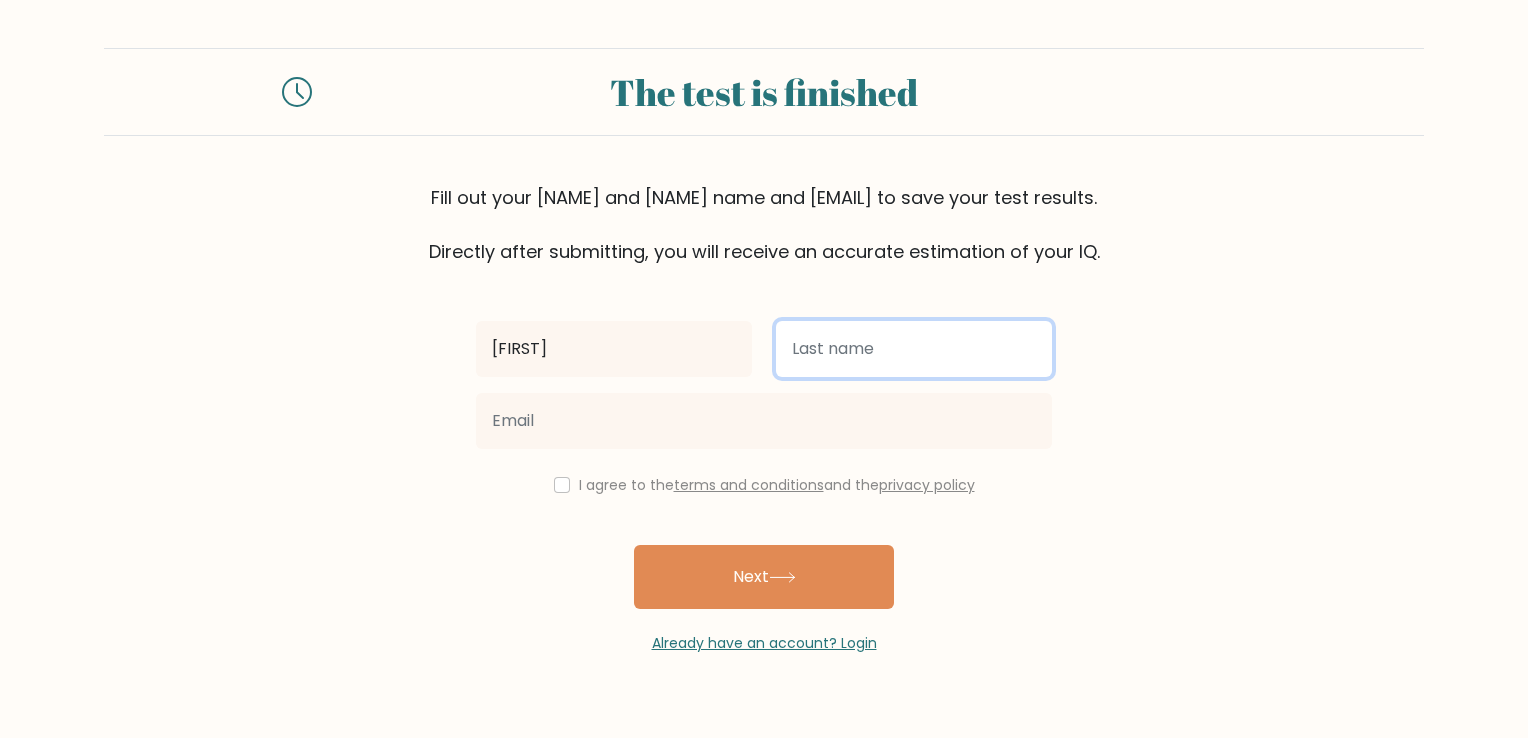 click at bounding box center (914, 349) 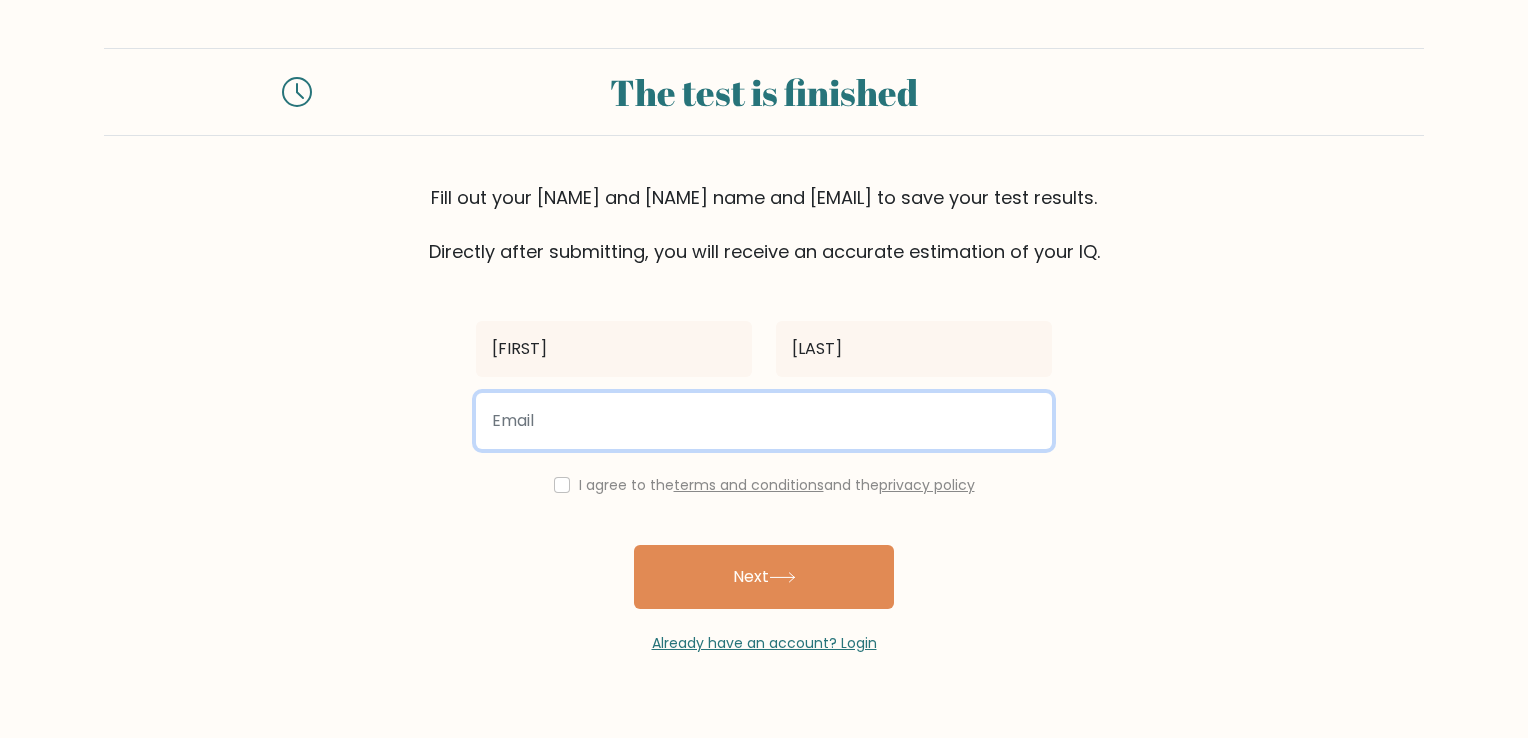 click at bounding box center [764, 421] 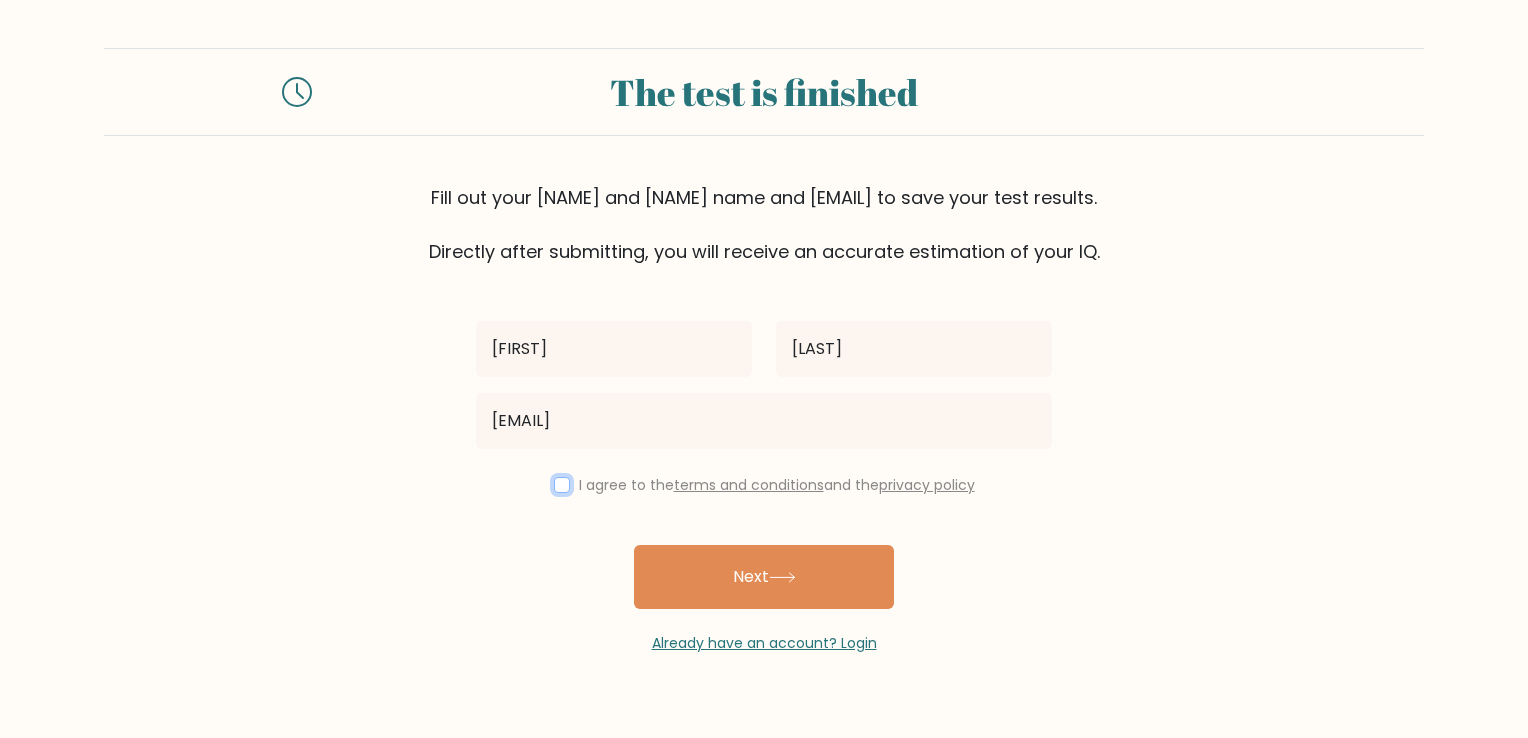 click at bounding box center (562, 485) 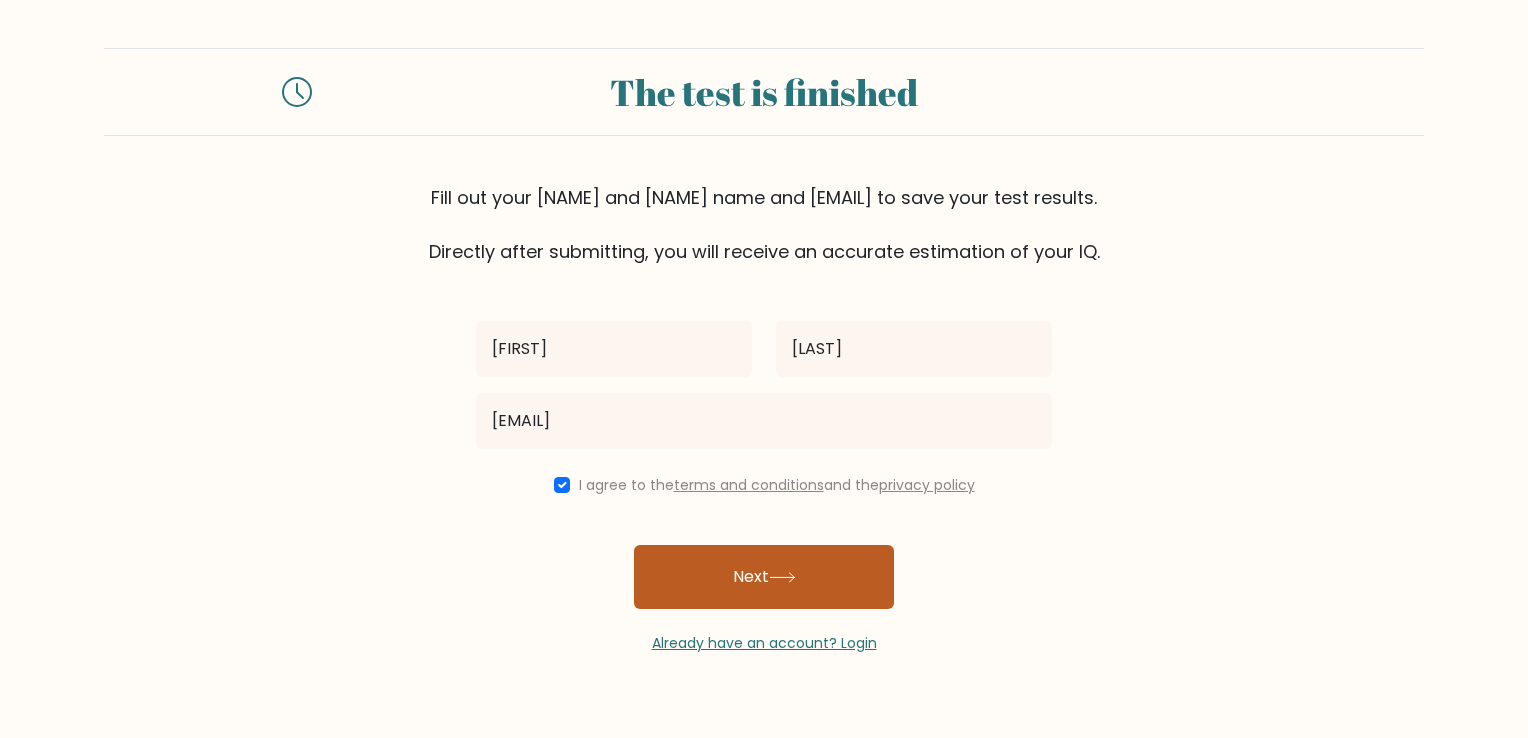 click on "Next" at bounding box center [764, 577] 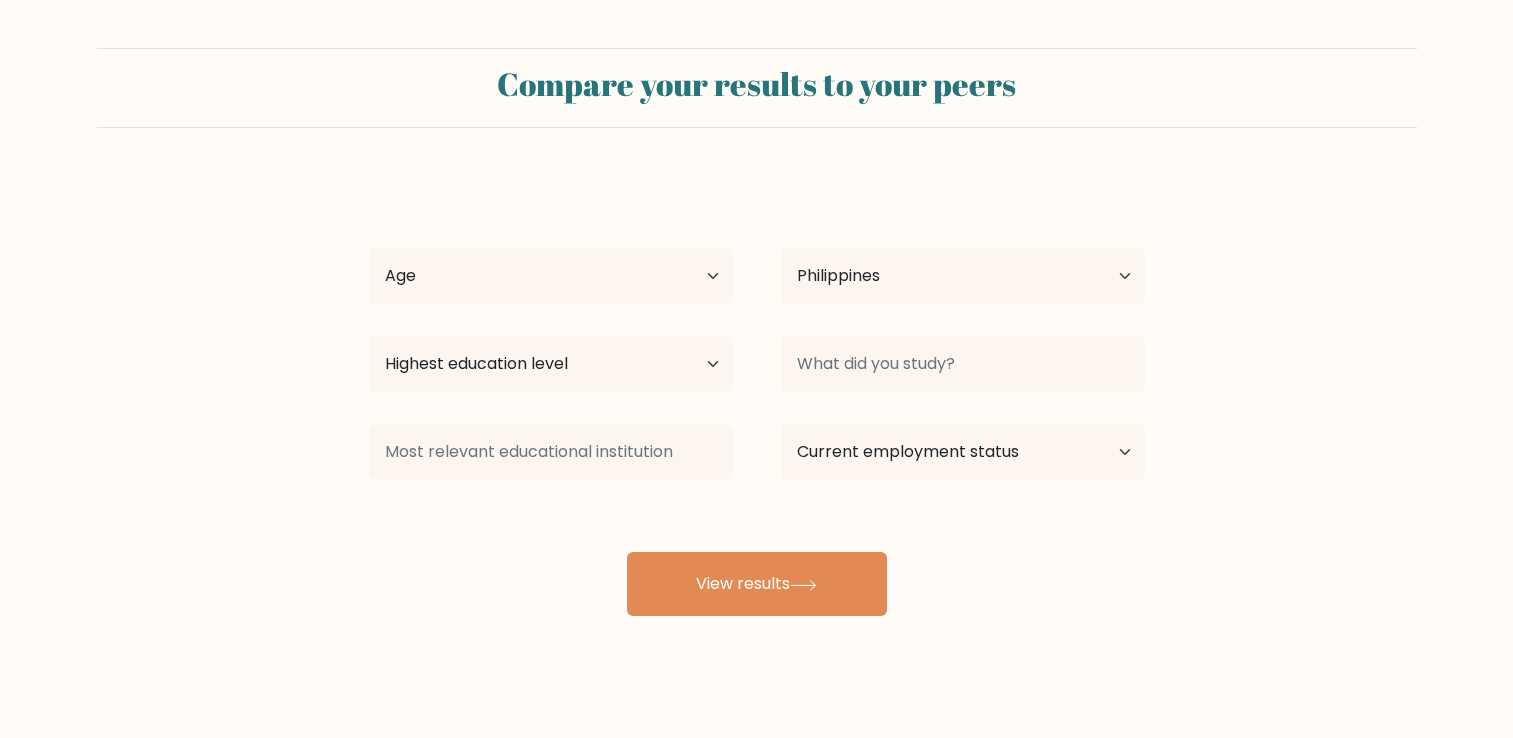 scroll, scrollTop: 0, scrollLeft: 0, axis: both 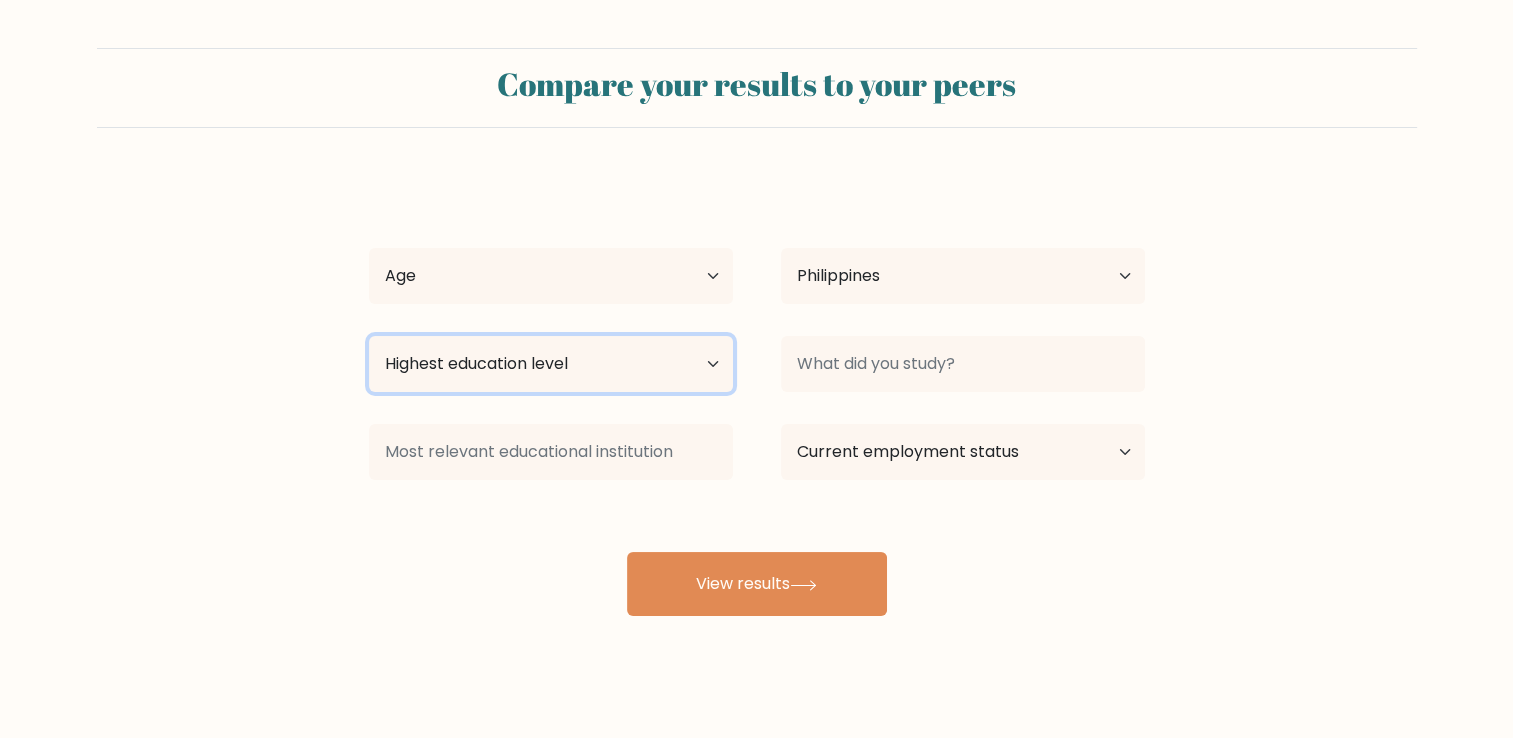 click on "Highest education level
No schooling
Primary
Lower Secondary
Upper Secondary
Occupation Specific
Bachelor's degree
Master's degree
Doctoral degree" at bounding box center [551, 364] 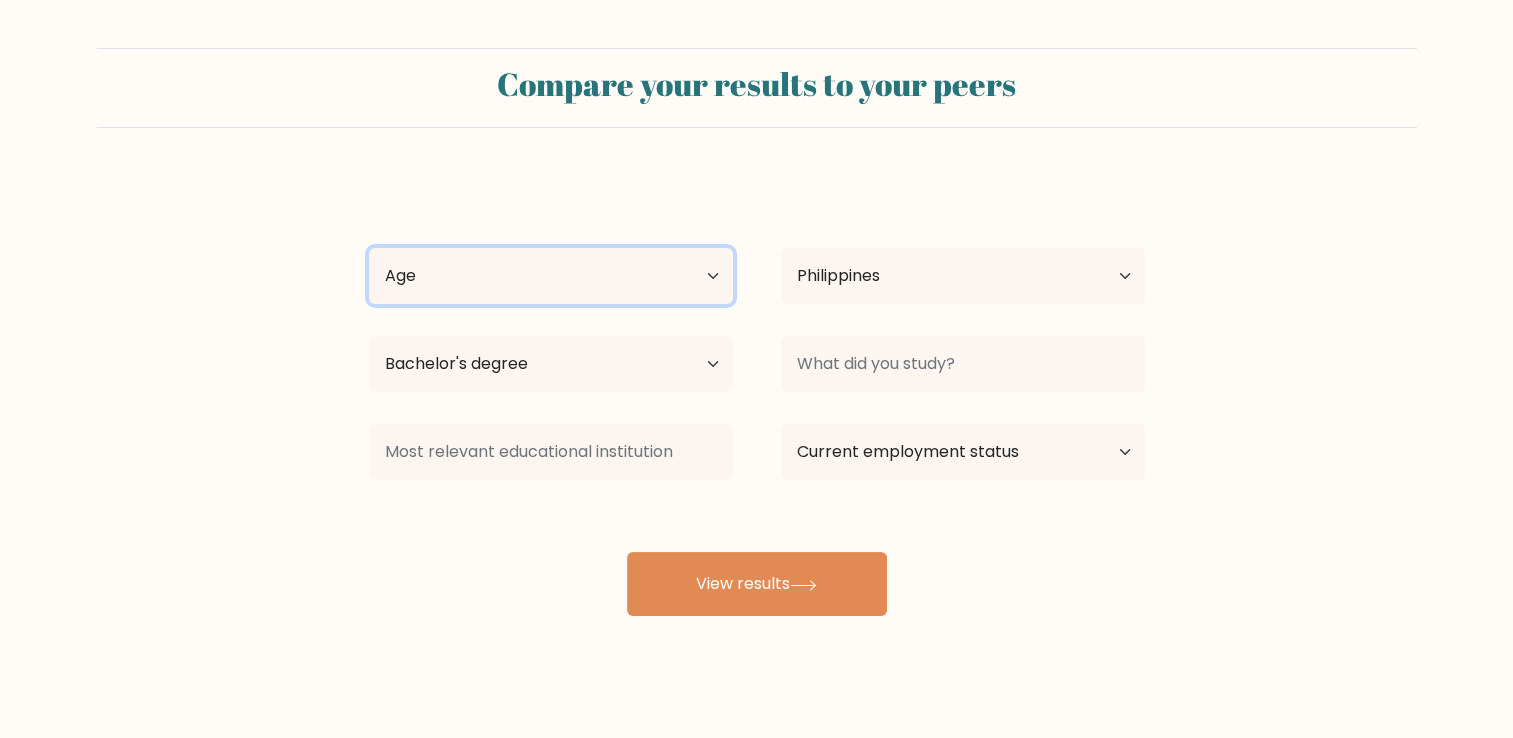 click on "Age
Under 18 years old
18-24 years old
25-34 years old
35-44 years old
45-54 years old
55-64 years old
65 years old and above" at bounding box center (551, 276) 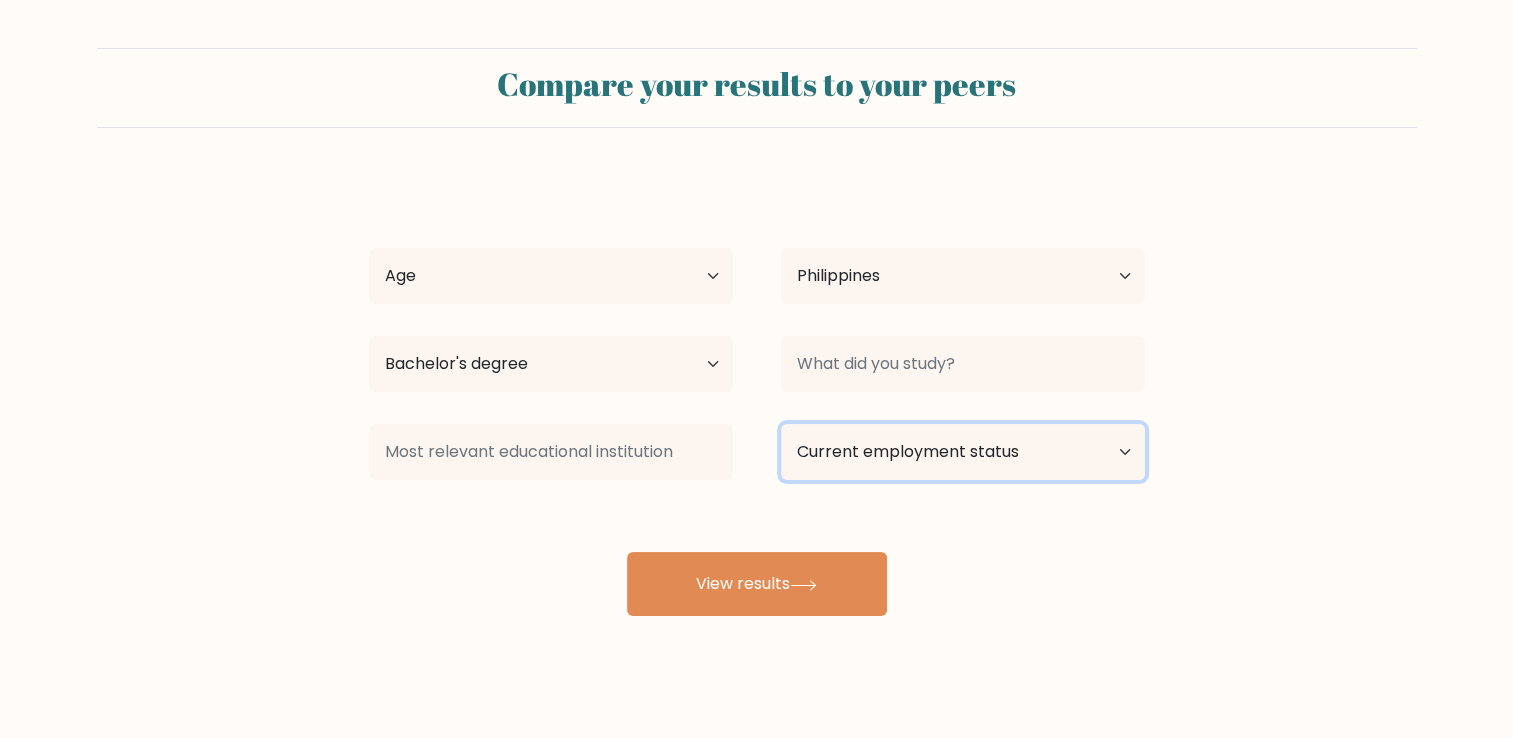 click on "Current employment status
Employed
Student
Retired
Other / prefer not to answer" at bounding box center (963, 452) 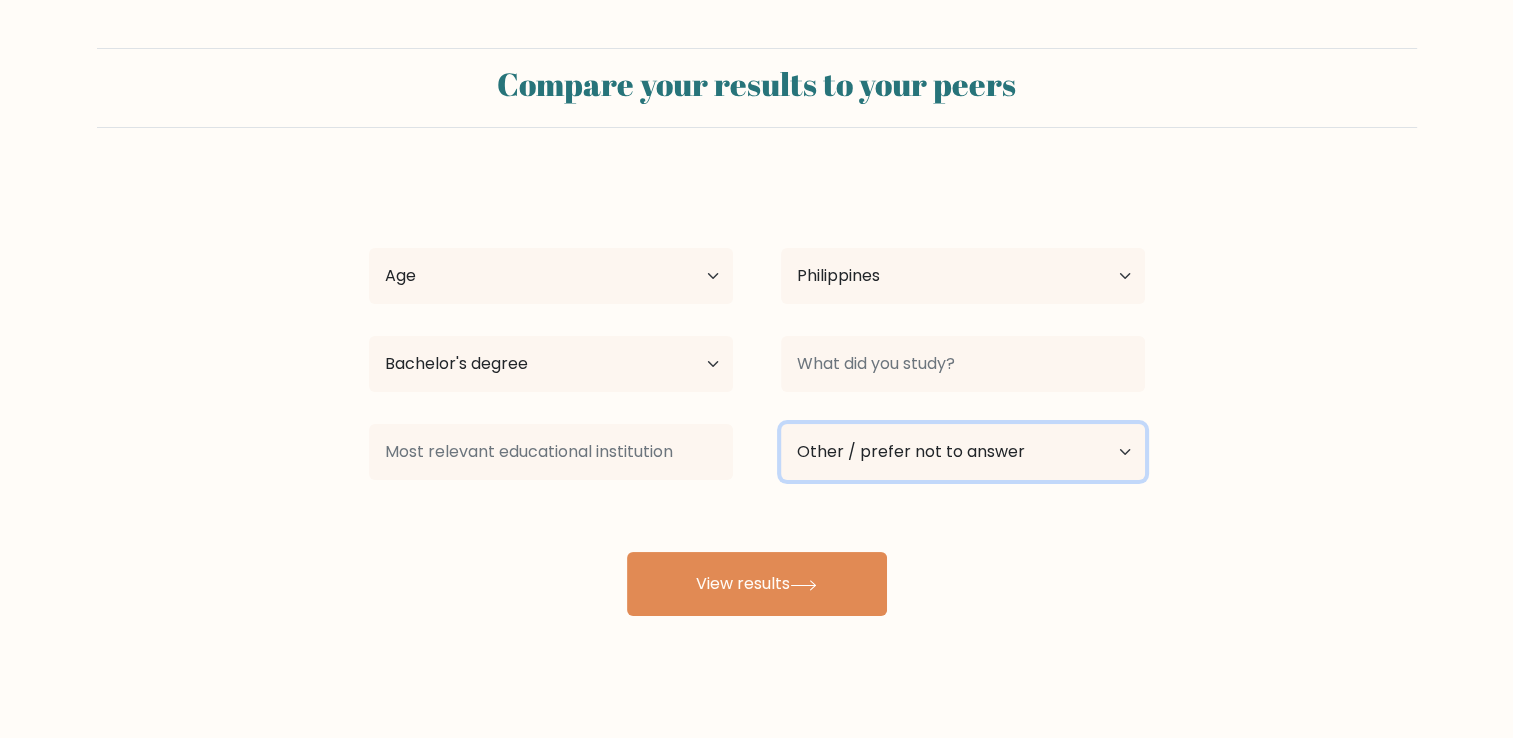 click on "Current employment status
Employed
Student
Retired
Other / prefer not to answer" at bounding box center [963, 452] 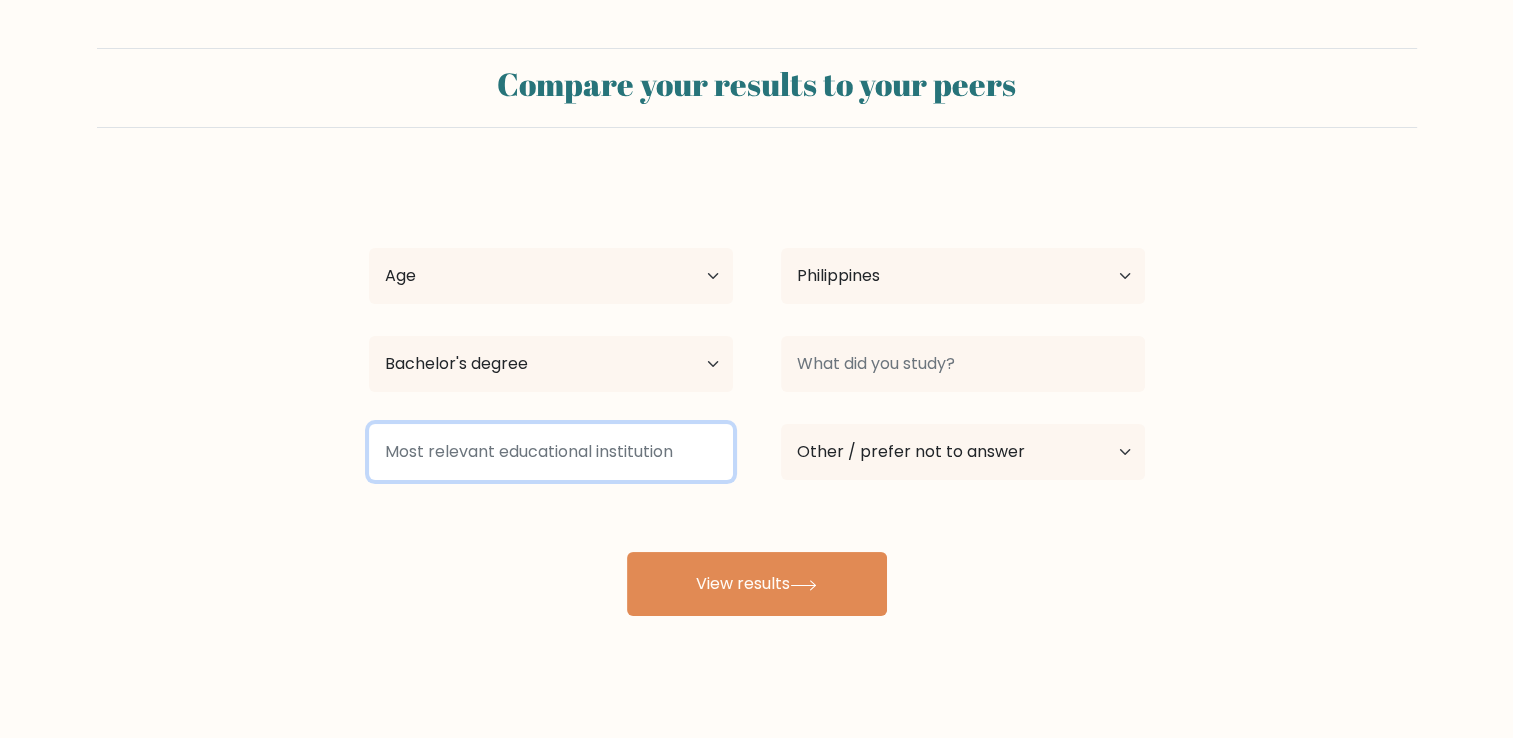 click at bounding box center [551, 452] 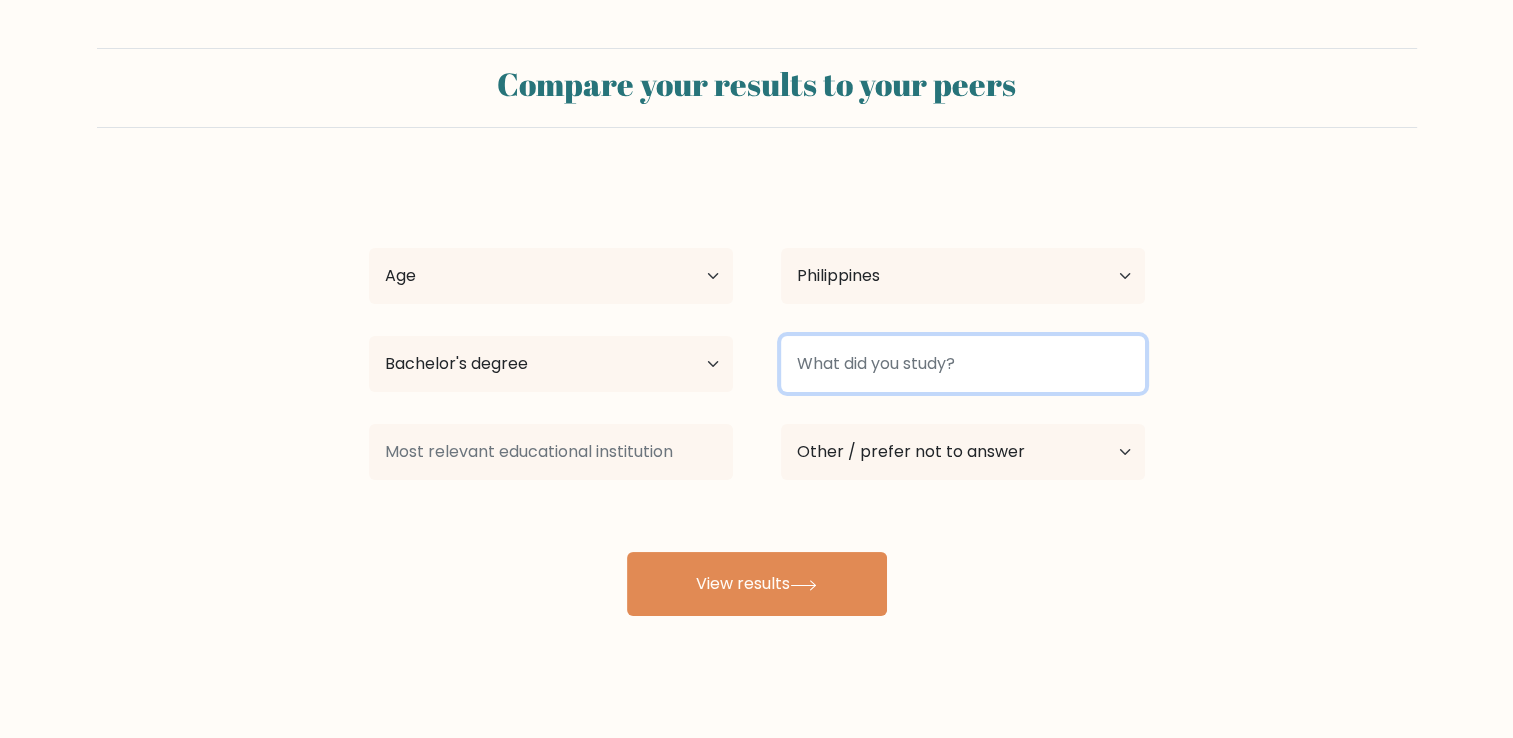 click at bounding box center [963, 364] 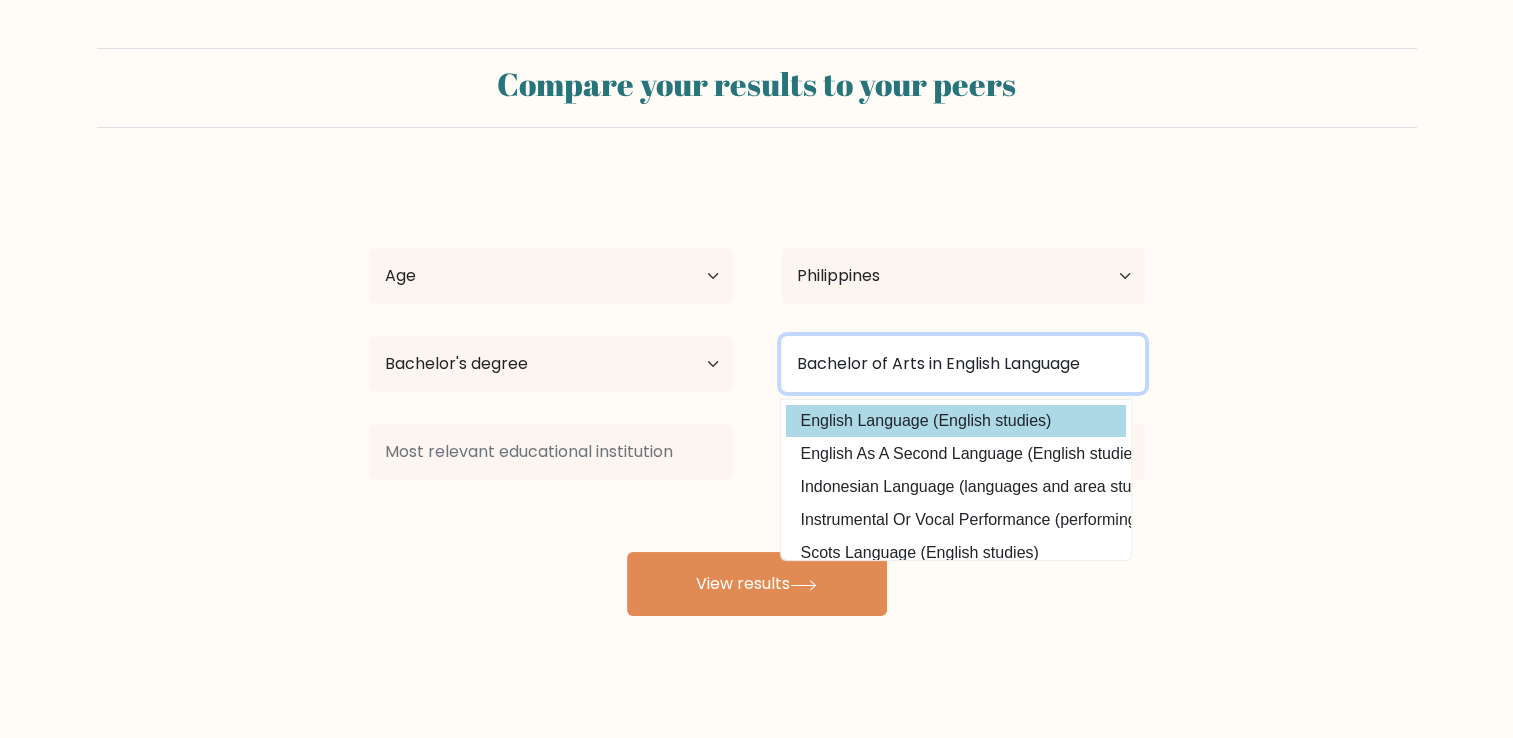 type on "Bachelor of Arts in English Language" 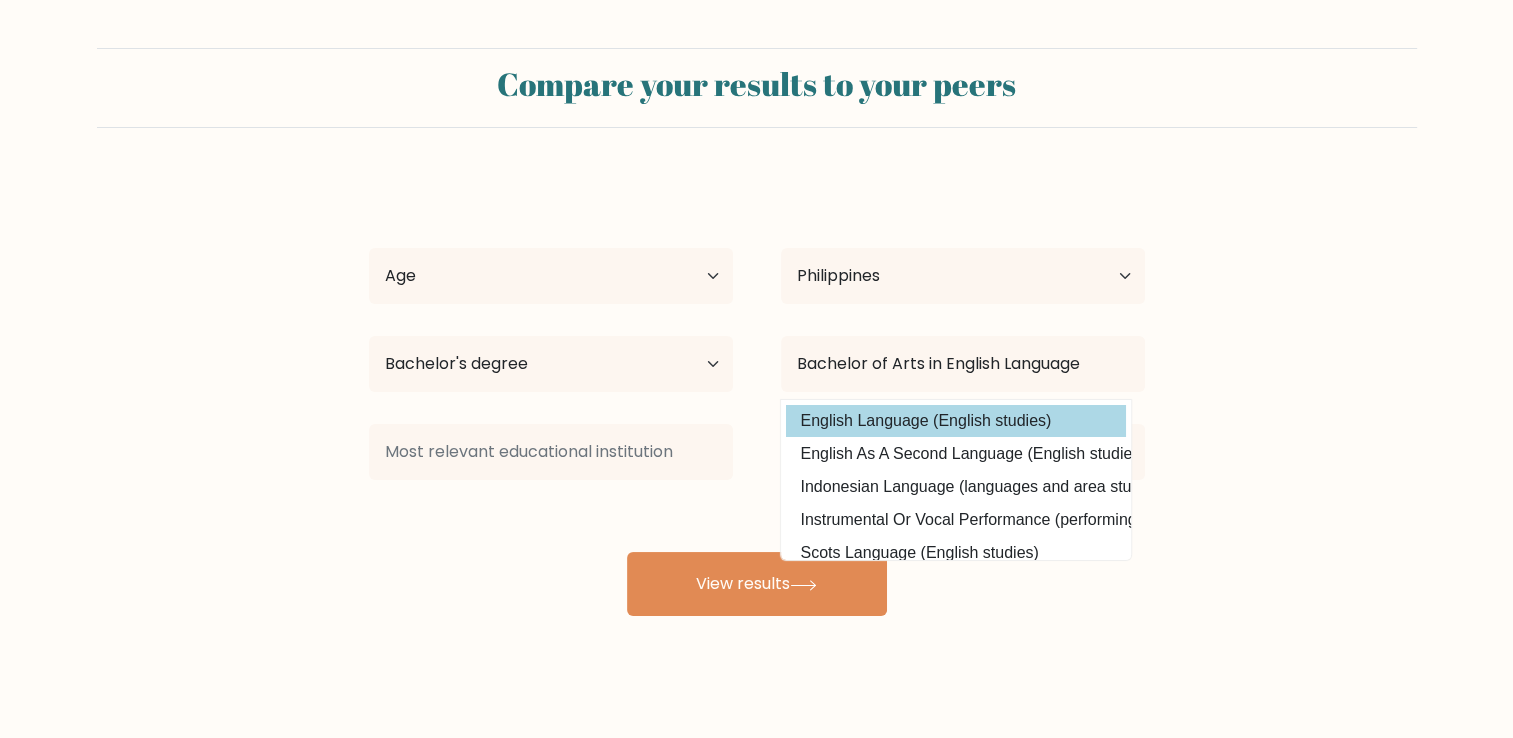click on "[NAME]
Colle
Age
Under 18 years old
18-24 years old
25-34 years old
35-44 years old
45-54 years old
55-64 years old
65 years old and above
Country
Afghanistan
Albania
Algeria
American Samoa
Andorra
Angola
Anguilla
Antarctica
Antigua and Barbuda
Argentina
Armenia
Aruba
Australia
Austria
Azerbaijan
Bahamas
Bahrain
Bangladesh
Barbados
Belarus
Belgium
Belize
Benin
Bermuda
Bhutan
Bolivia
Bonaire, Sint Eustatius and Saba
Bosnia and Herzegovina
Botswana
Bouvet Island
Brazil
Brunei Chad" at bounding box center (757, 396) 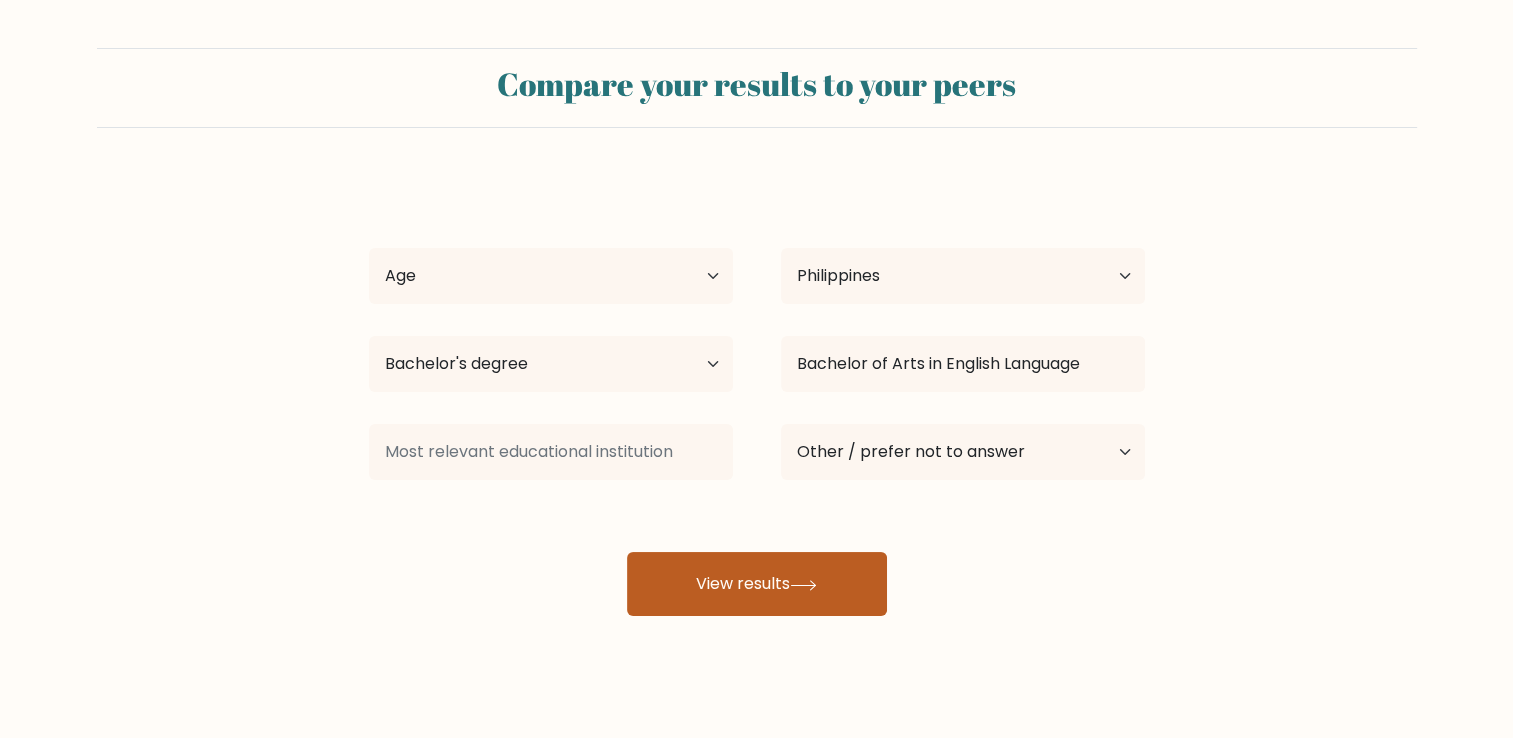 click at bounding box center (803, 585) 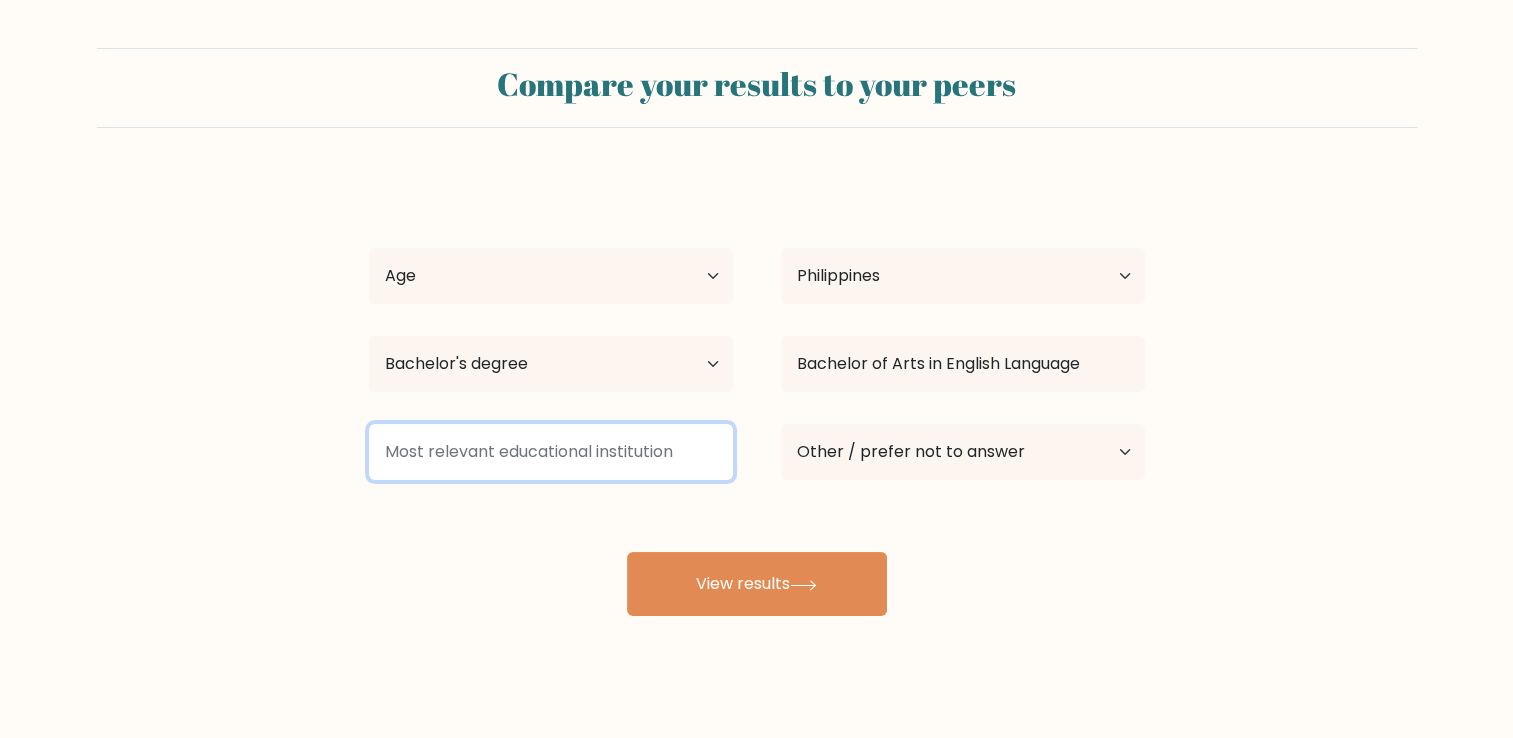click at bounding box center (551, 452) 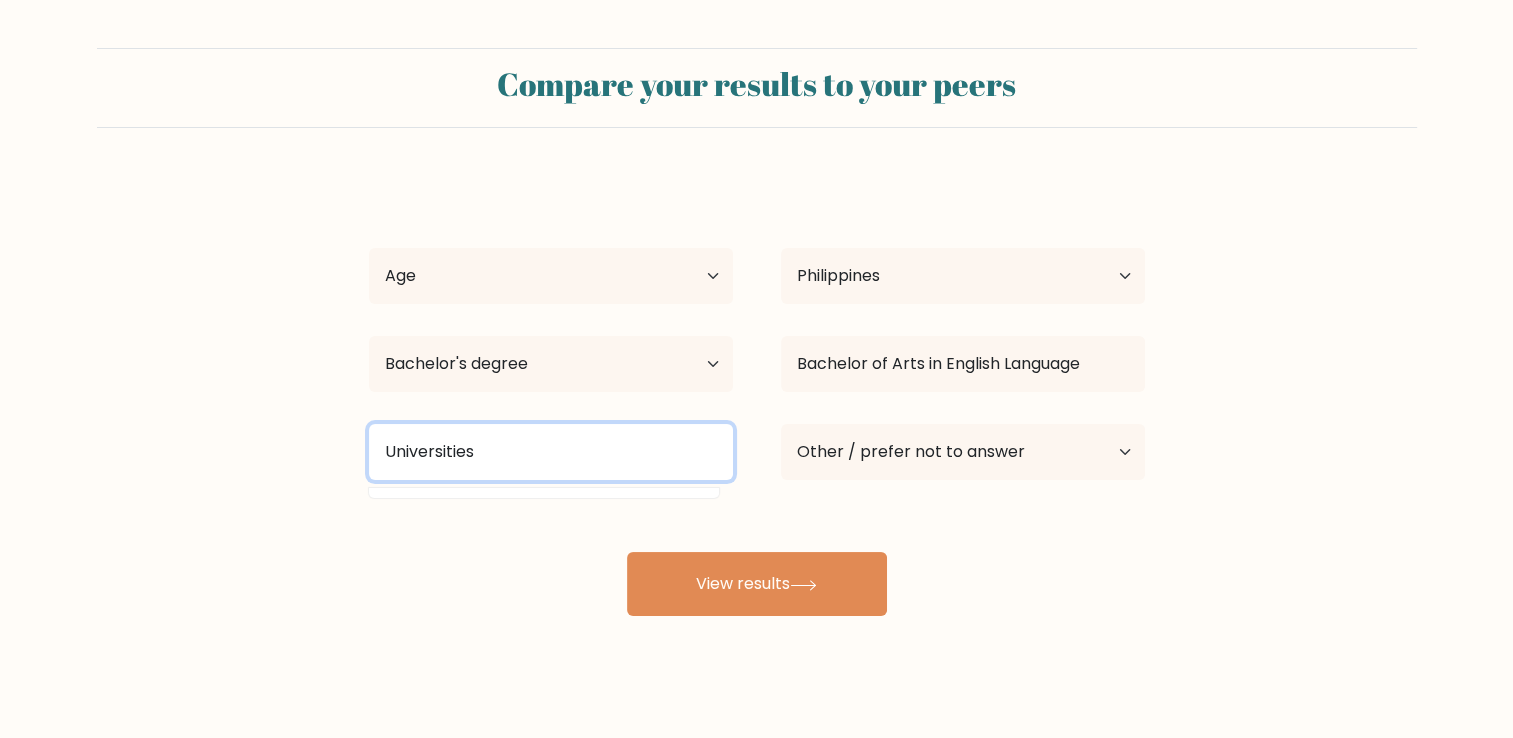click on "Universities" at bounding box center [551, 452] 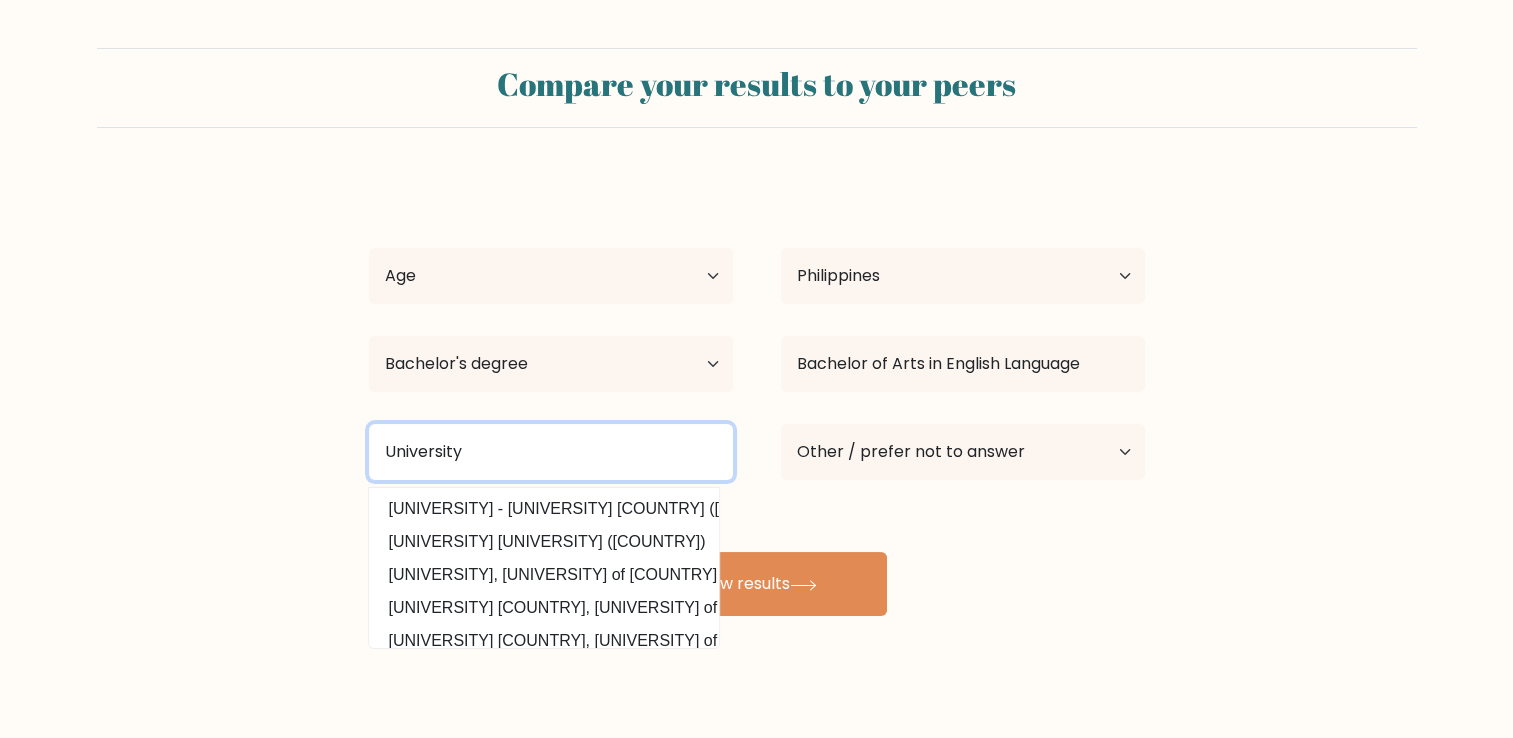 click on "University" at bounding box center (551, 452) 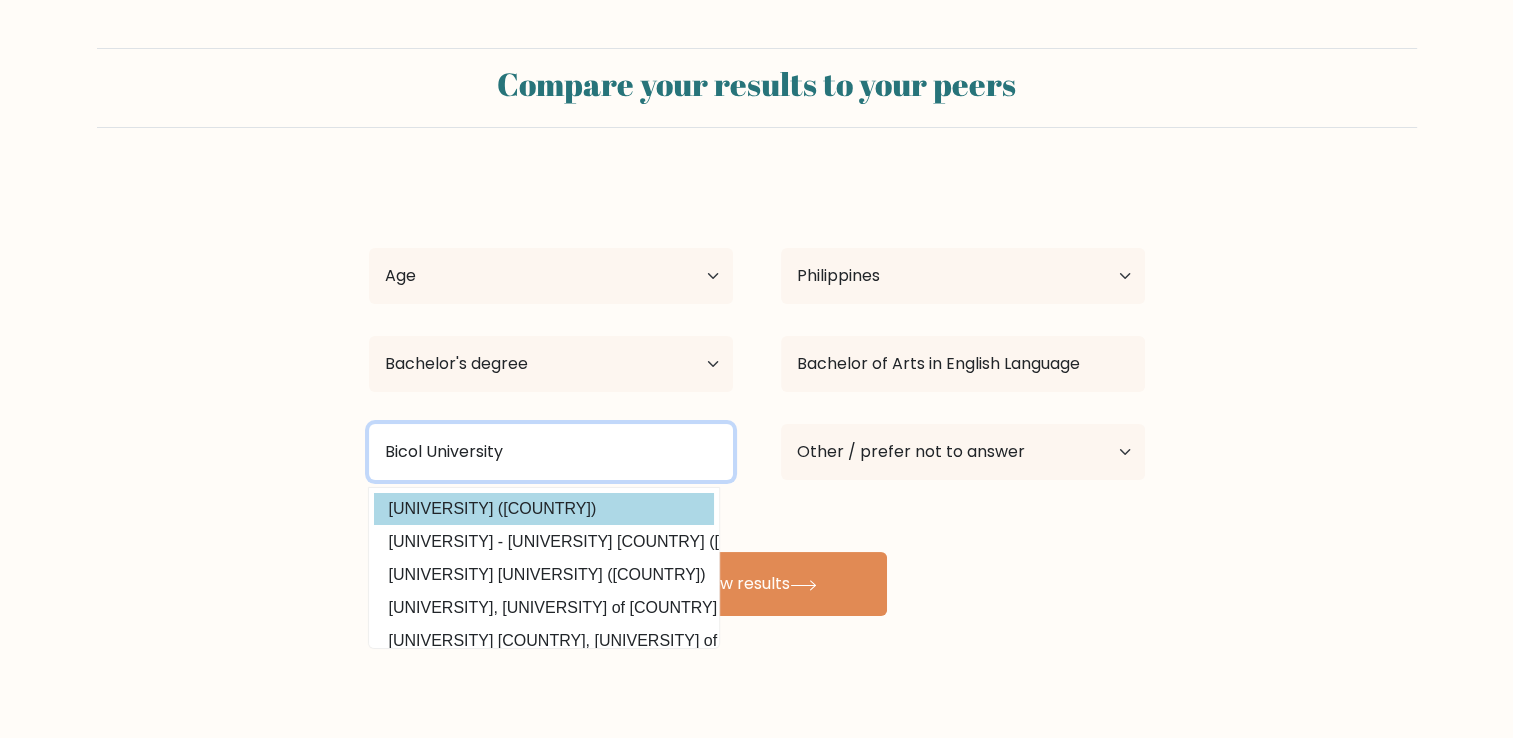 type on "Bicol University" 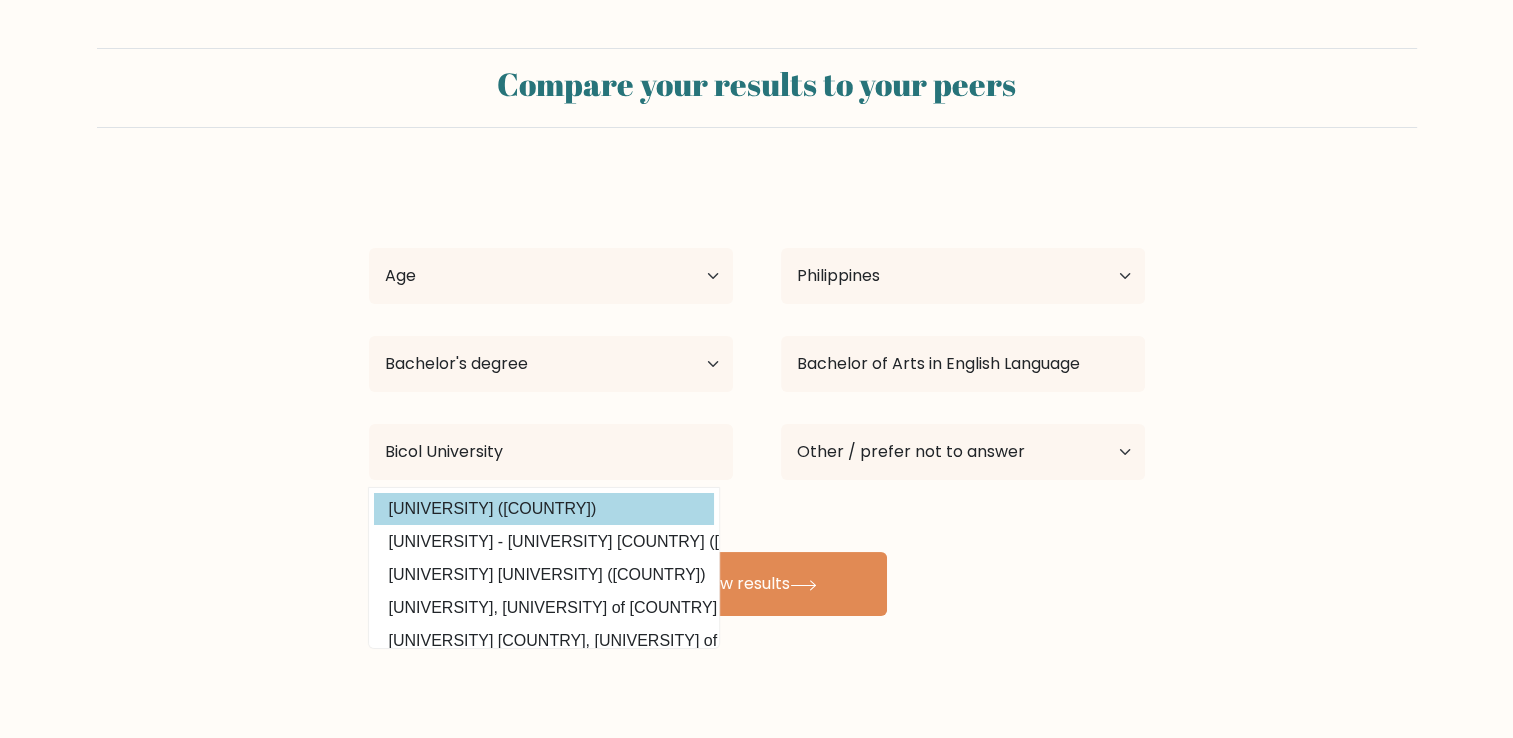 click on "[NAME]
Colle
Age
Under 18 years old
18-24 years old
25-34 years old
35-44 years old
45-54 years old
55-64 years old
65 years old and above
Country
Afghanistan
Albania
Algeria
American Samoa
Andorra
Angola
Anguilla
Antarctica
Antigua and Barbuda
Argentina
Armenia
Aruba
Australia
Austria
Azerbaijan
Bahamas
Bahrain
Bangladesh
Barbados
Belarus
Belgium
Belize
Benin
Bermuda
Bhutan
Bolivia
Bonaire, Sint Eustatius and Saba
Bosnia and Herzegovina
Botswana
Bouvet Island
Brazil
Brunei Chad" at bounding box center [757, 396] 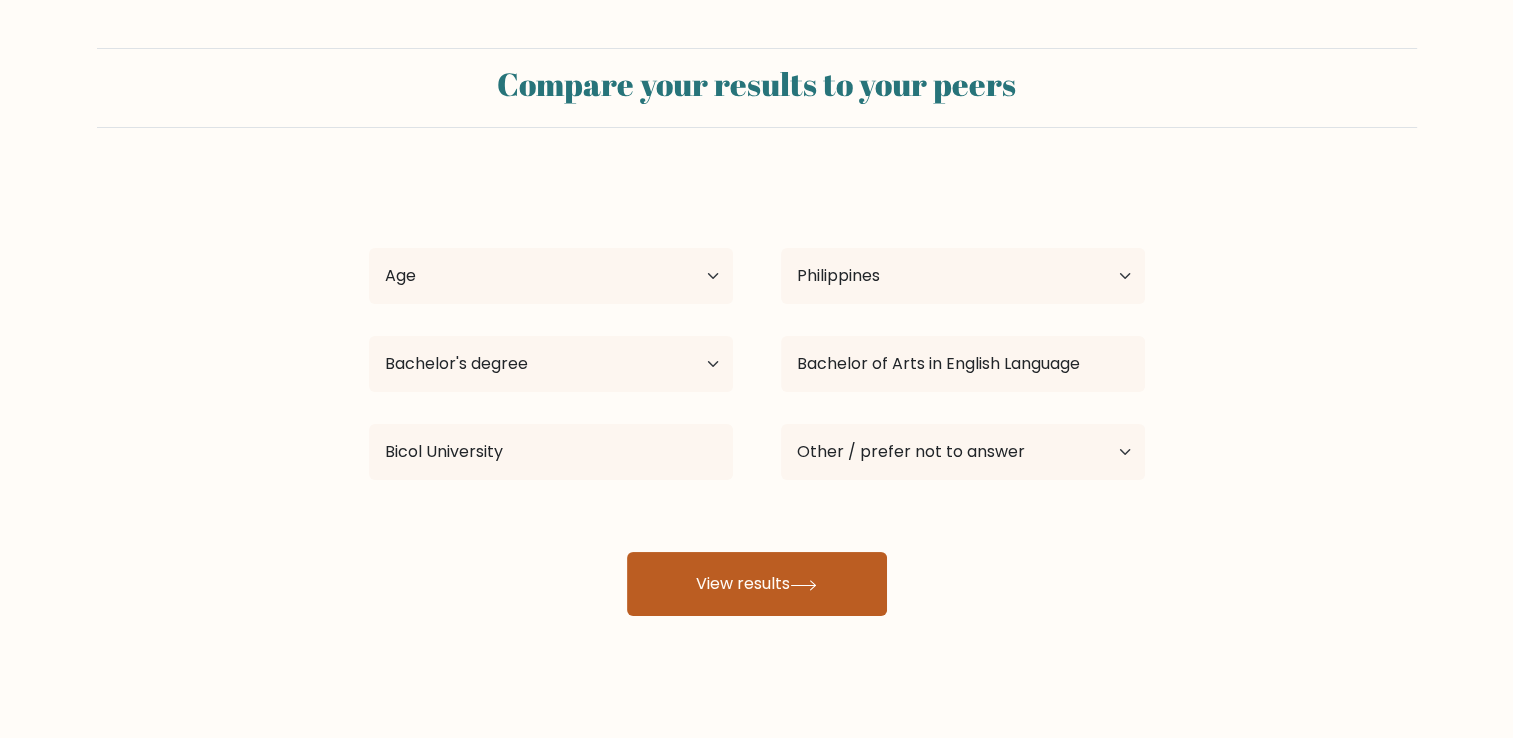 click on "View results" at bounding box center (757, 584) 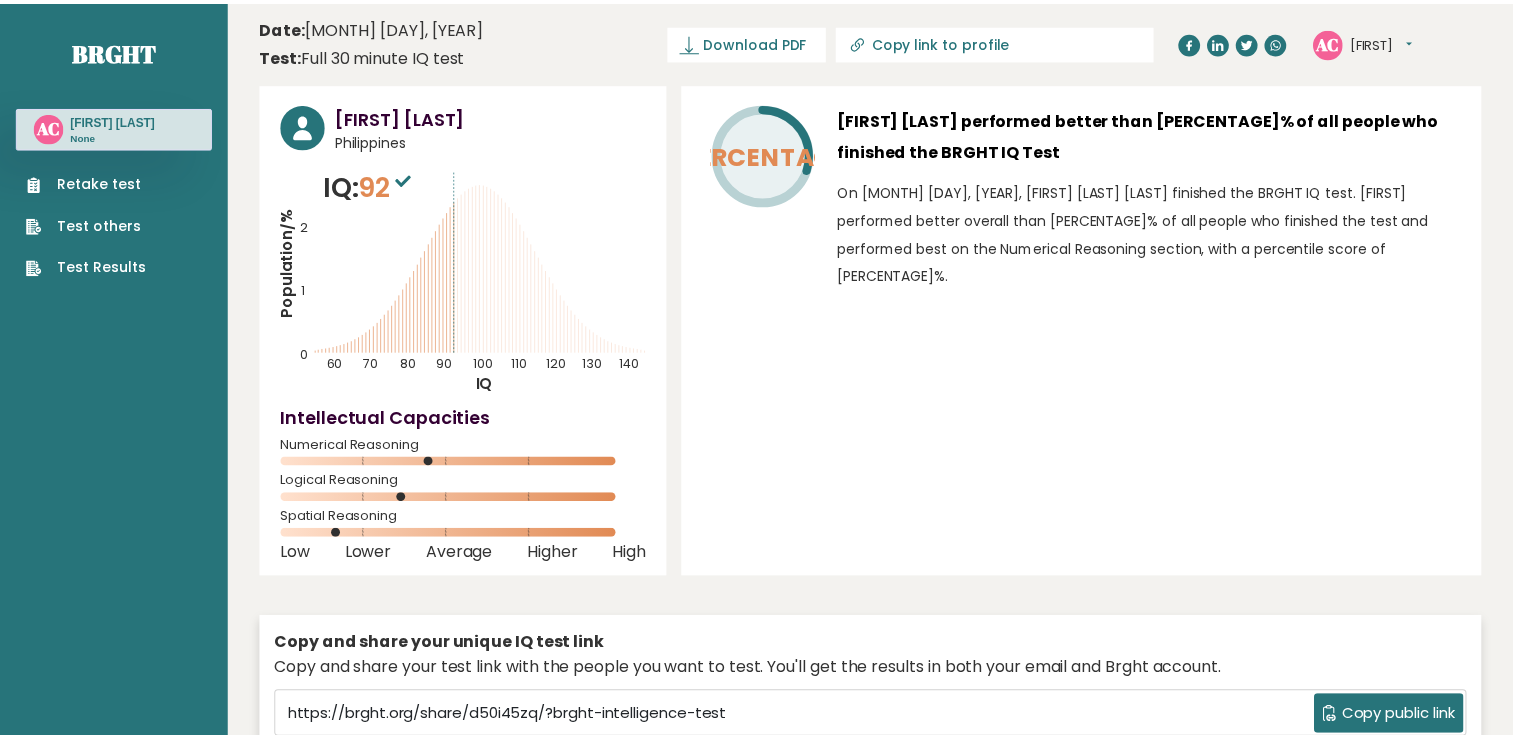 scroll, scrollTop: 0, scrollLeft: 0, axis: both 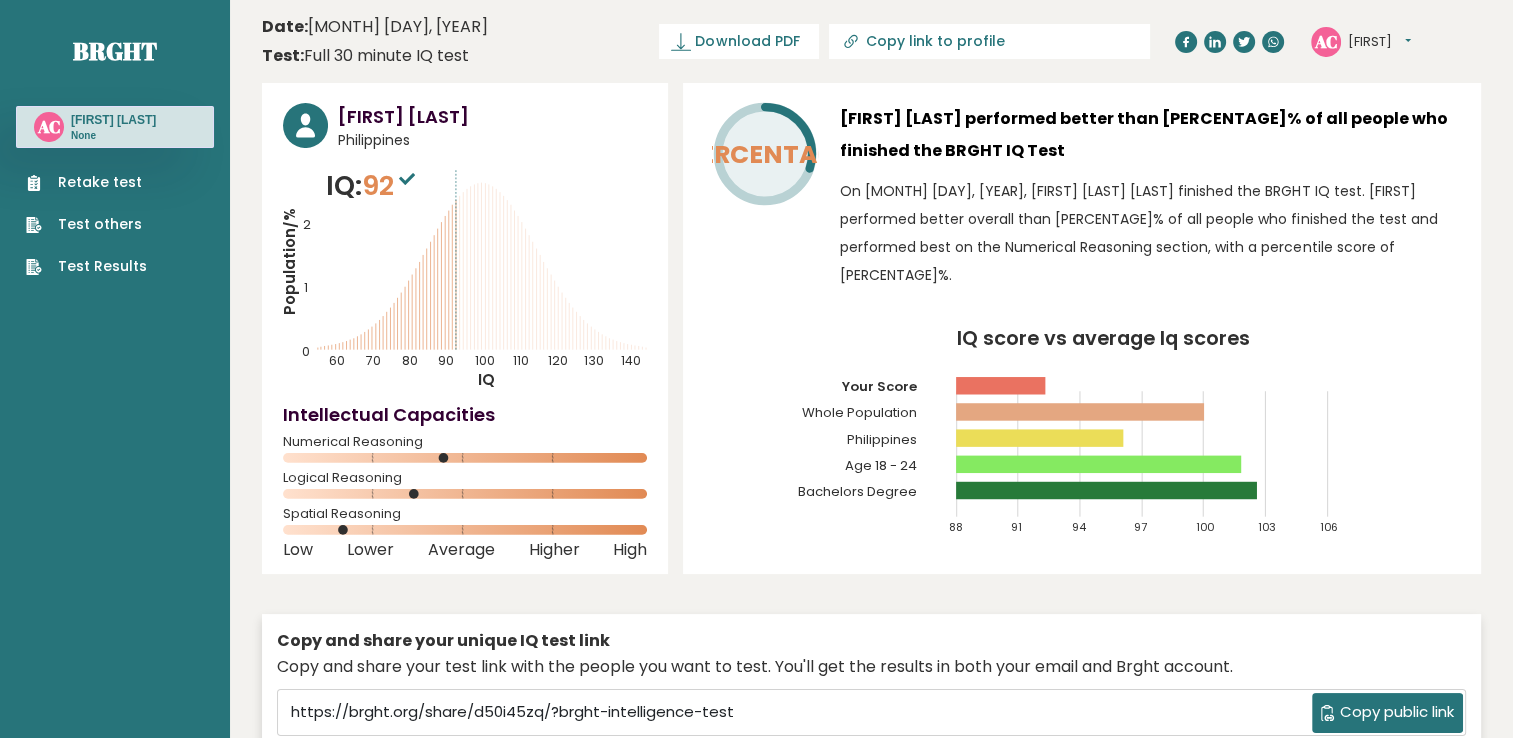 click on "Download PDF" at bounding box center (739, 41) 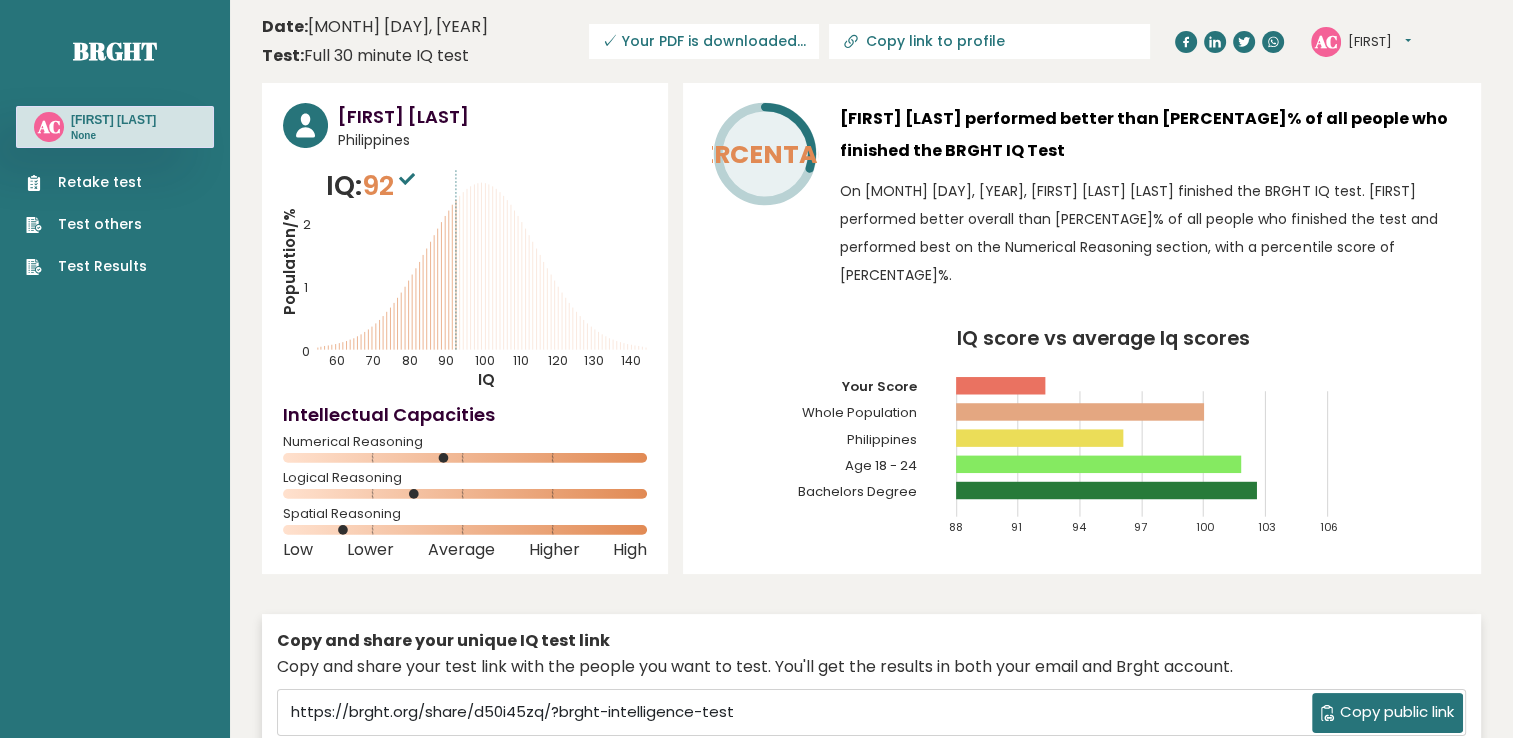 click on "30%
Alexis Colle performed better than
30% of all
people who finished the BRGHT IQ Test
On July 05, 2025, Alexis
Colle finished the BRGHT IQ test. Alexis performed better overall than
30% of all people who finished the test and
performed best on the
Numerical Reasoning section, with
a percentile score of 44%.
IQ score vs average Iq scores
88
91
94
97
100
103
106
Your Score
Whole Population" at bounding box center [1082, 328] 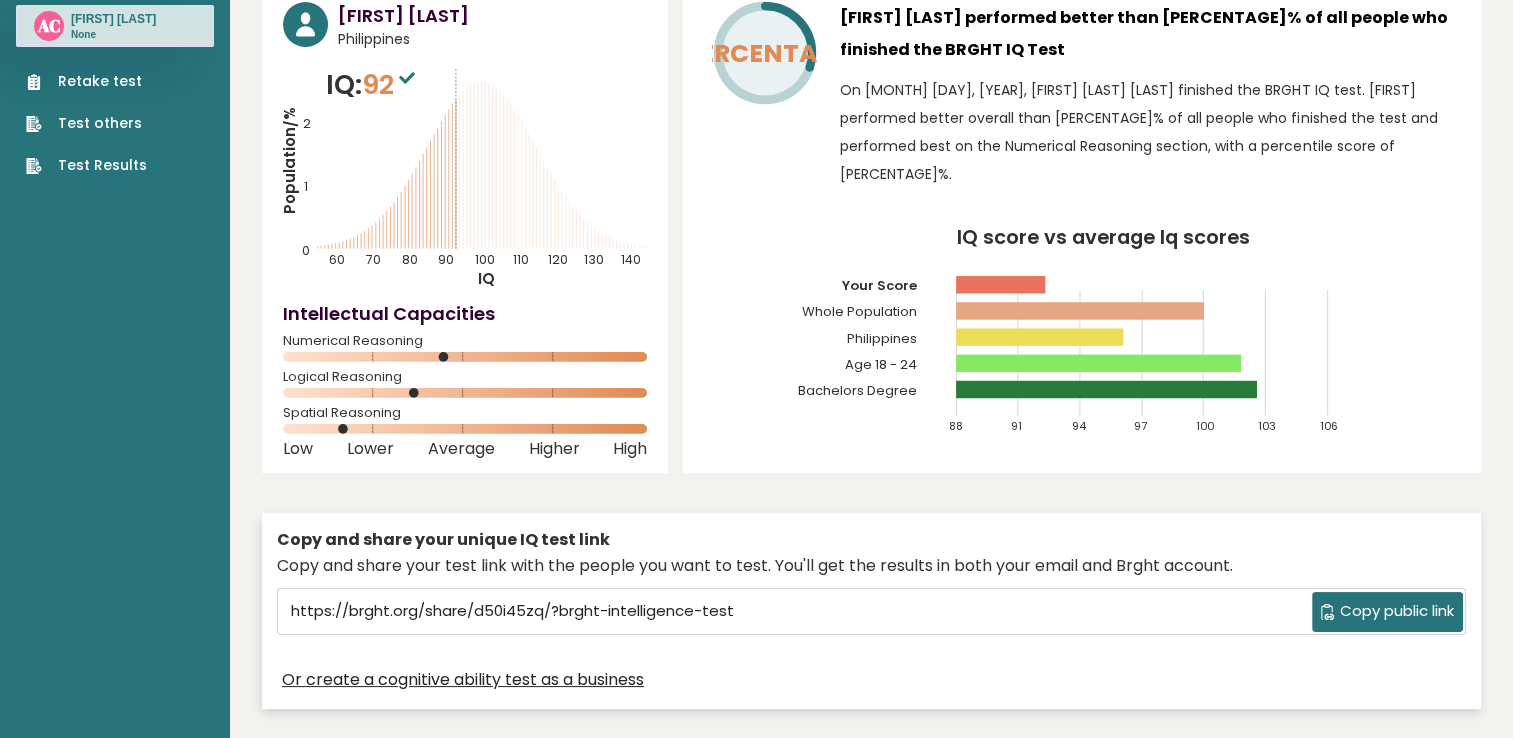 scroll, scrollTop: 133, scrollLeft: 0, axis: vertical 